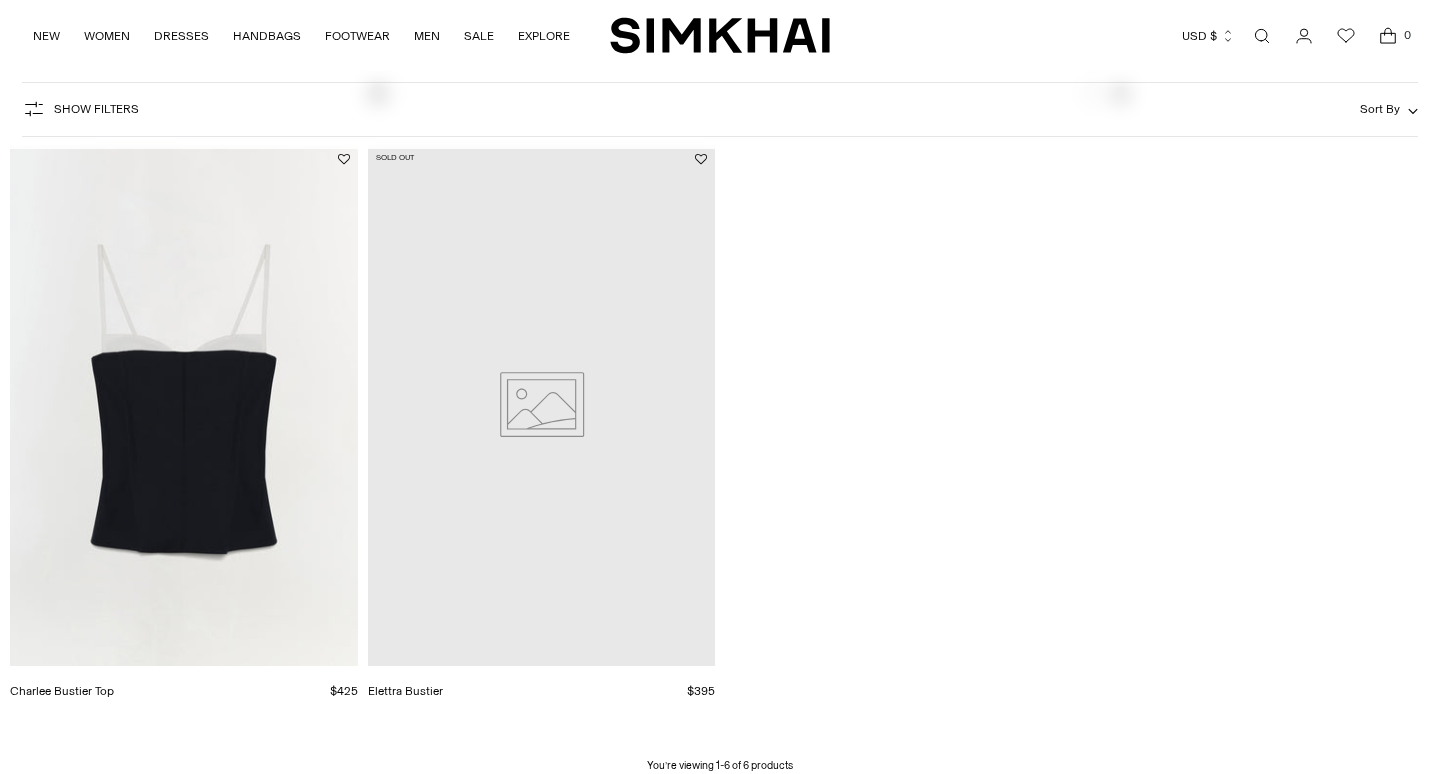 scroll, scrollTop: 798, scrollLeft: 0, axis: vertical 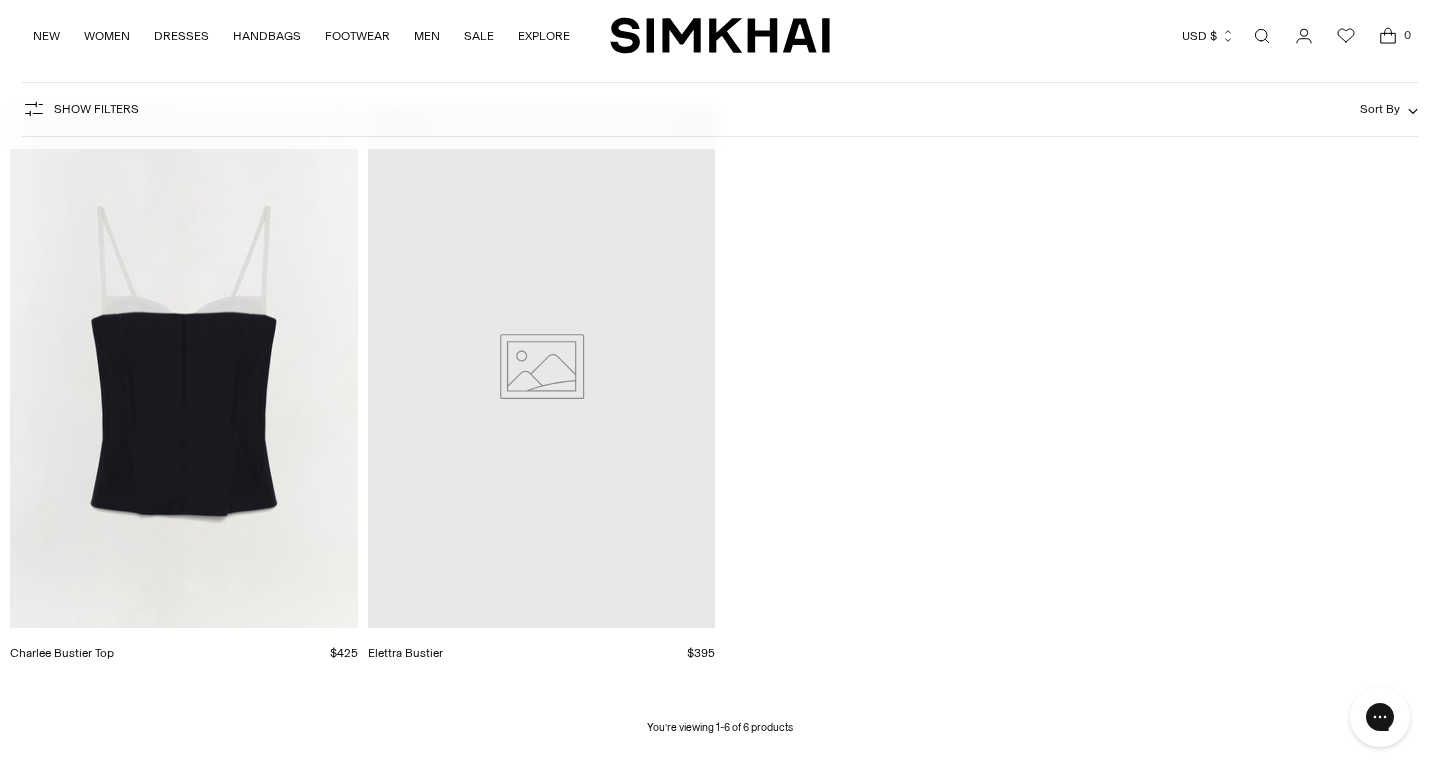 click 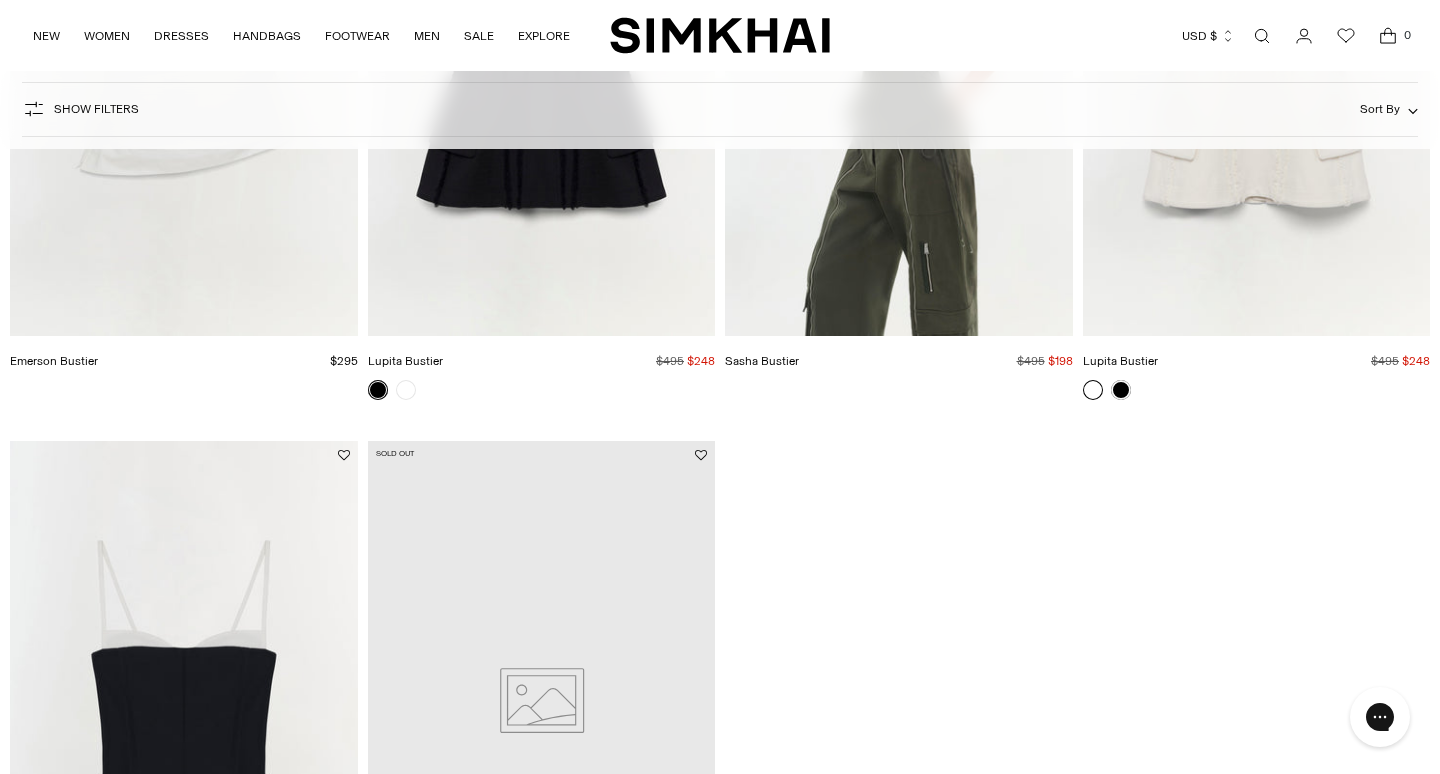scroll, scrollTop: 460, scrollLeft: 0, axis: vertical 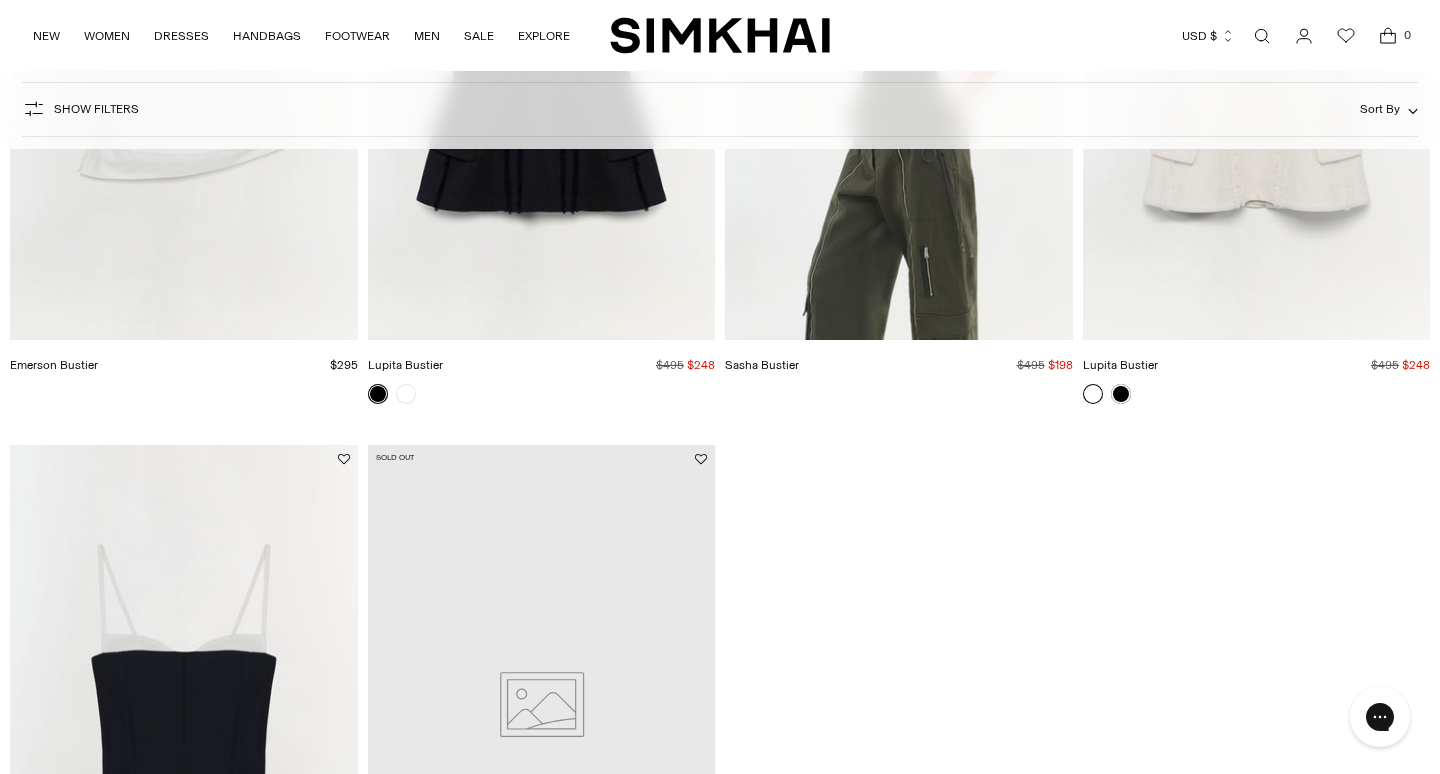 click at bounding box center [0, 0] 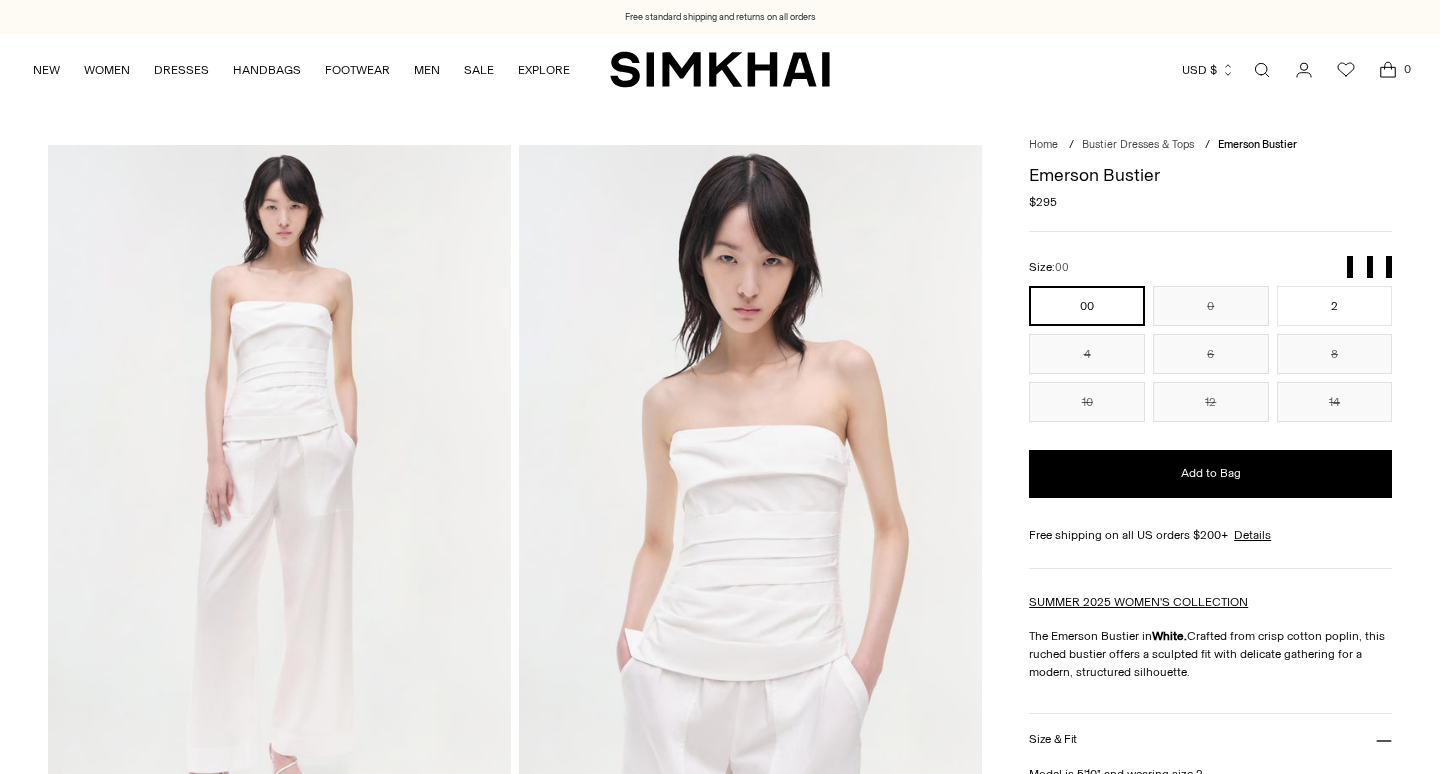 scroll, scrollTop: 0, scrollLeft: 0, axis: both 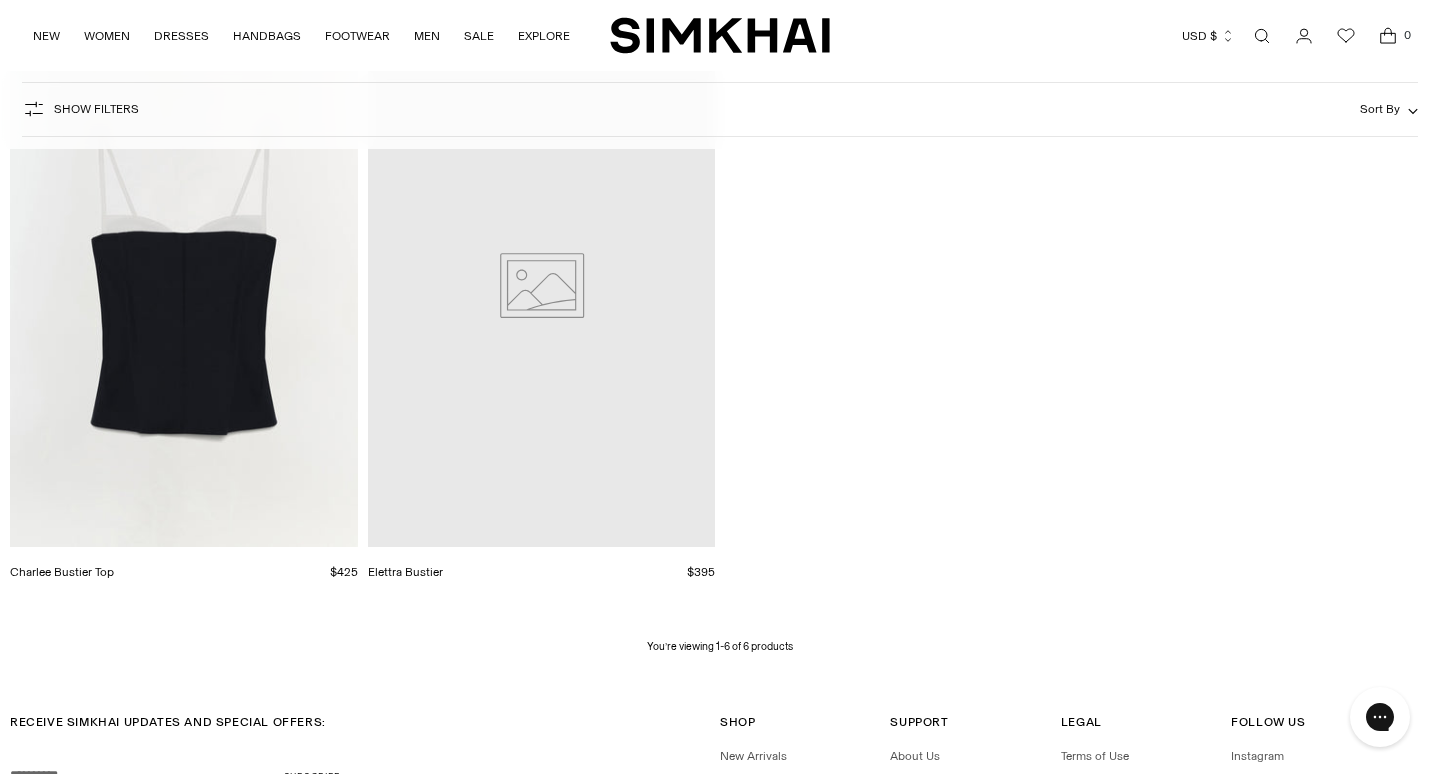 click on "Elettra Bustier" at bounding box center [405, 572] 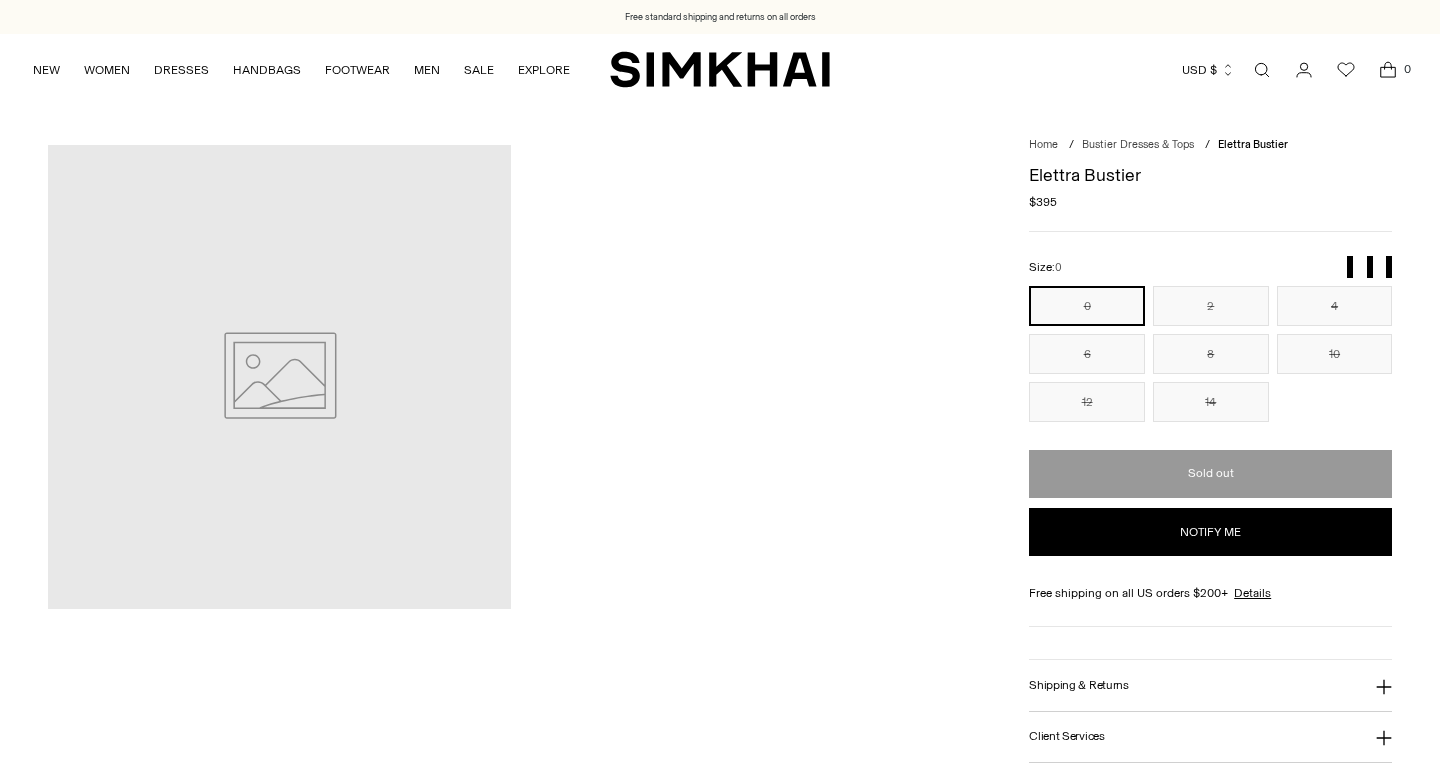 click on "Elettra Bustier" at bounding box center [1210, 175] 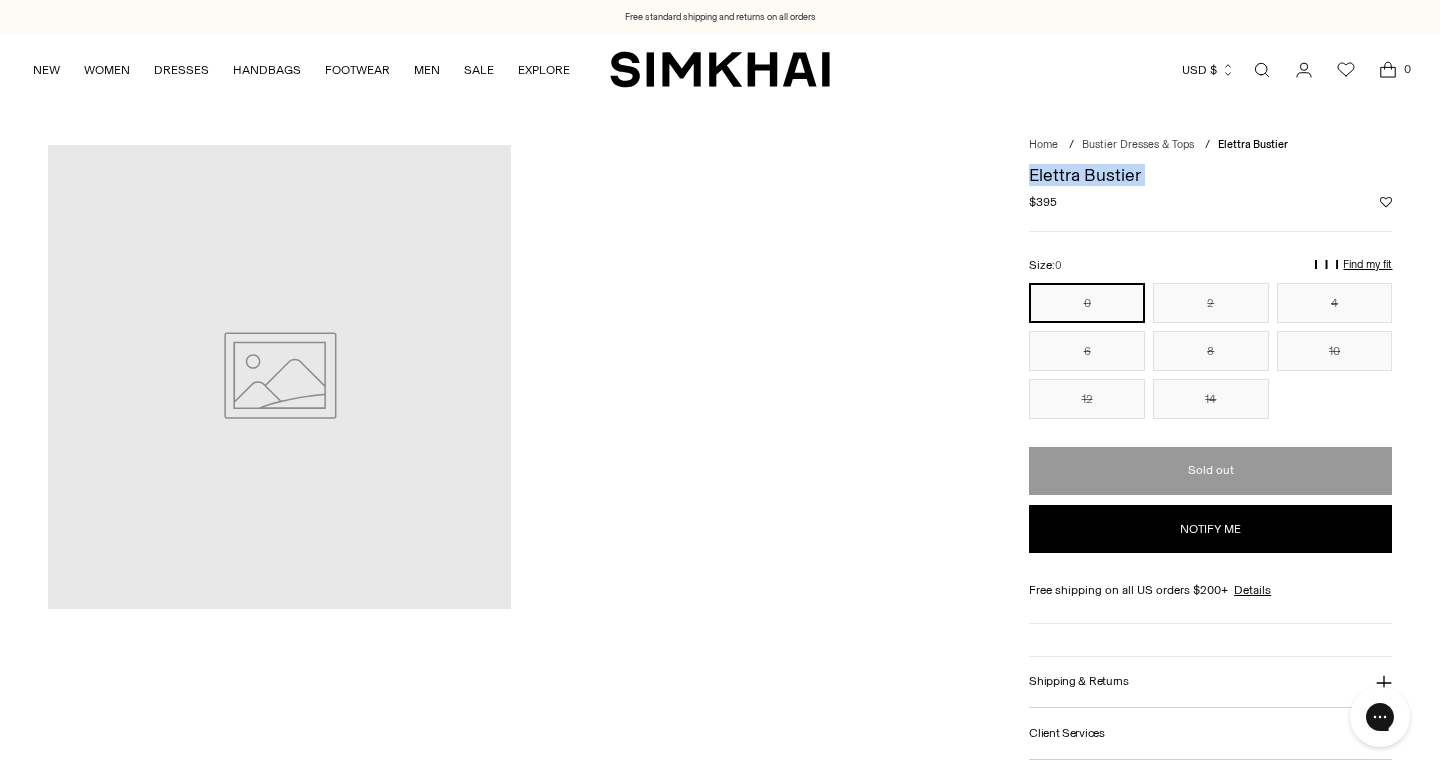 scroll, scrollTop: 0, scrollLeft: 0, axis: both 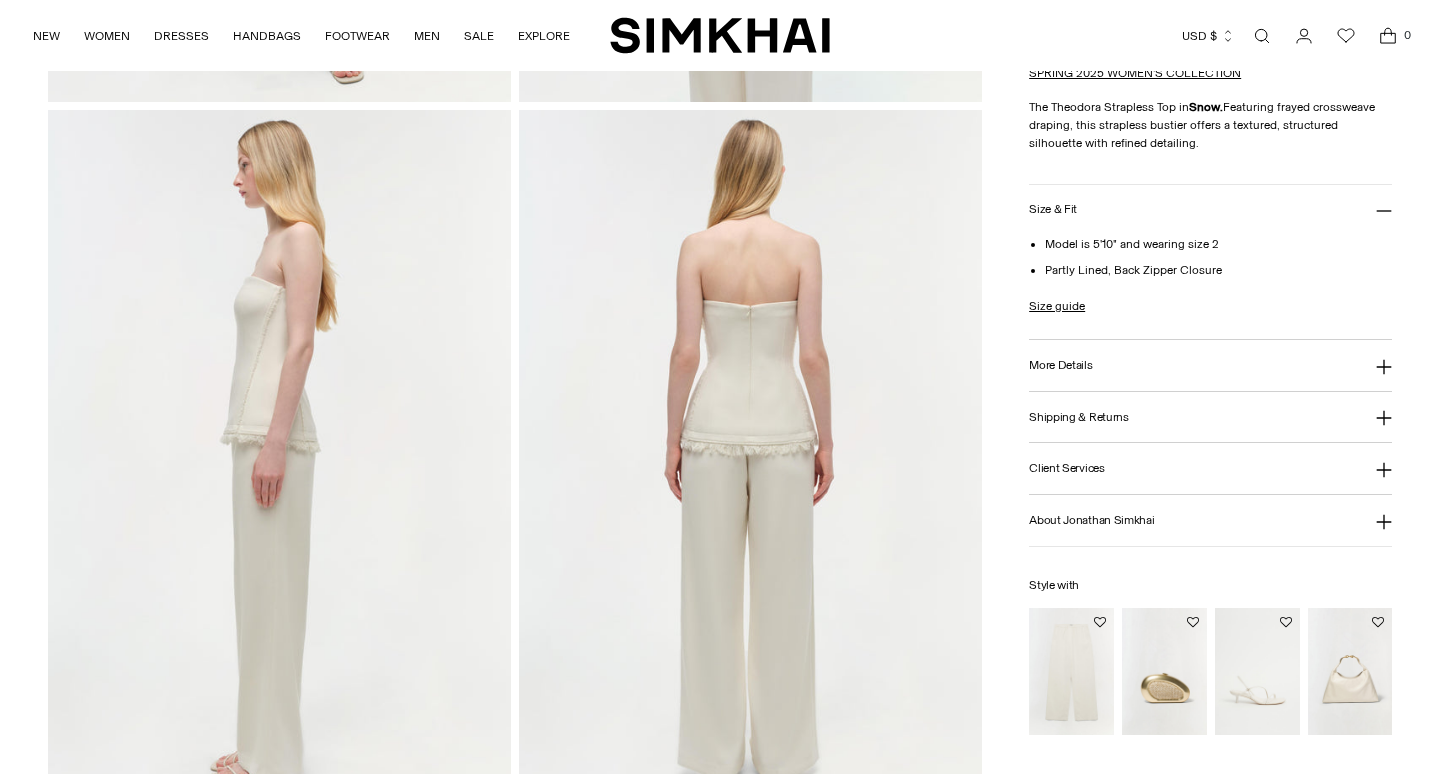 click on "More Details" at bounding box center [1210, 365] 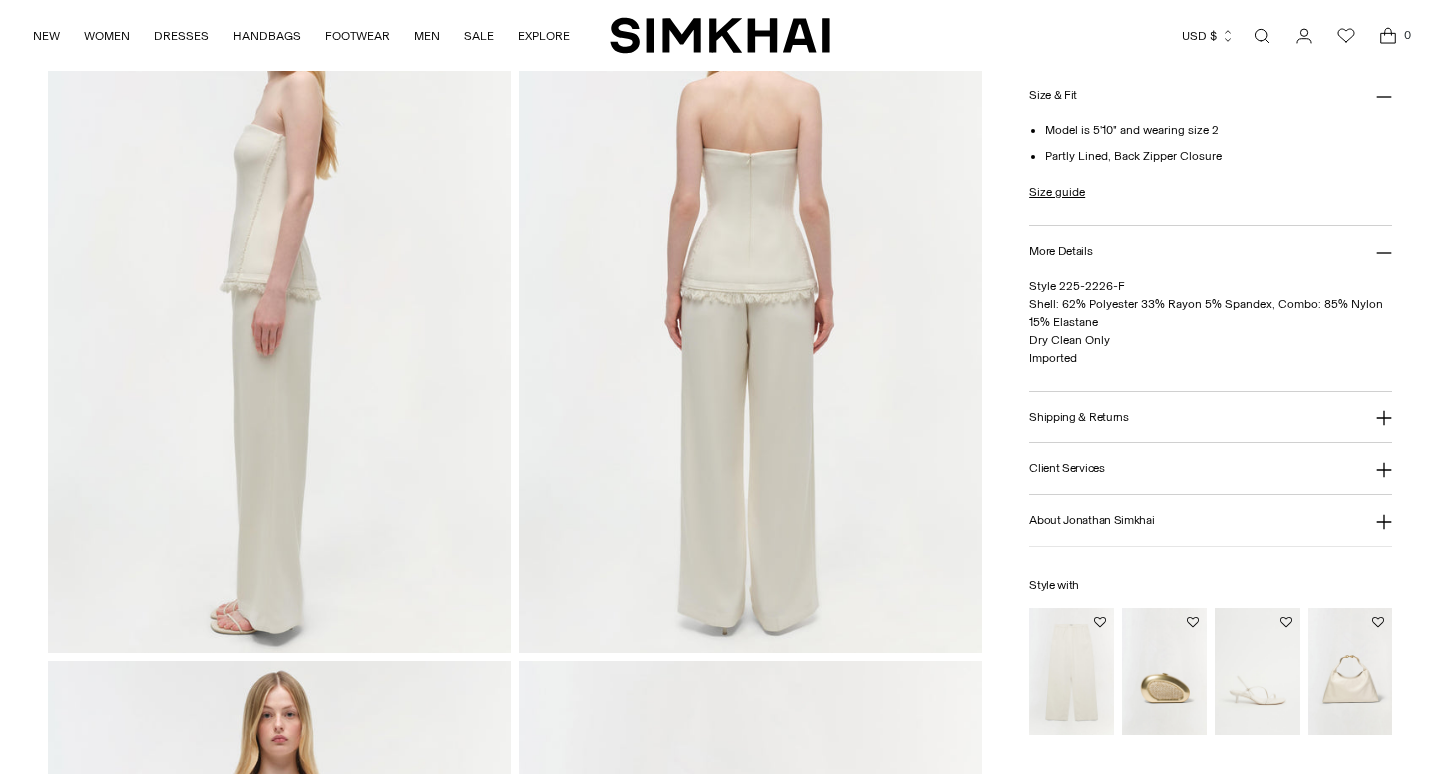 scroll, scrollTop: 893, scrollLeft: 0, axis: vertical 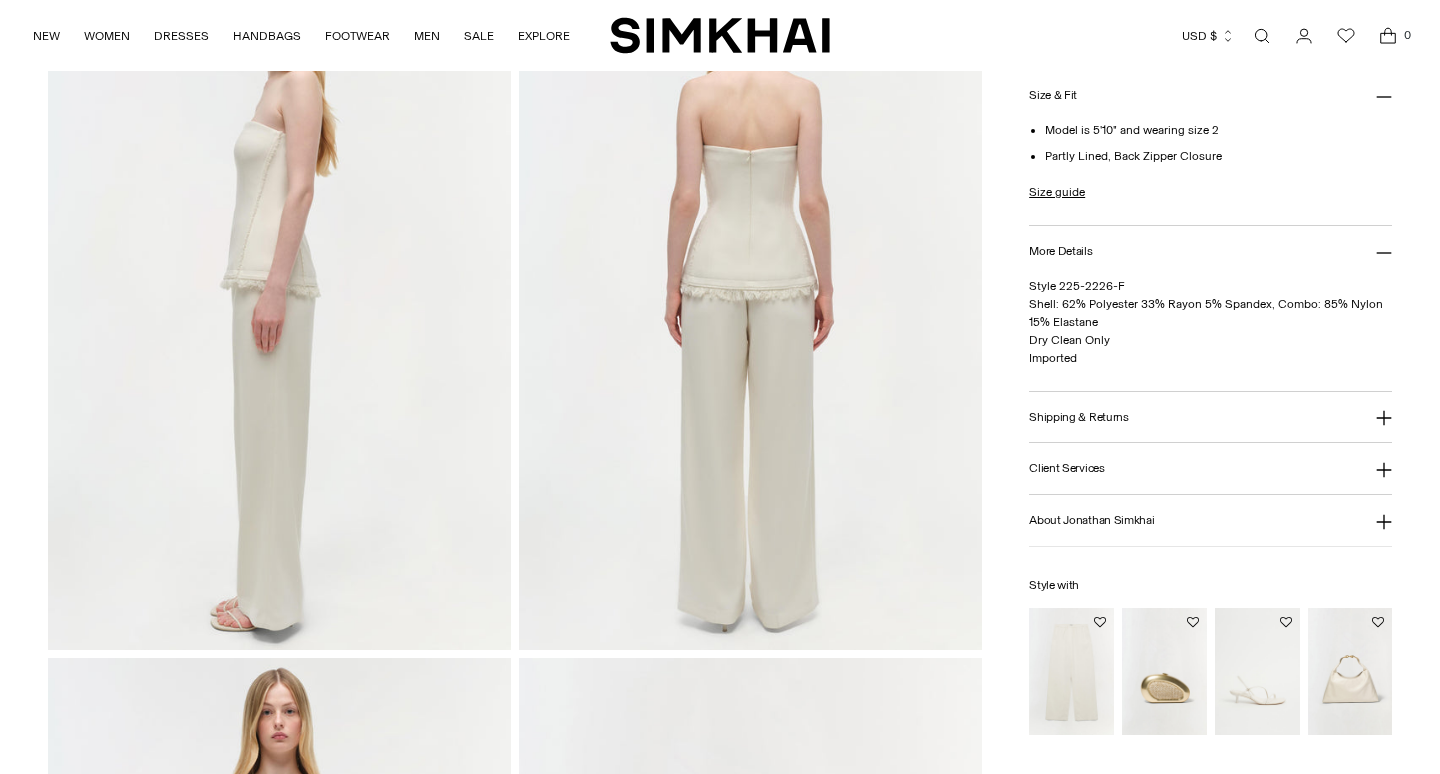 click on "Shipping & Returns" at bounding box center [1210, 417] 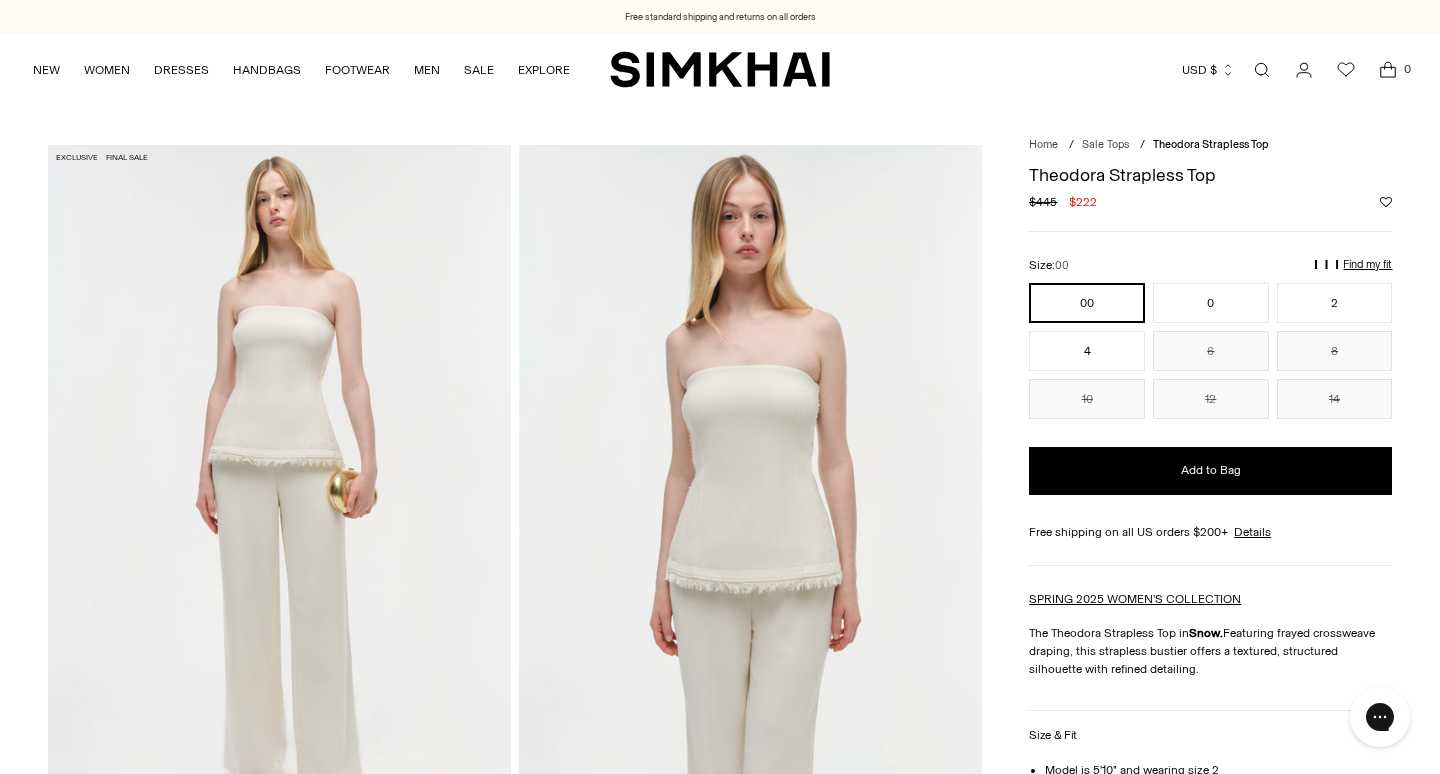 scroll, scrollTop: 0, scrollLeft: 0, axis: both 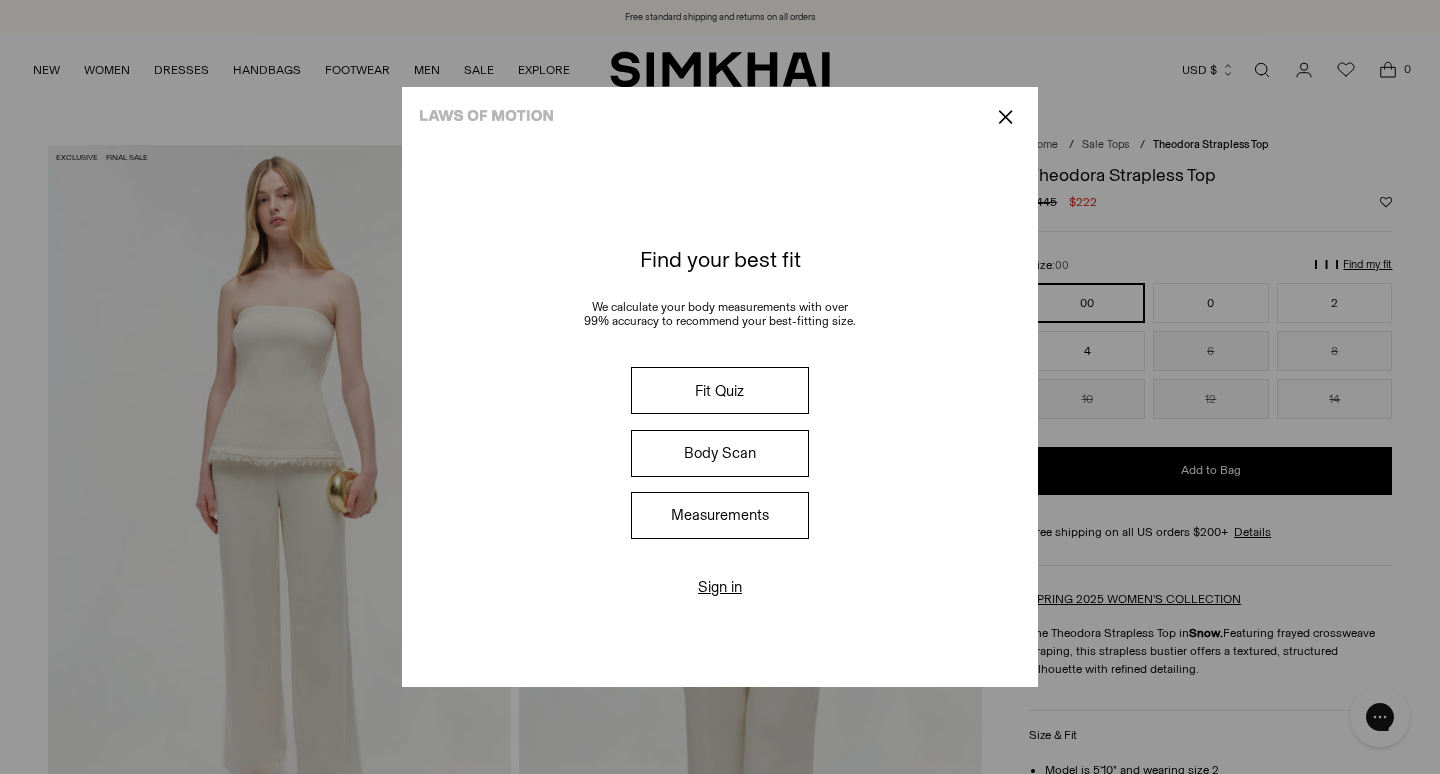 click on "Measurements" at bounding box center (720, 515) 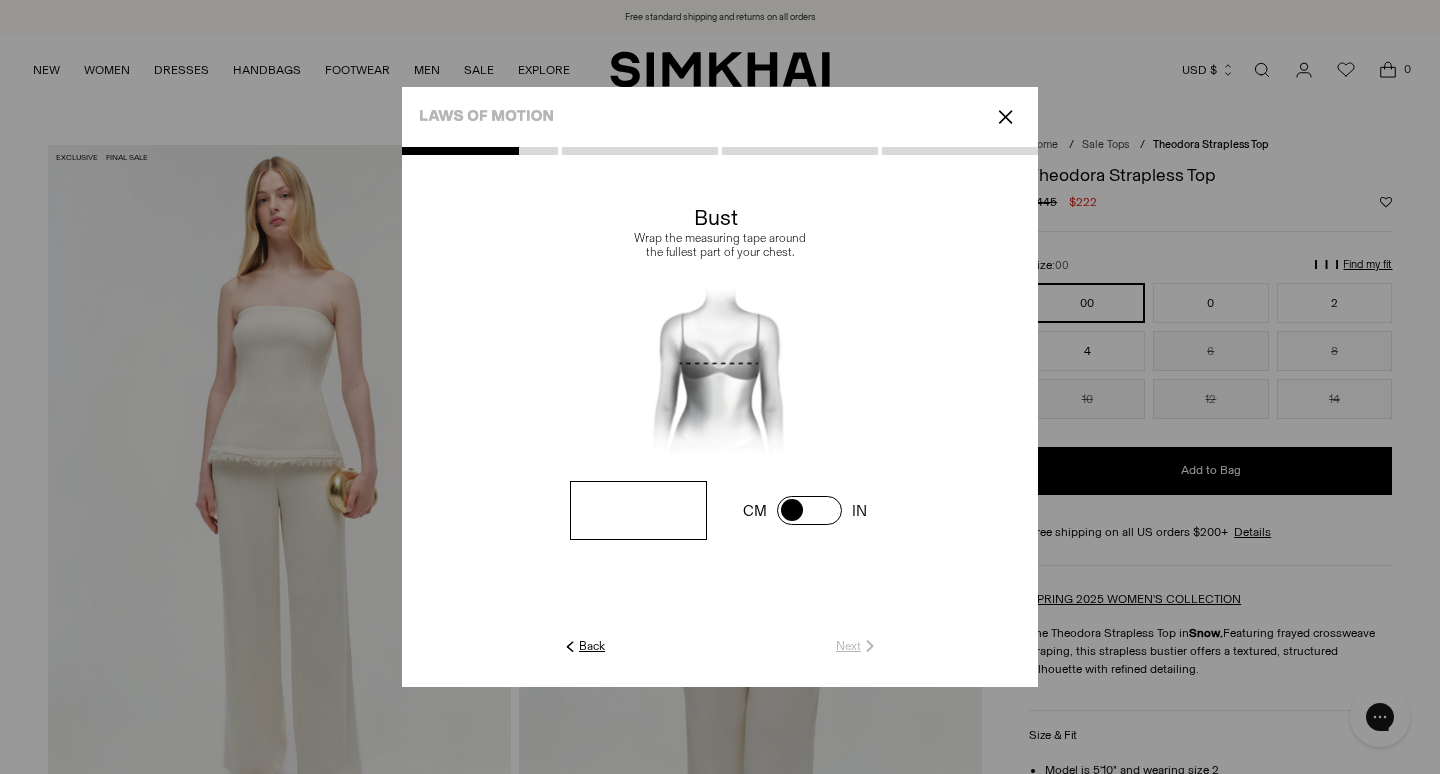 click at bounding box center [638, 510] 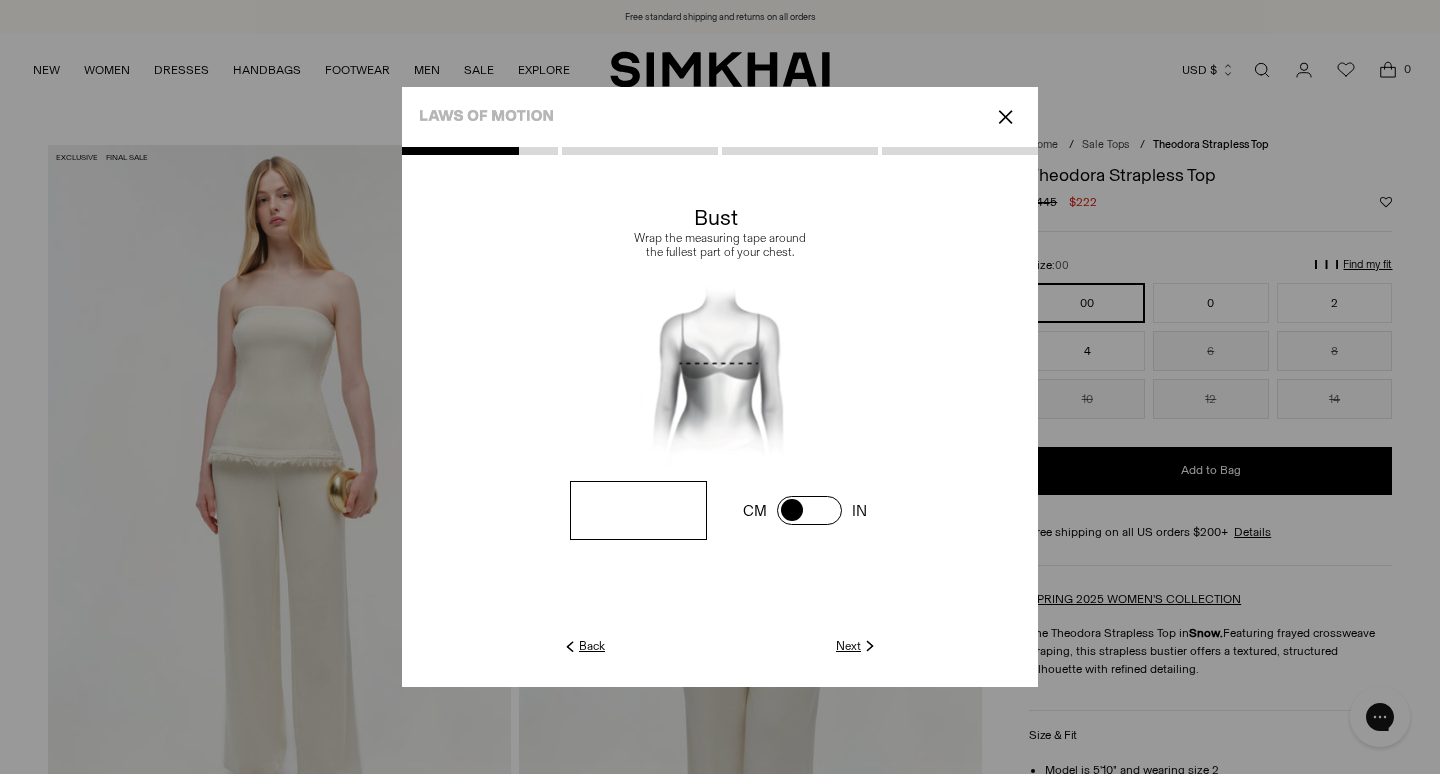 type on "**" 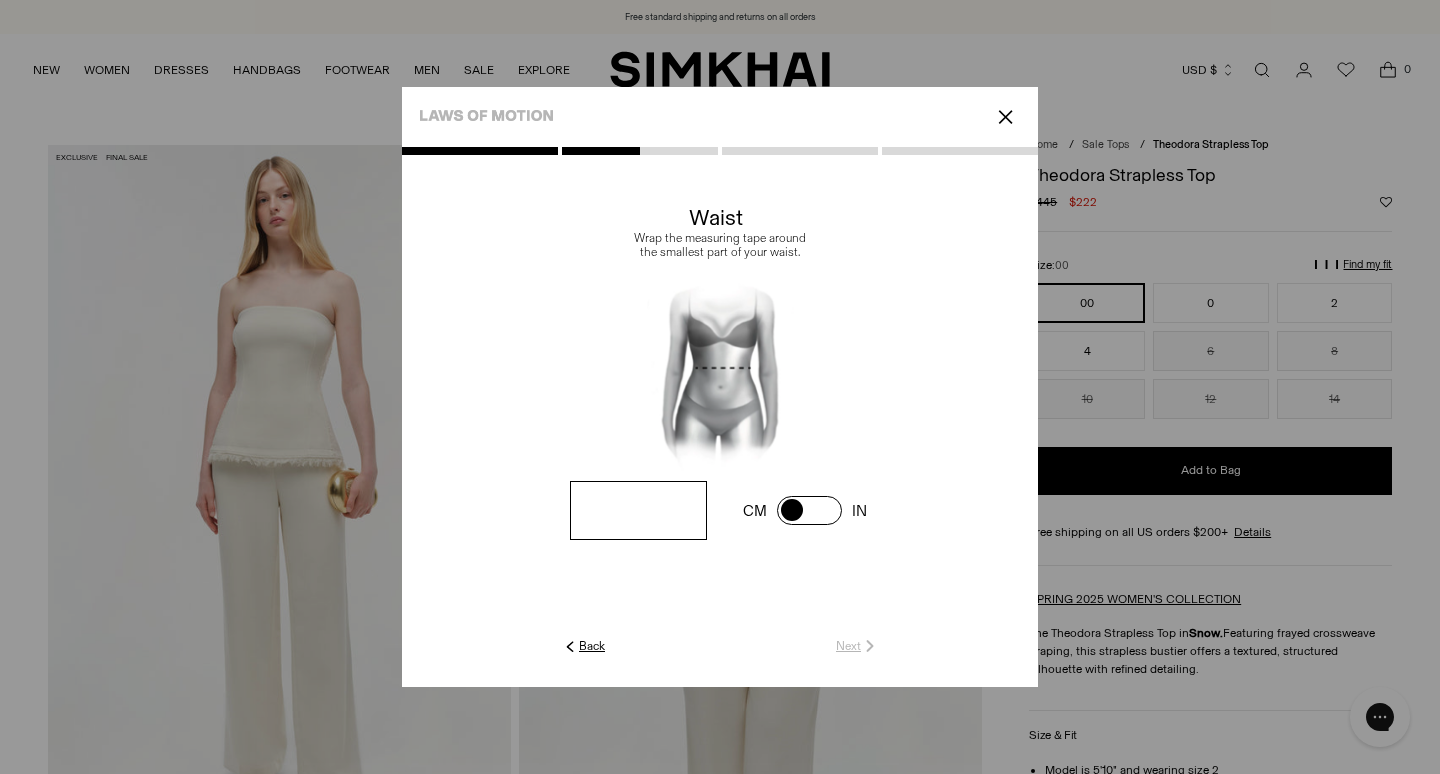 click at bounding box center [0, 0] 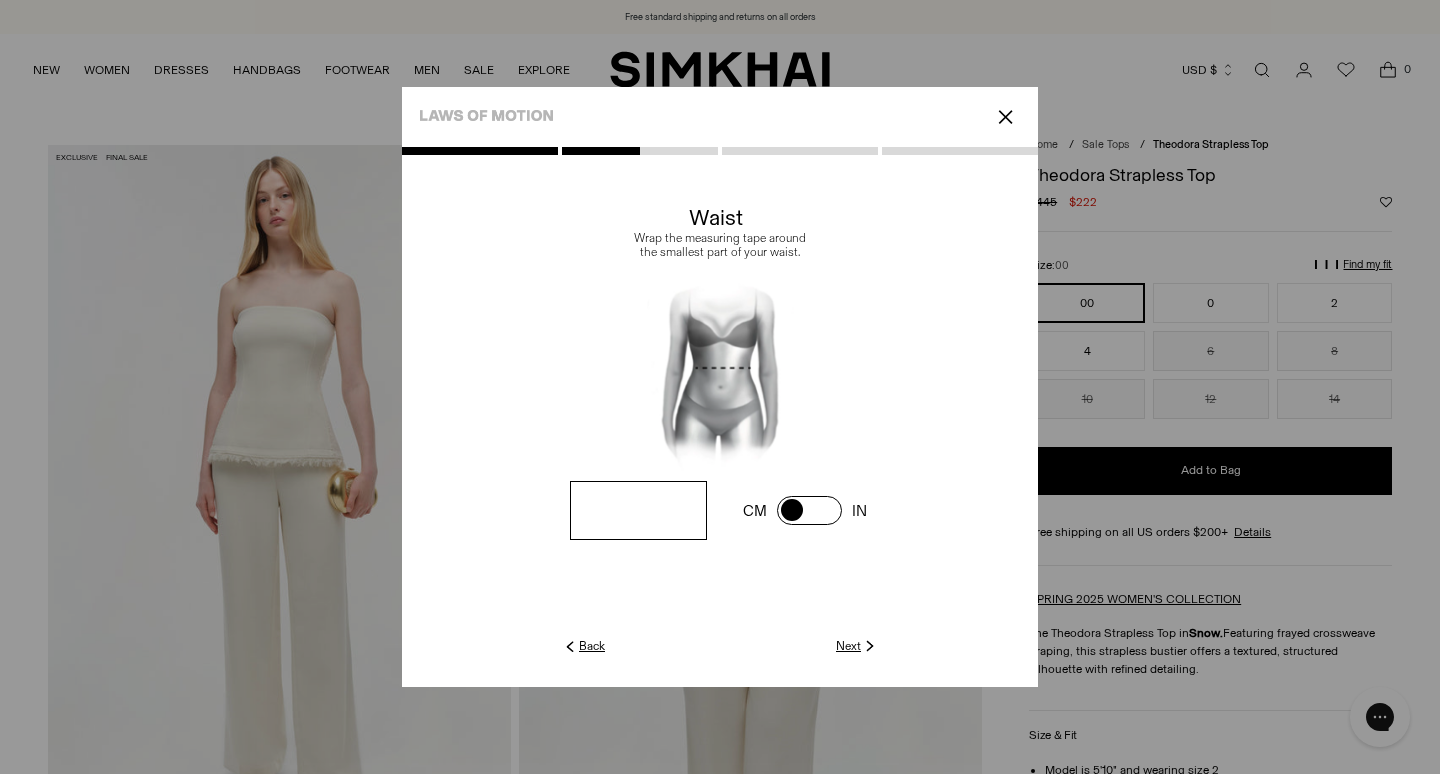 type on "**" 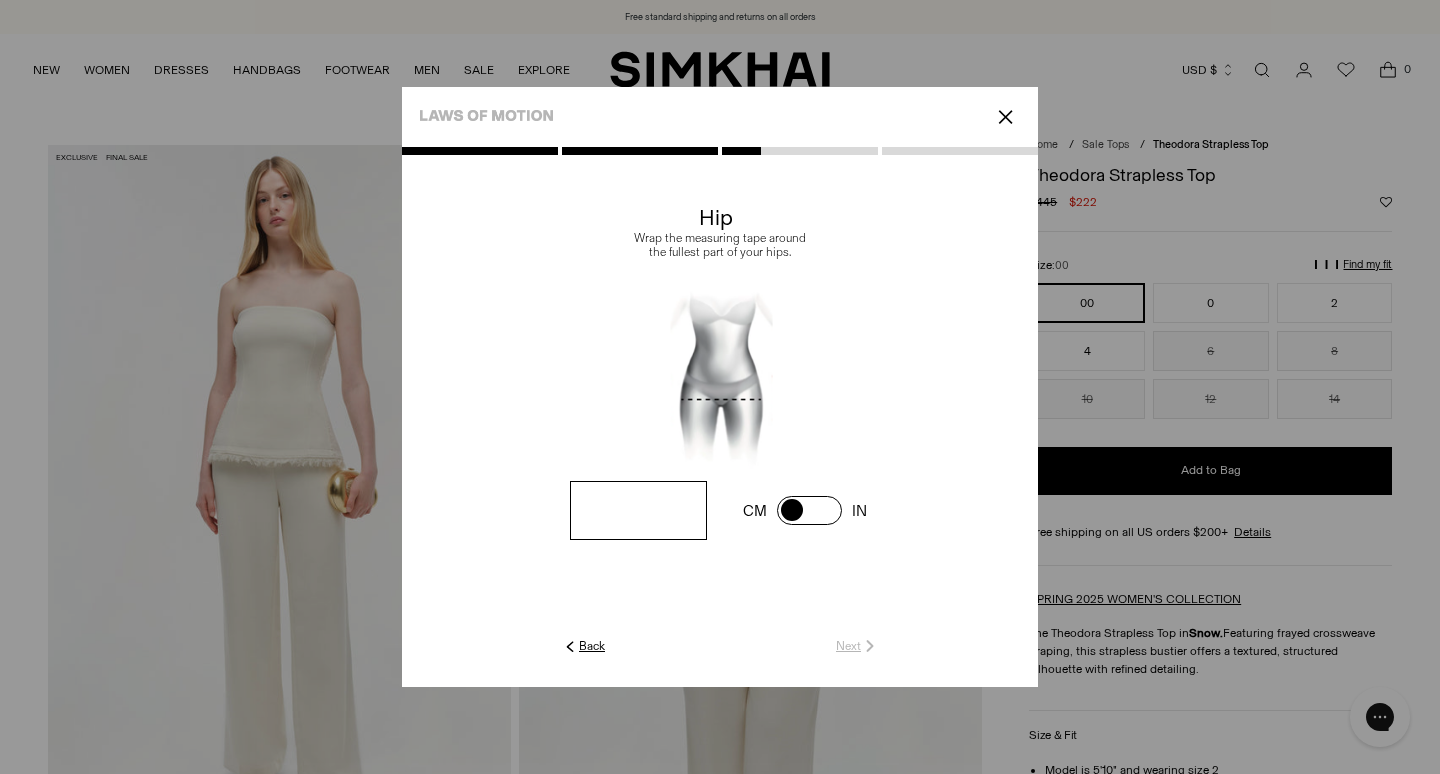 click at bounding box center (0, 0) 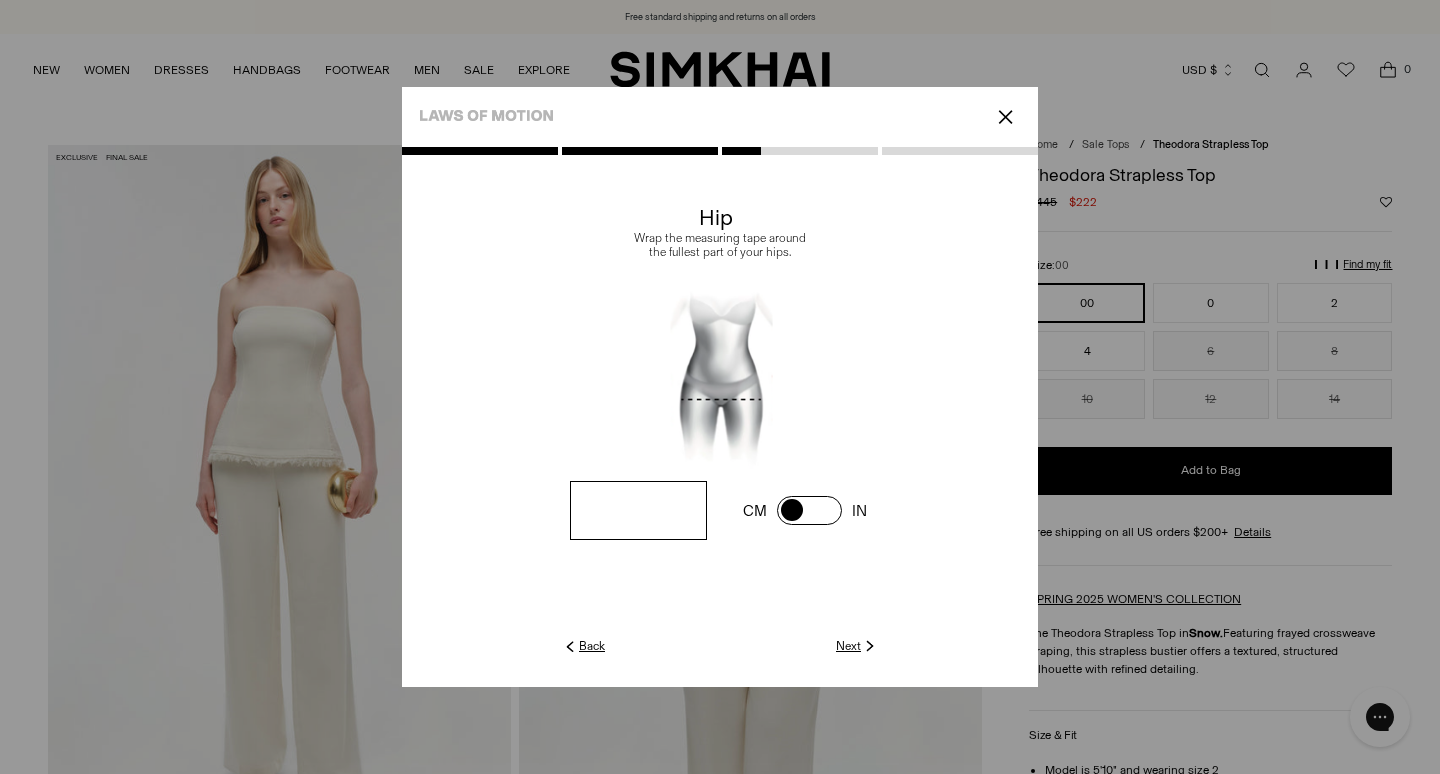 type on "**" 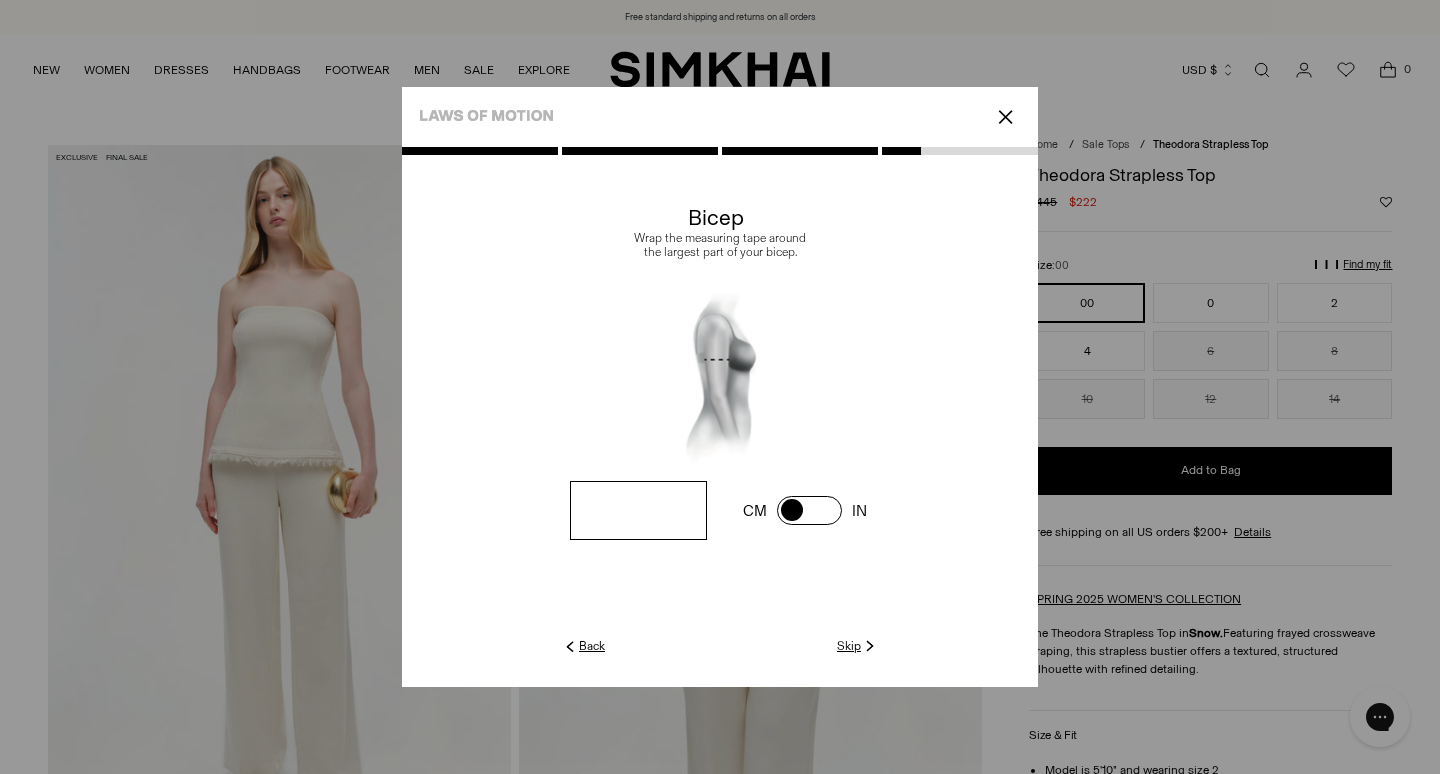 click on "Skip" 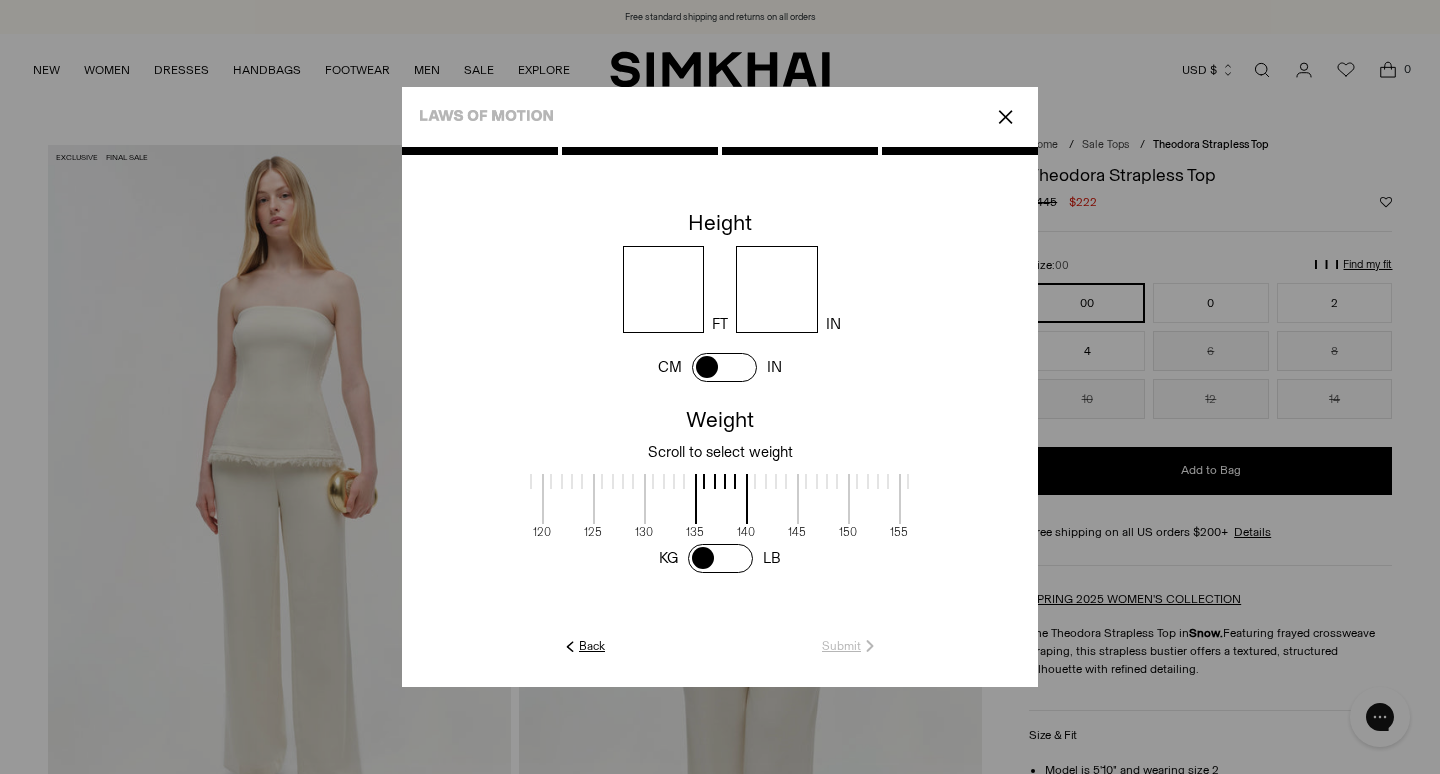 click on "Back" 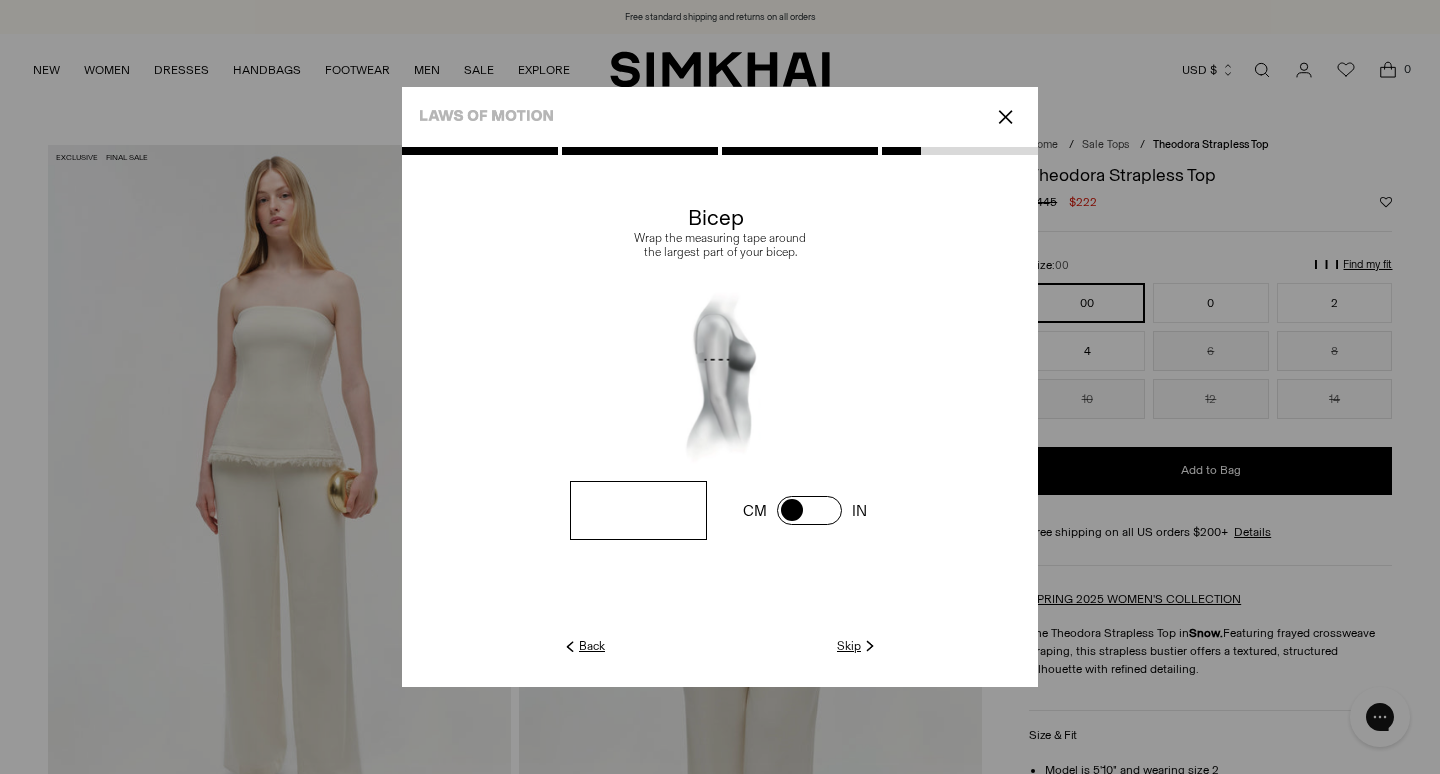 click on "Back" 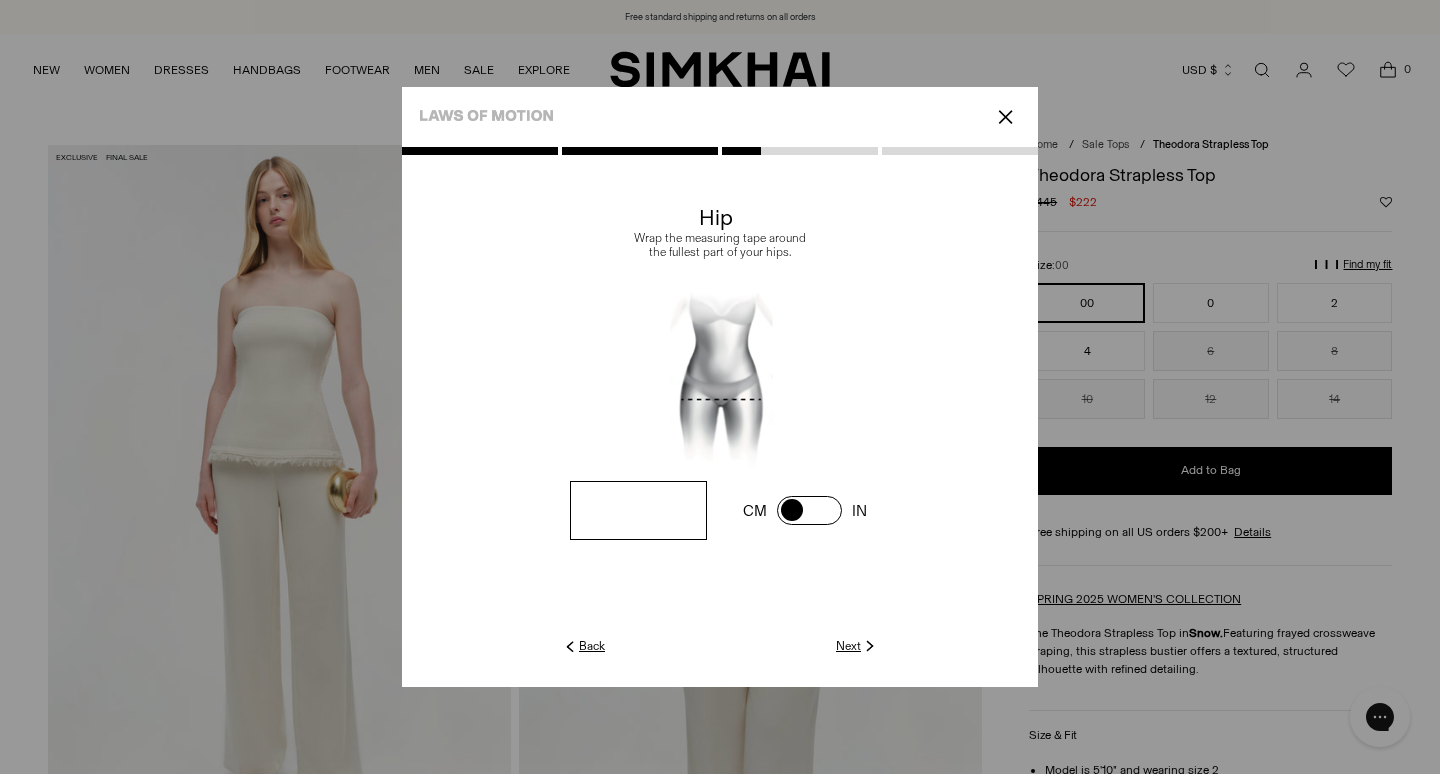 click on "Back" 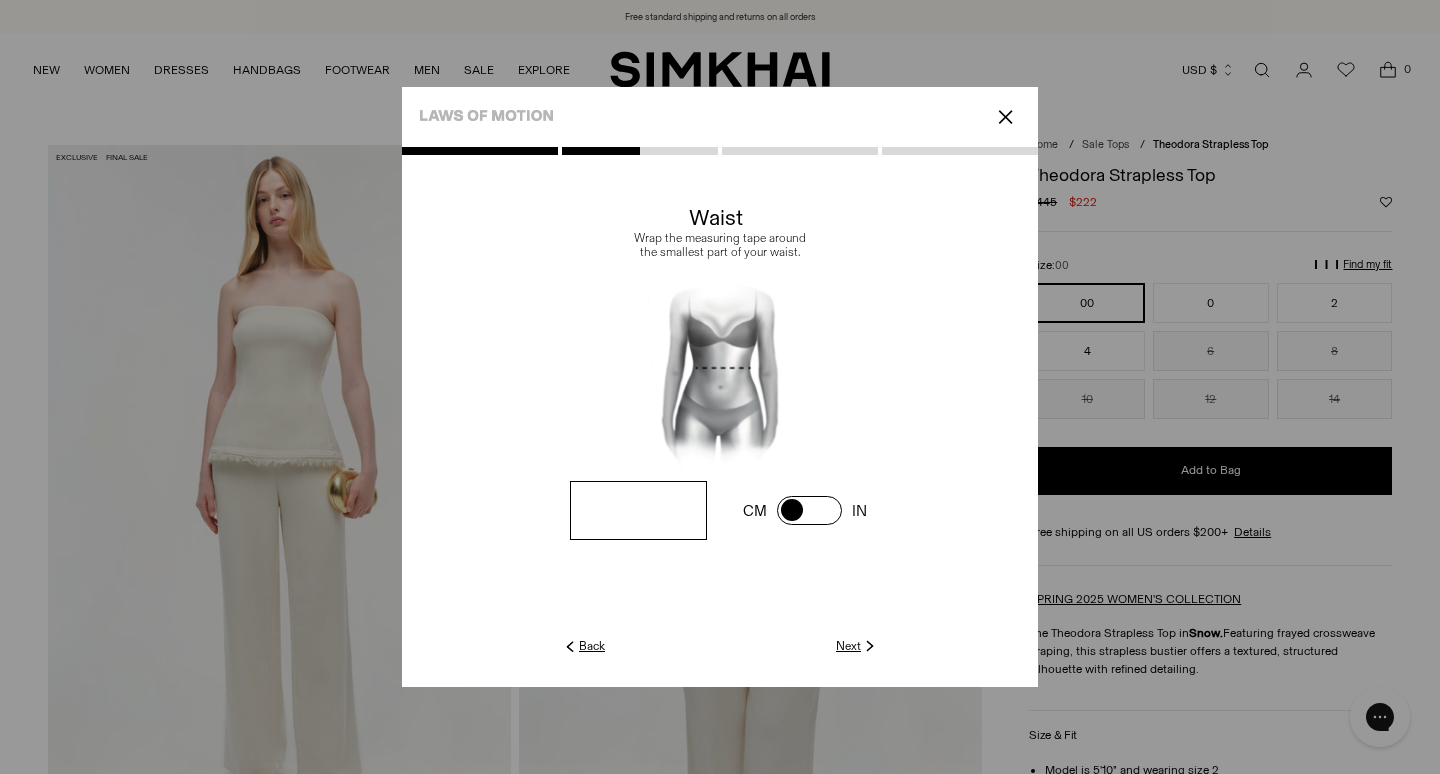 click on "Next" 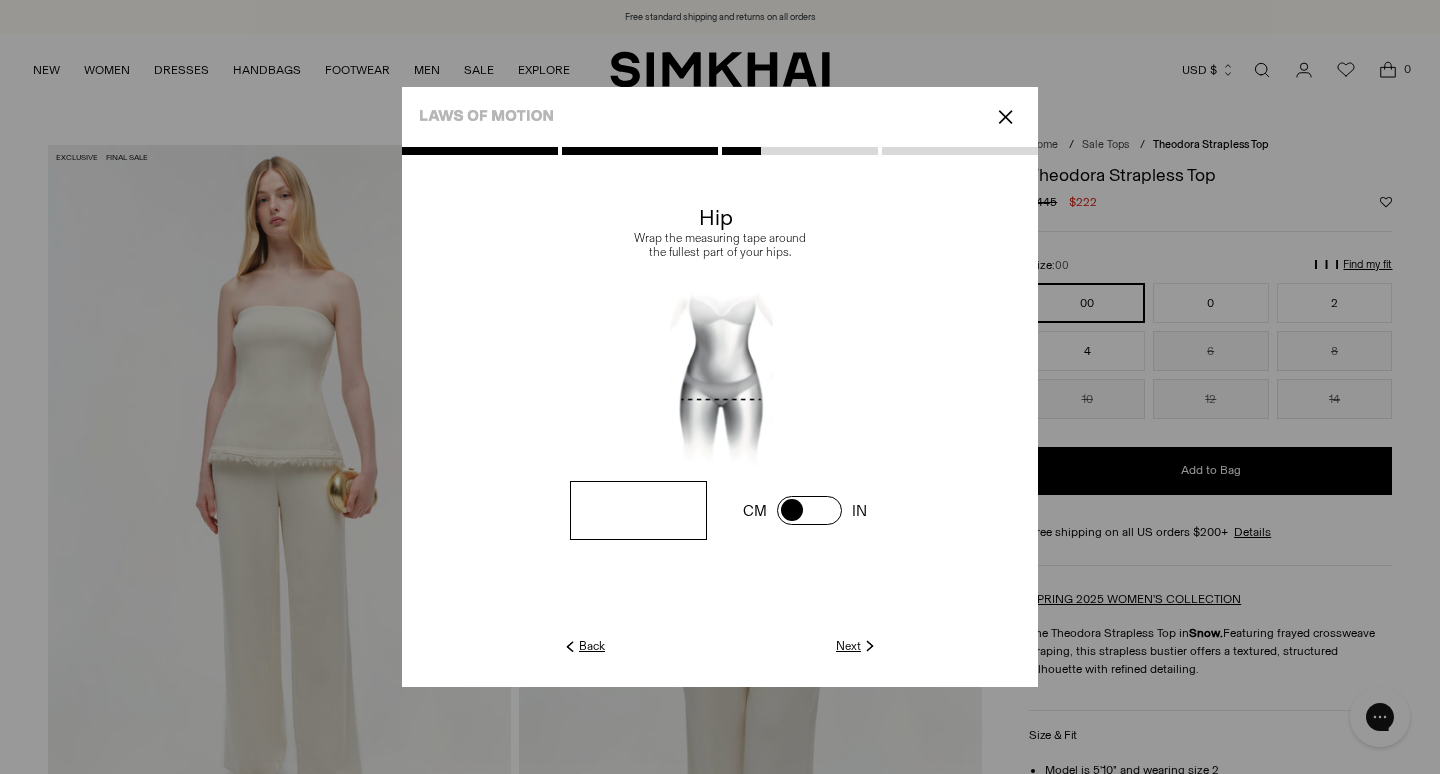click on "**" at bounding box center [0, 0] 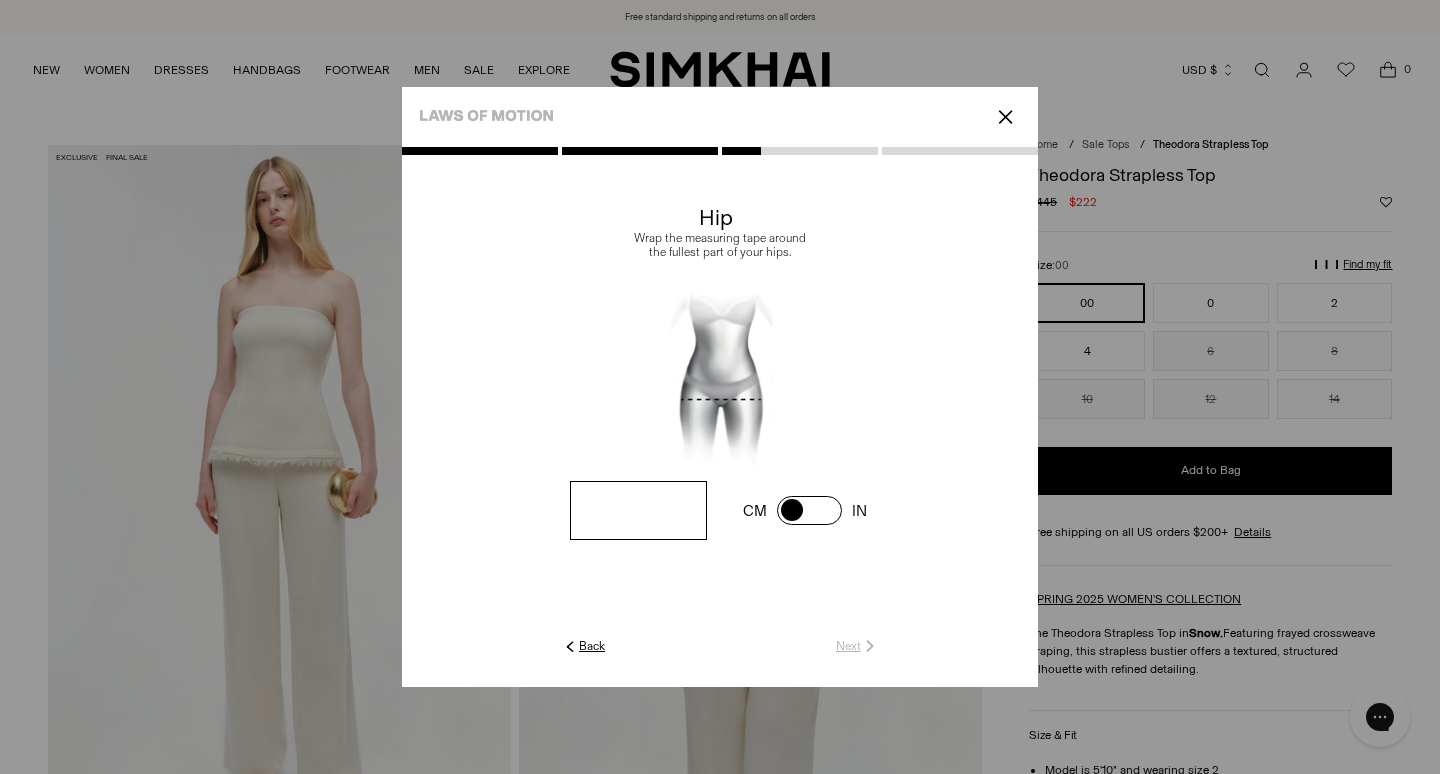 click 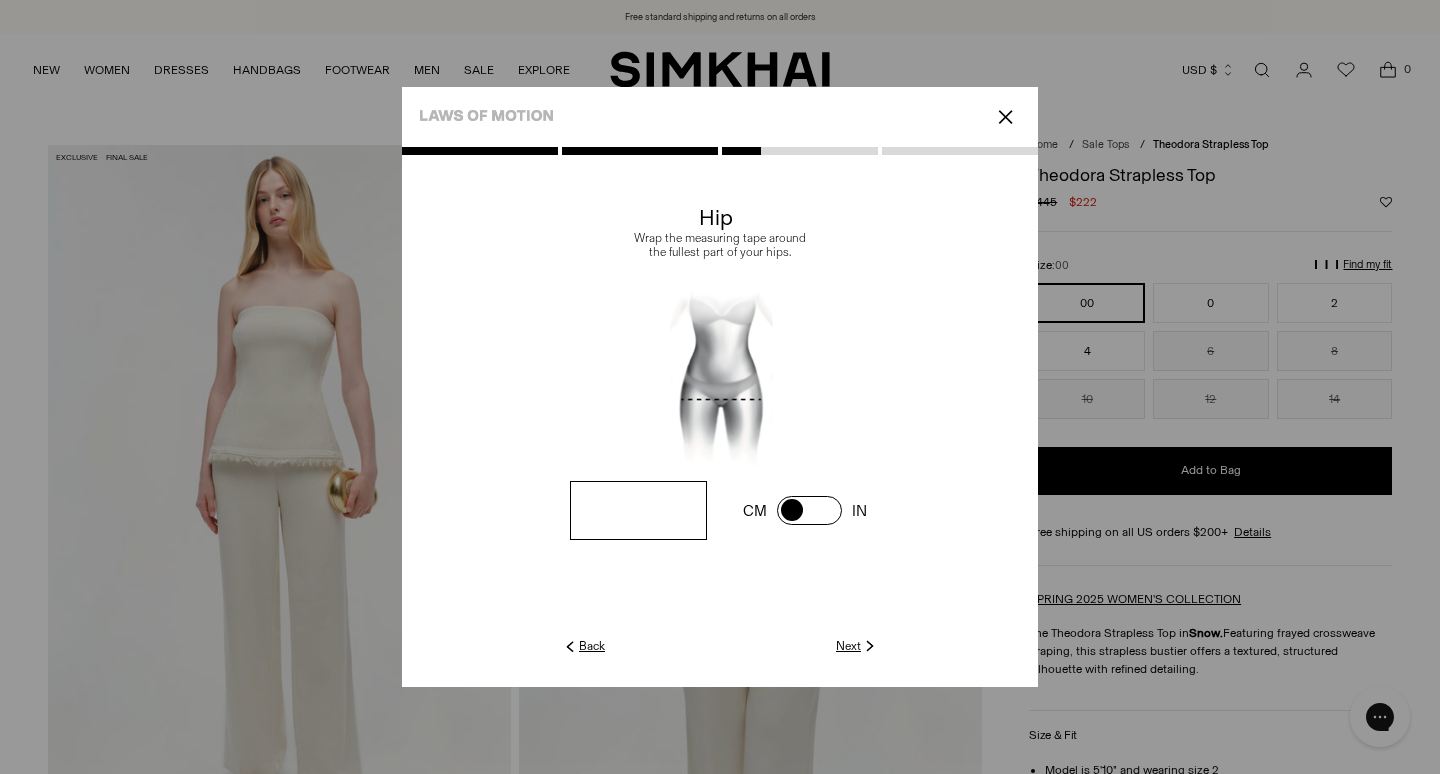 type on "*" 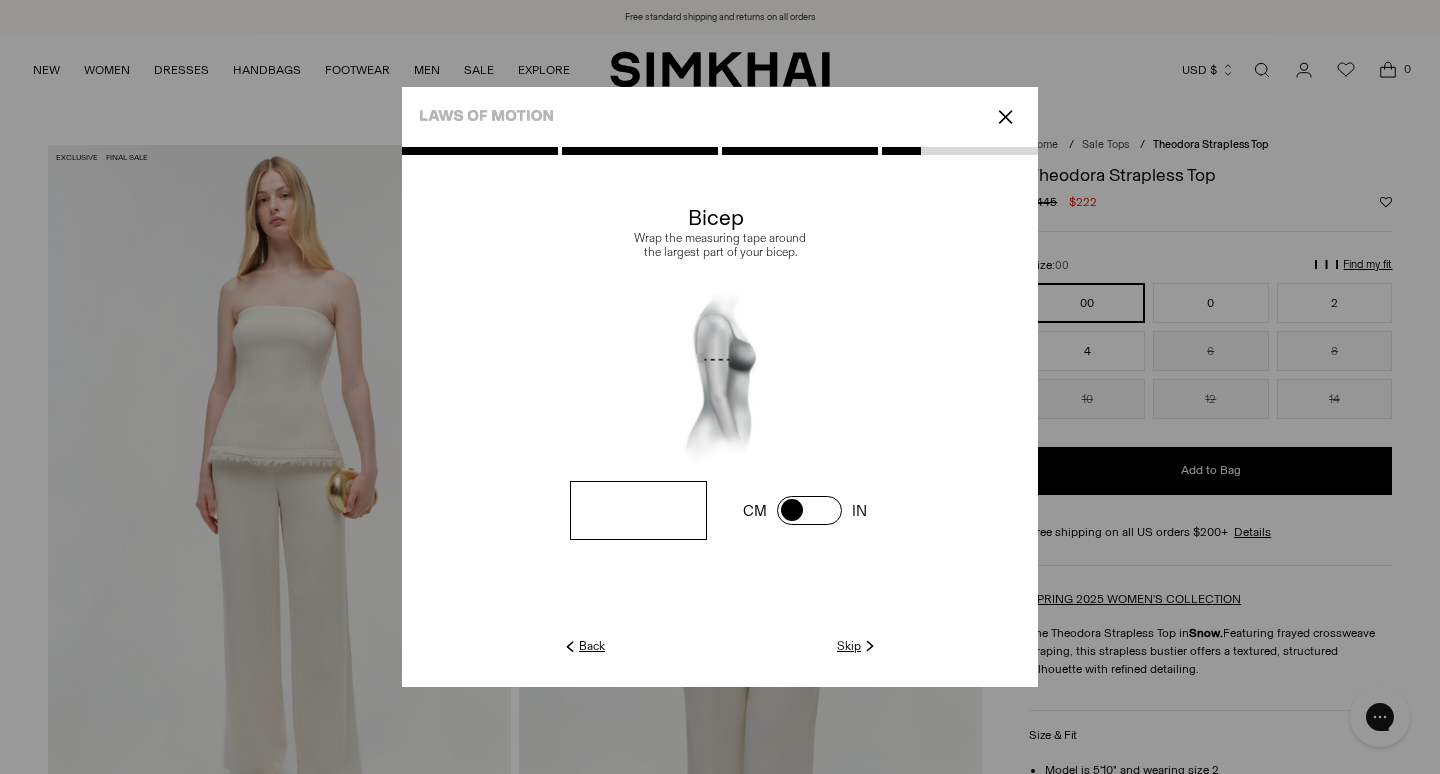 click on "Skip" 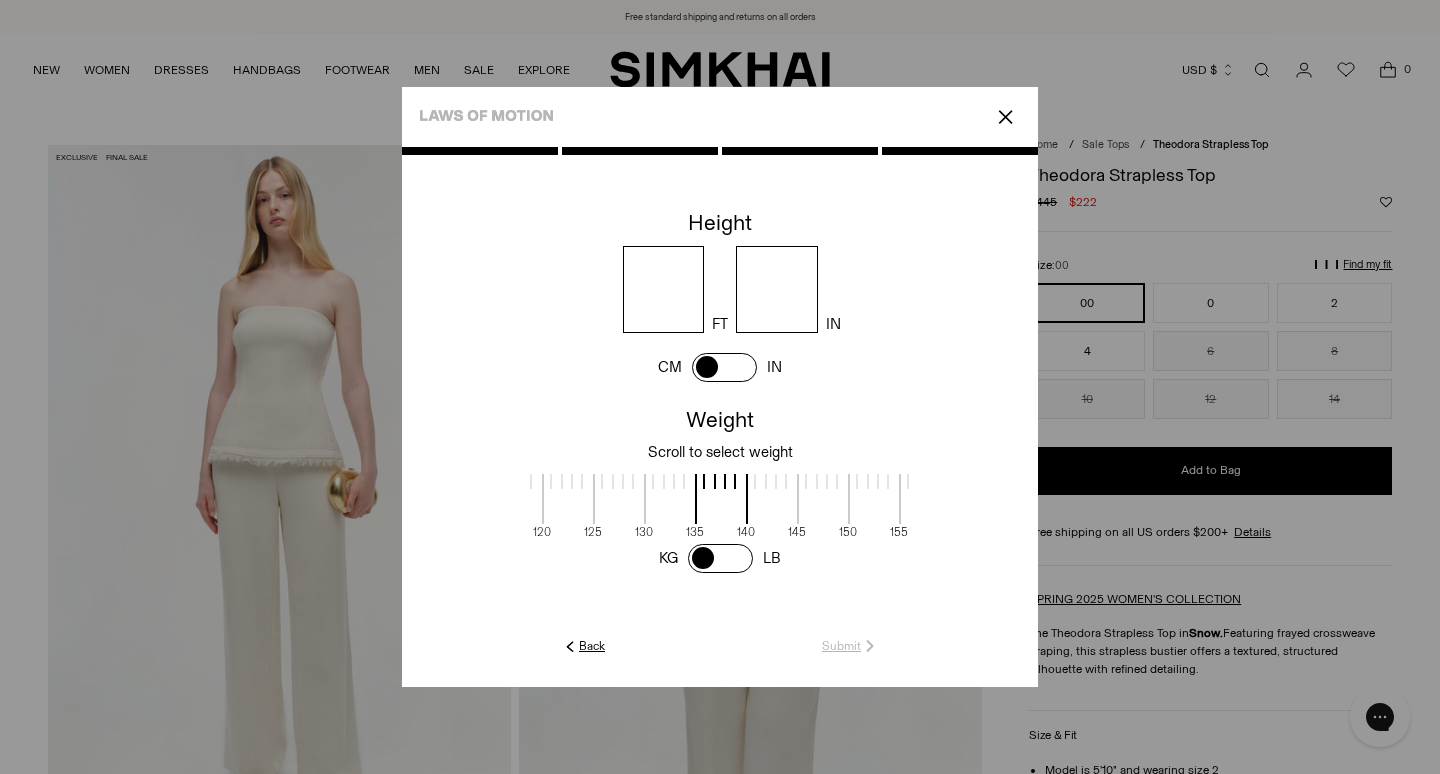 click at bounding box center (664, 289) 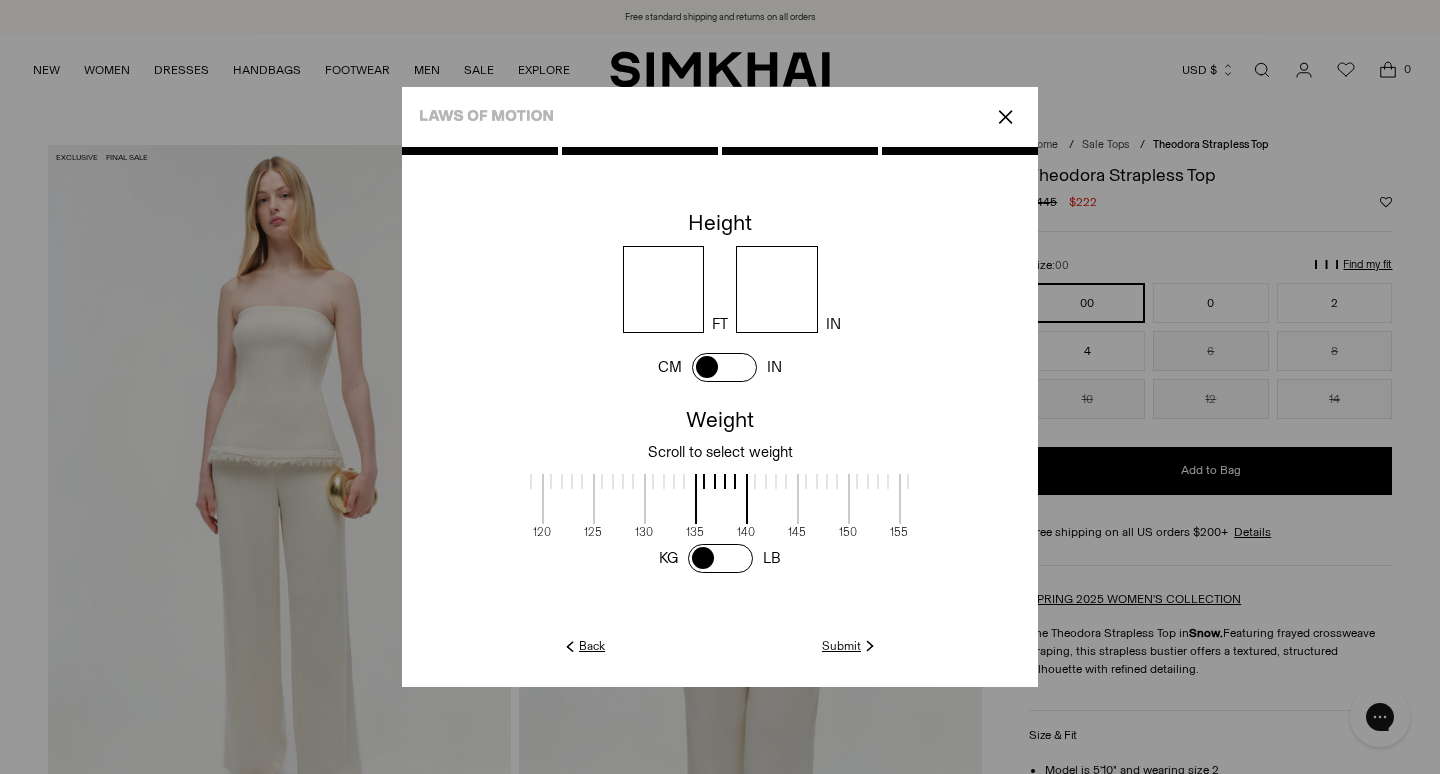 click at bounding box center (619, 499) 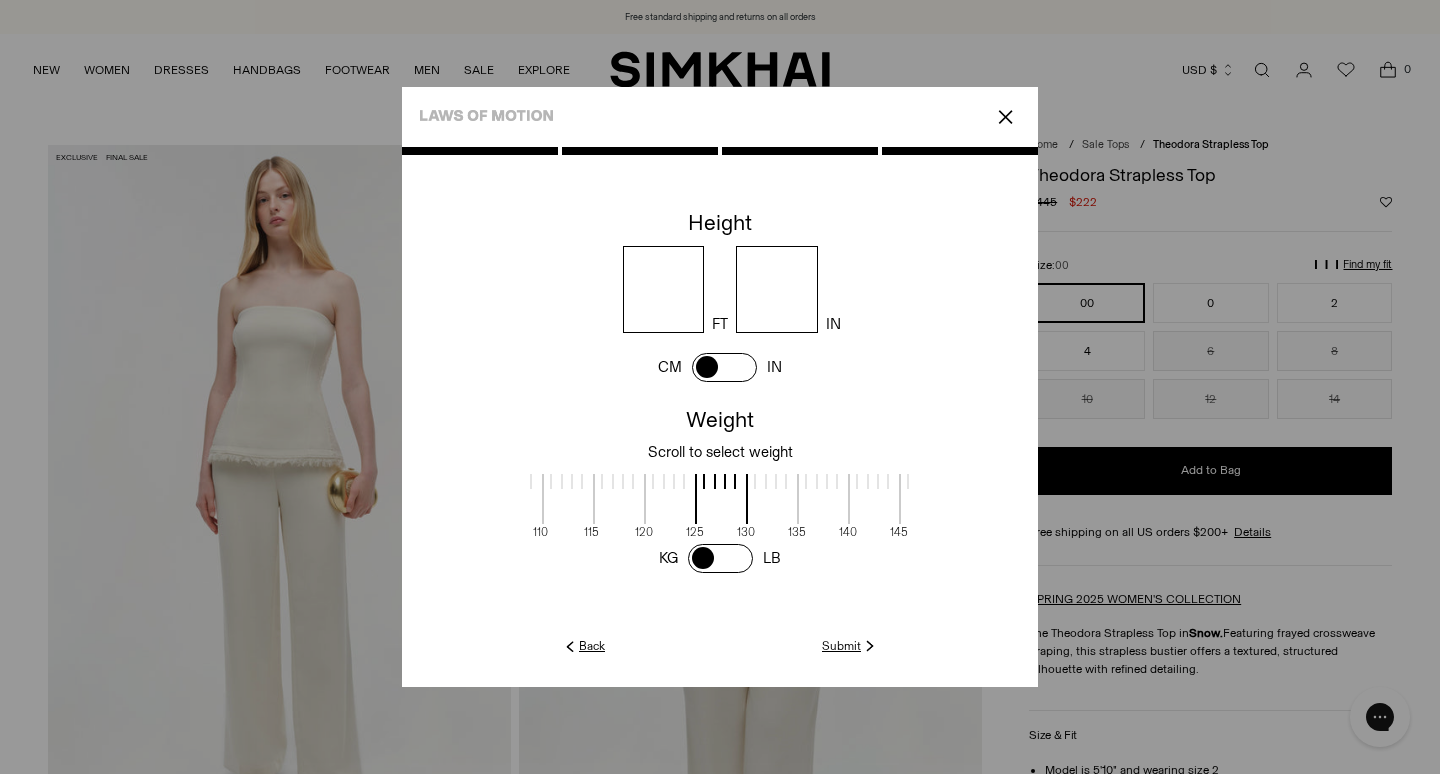 scroll, scrollTop: 4, scrollLeft: 547, axis: both 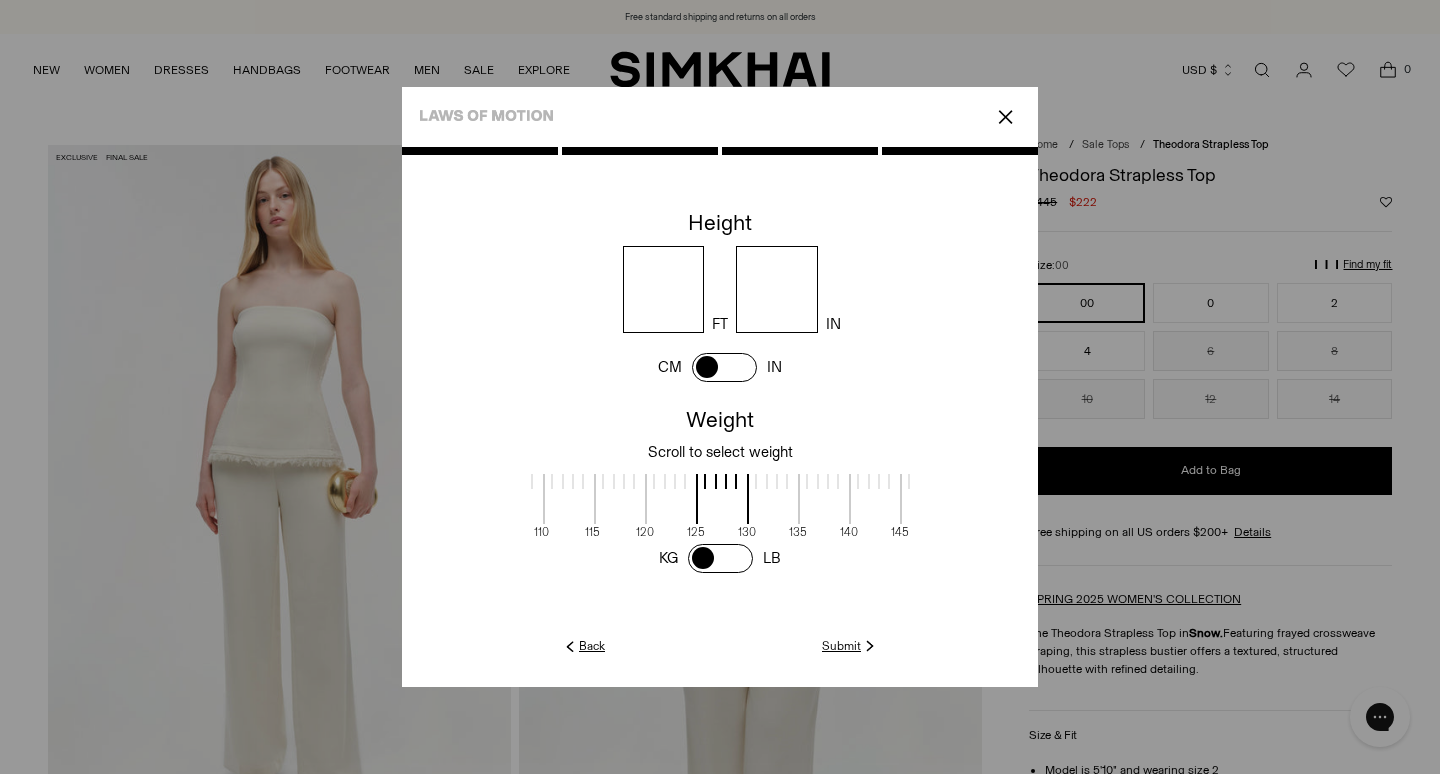 drag, startPoint x: 726, startPoint y: 506, endPoint x: 829, endPoint y: 506, distance: 103 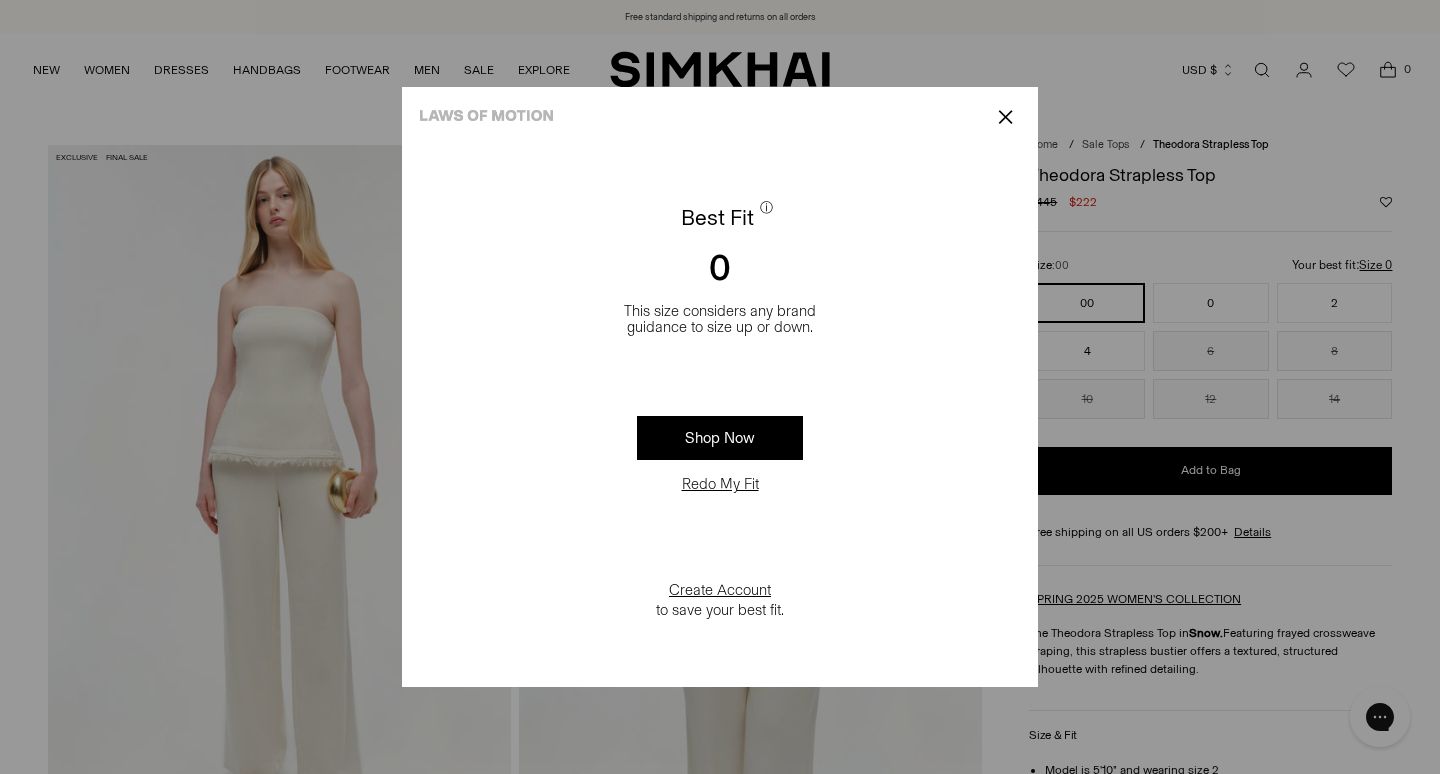 click on "✕" at bounding box center (1005, 117) 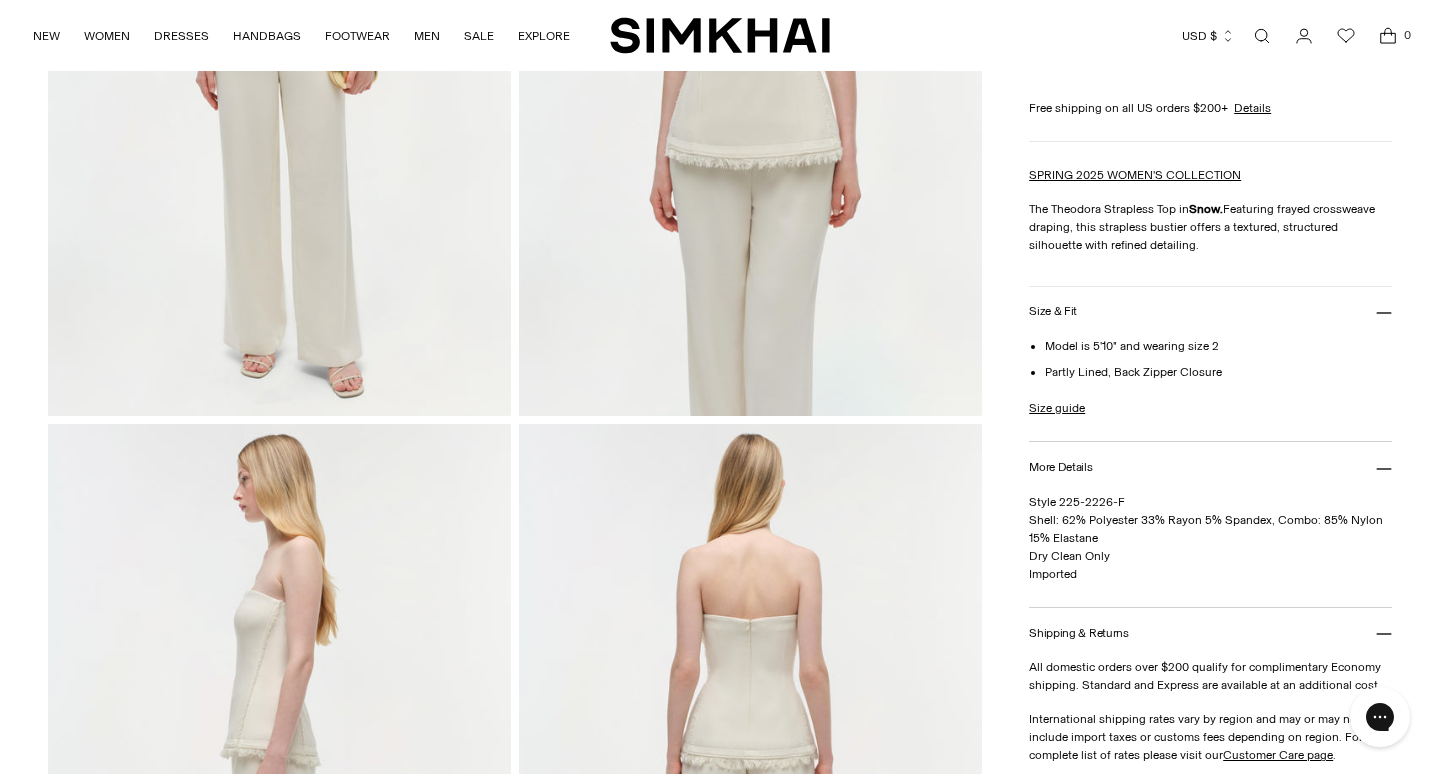 scroll, scrollTop: 427, scrollLeft: 0, axis: vertical 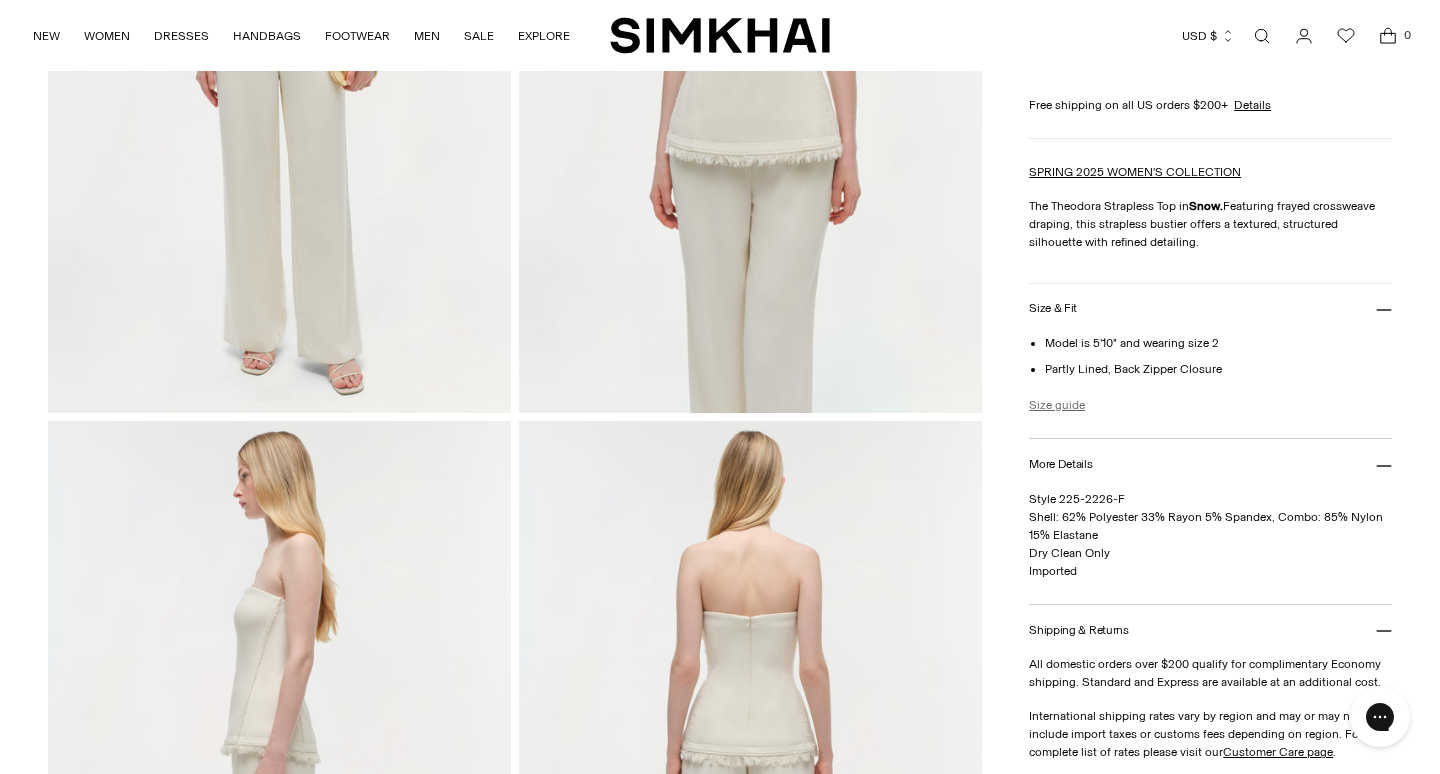 click on "Size guide" at bounding box center [1057, 405] 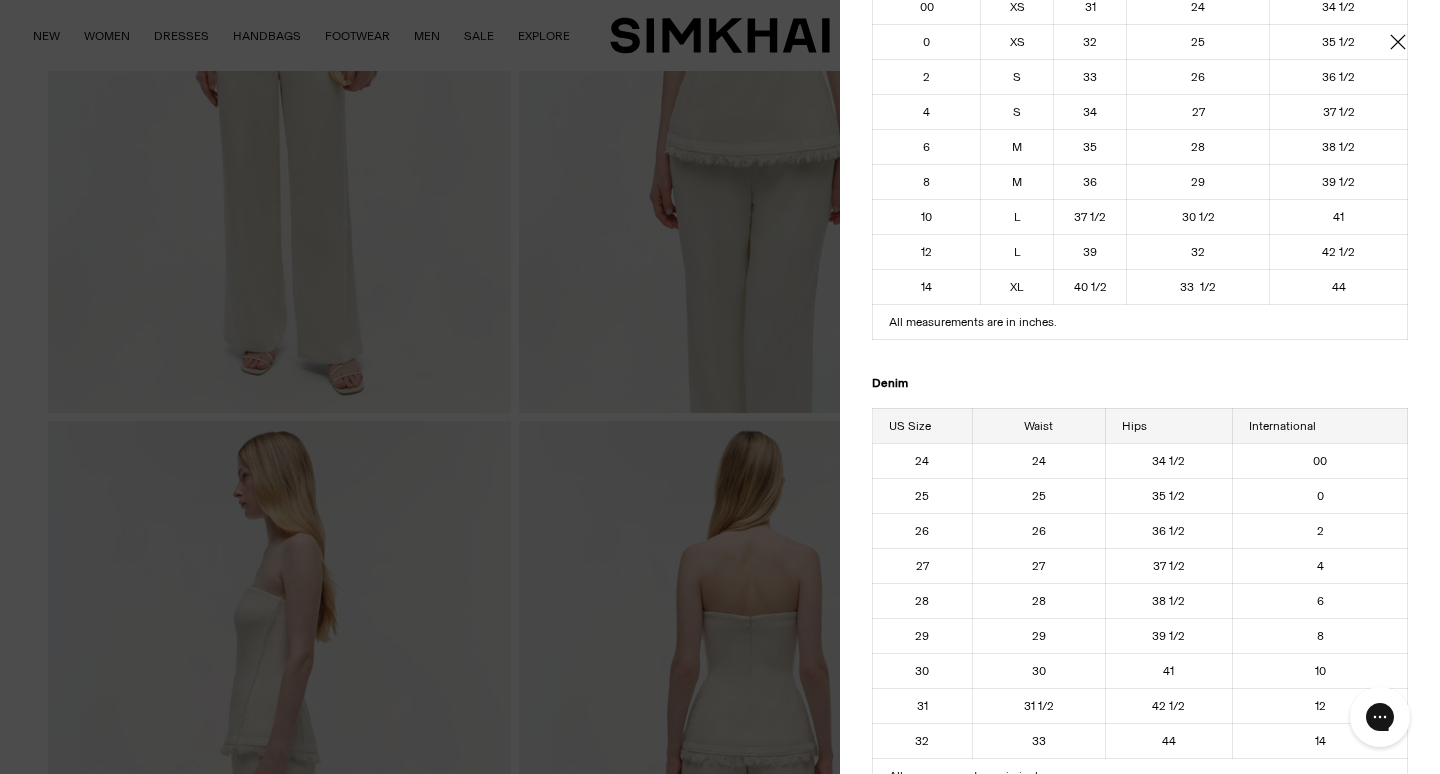 scroll, scrollTop: 211, scrollLeft: 0, axis: vertical 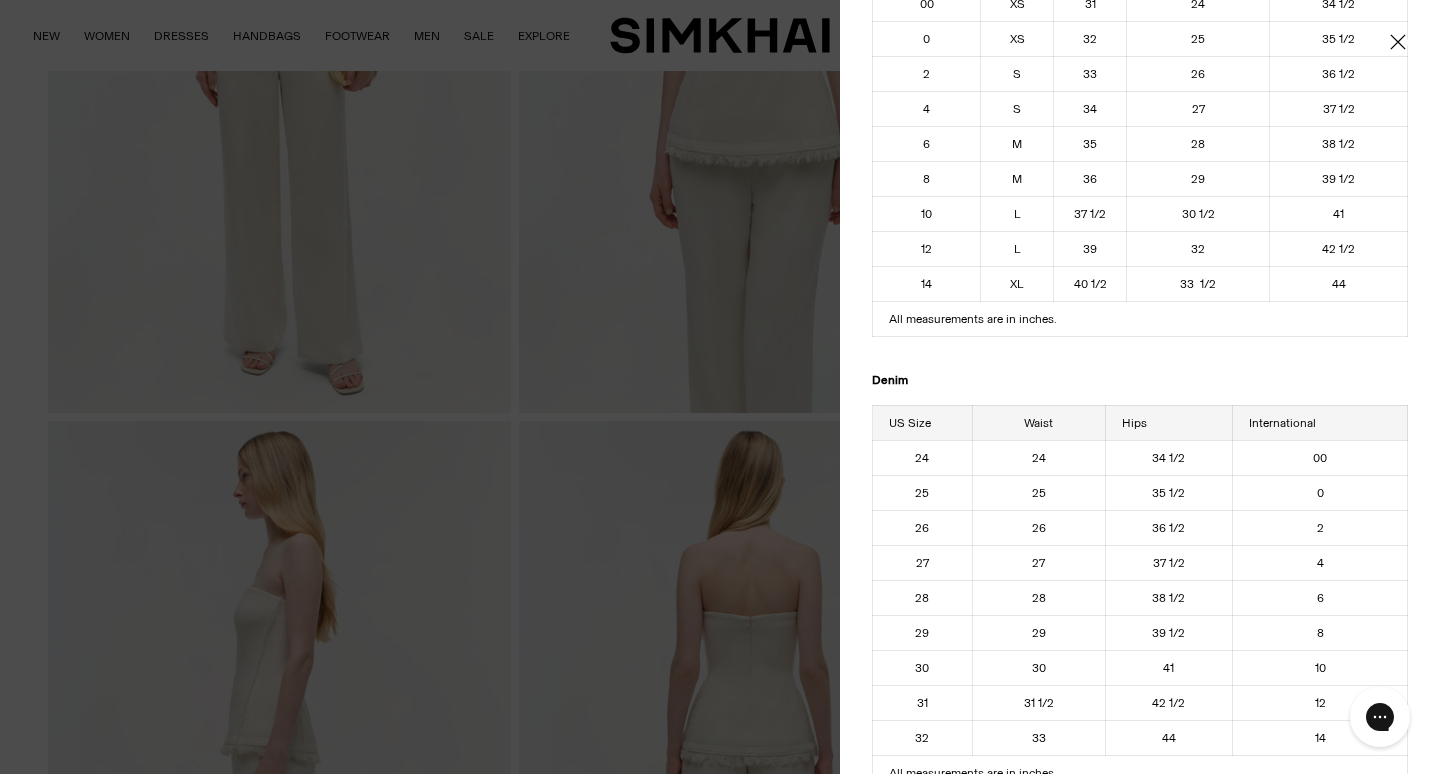 click 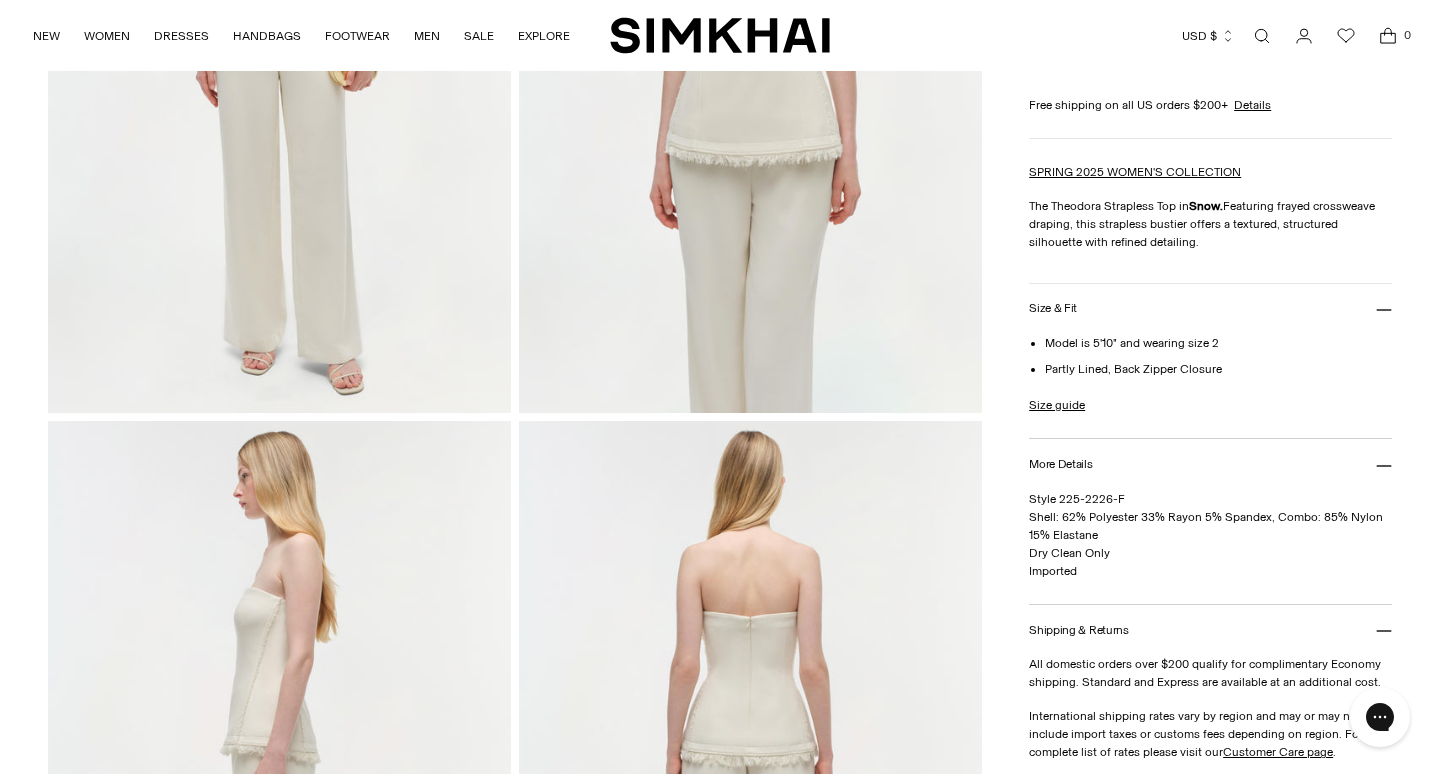 scroll, scrollTop: 0, scrollLeft: 0, axis: both 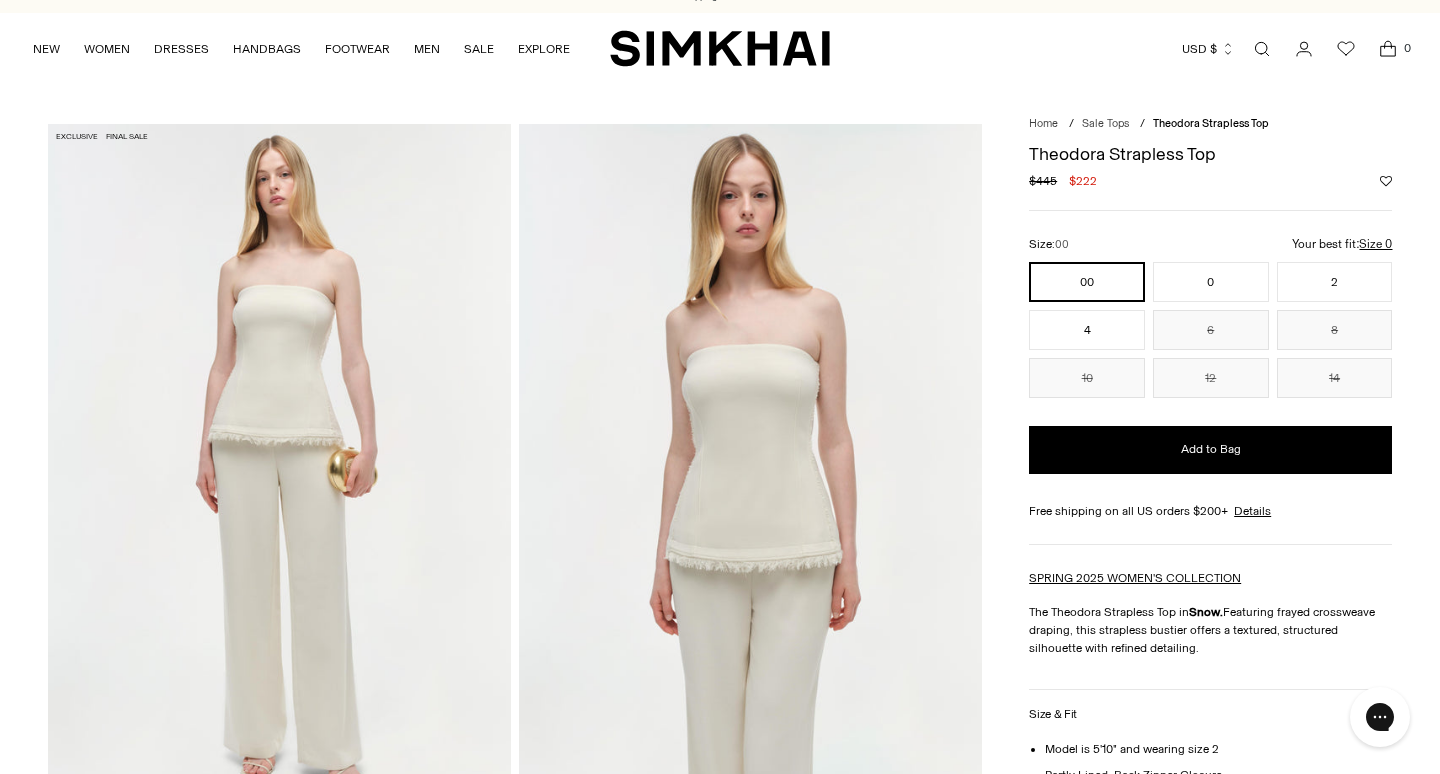click at bounding box center (279, 471) 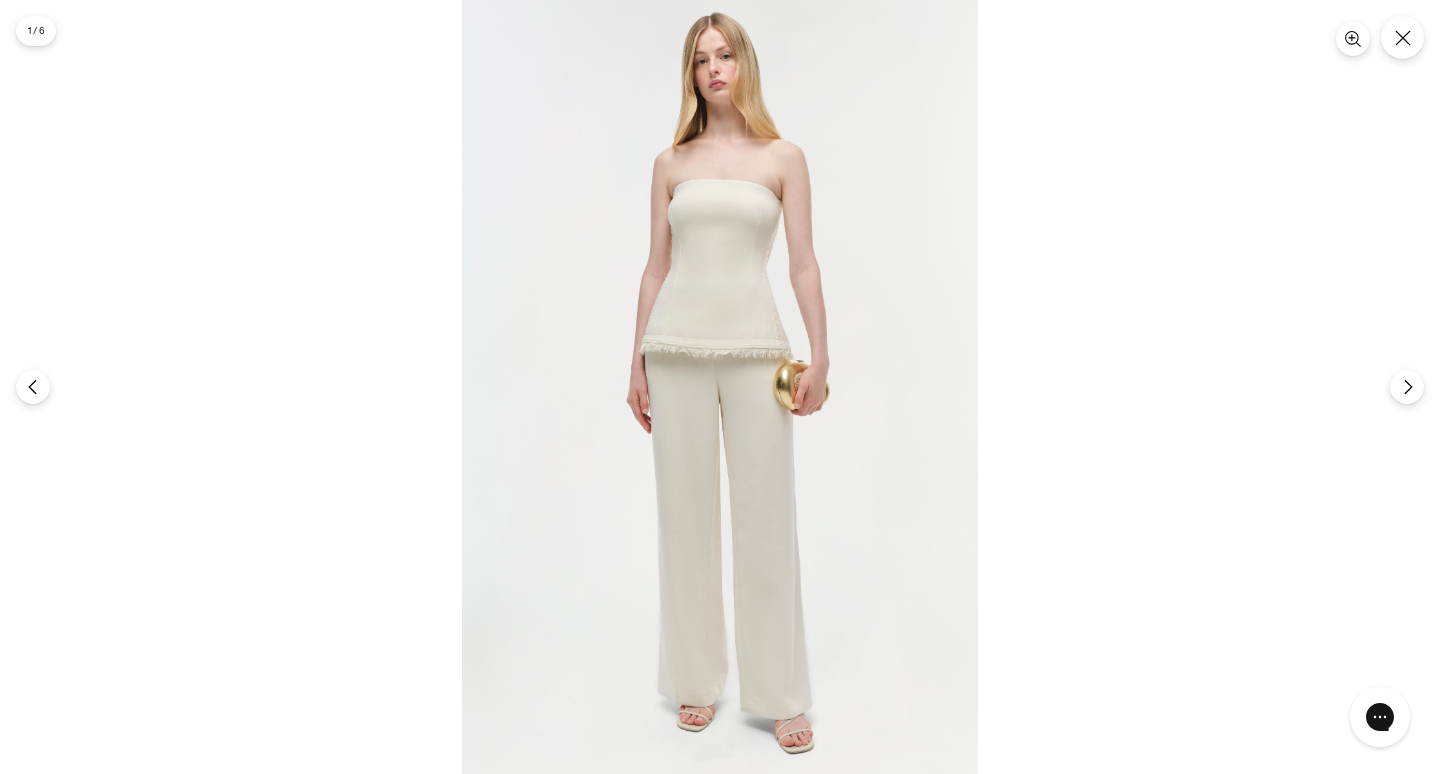 click at bounding box center (720, 387) 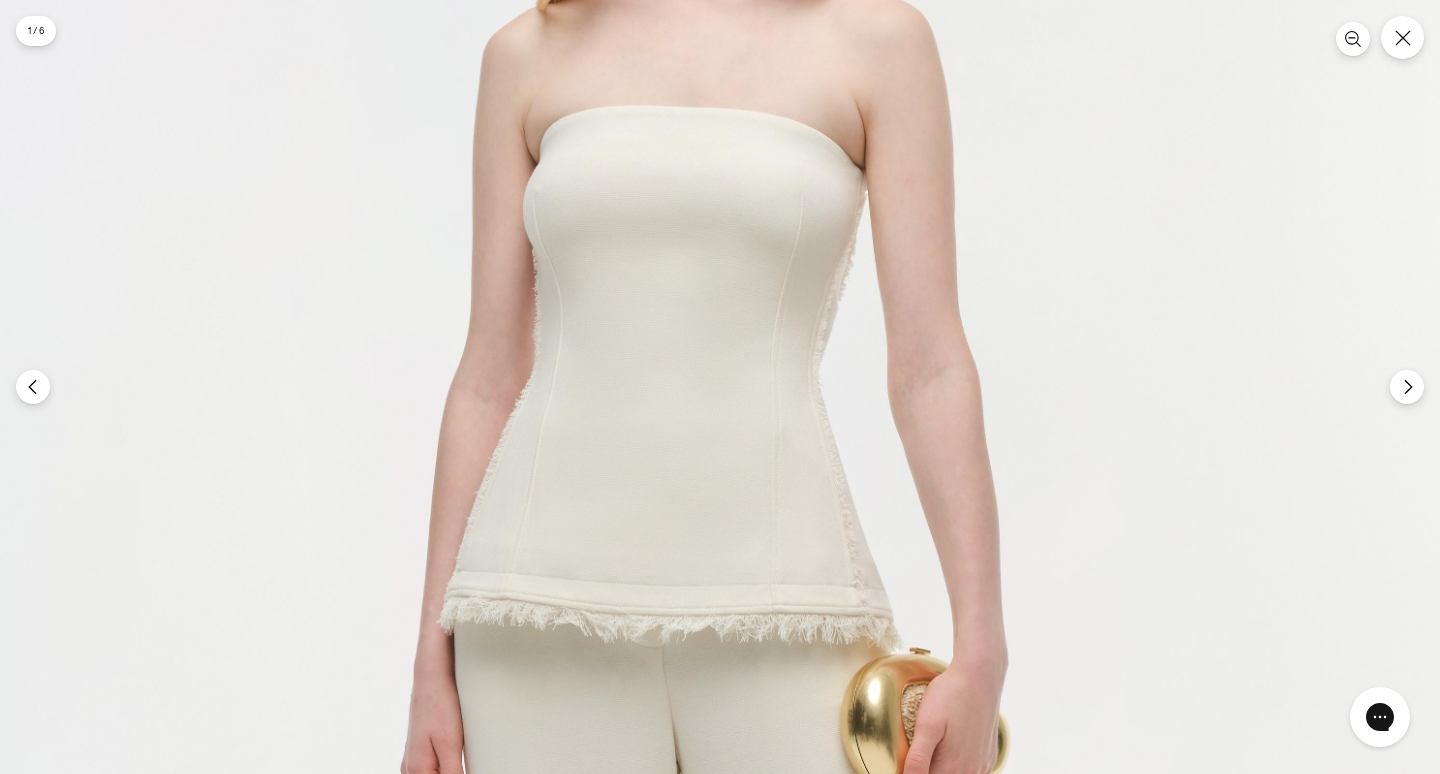 click at bounding box center [680, 729] 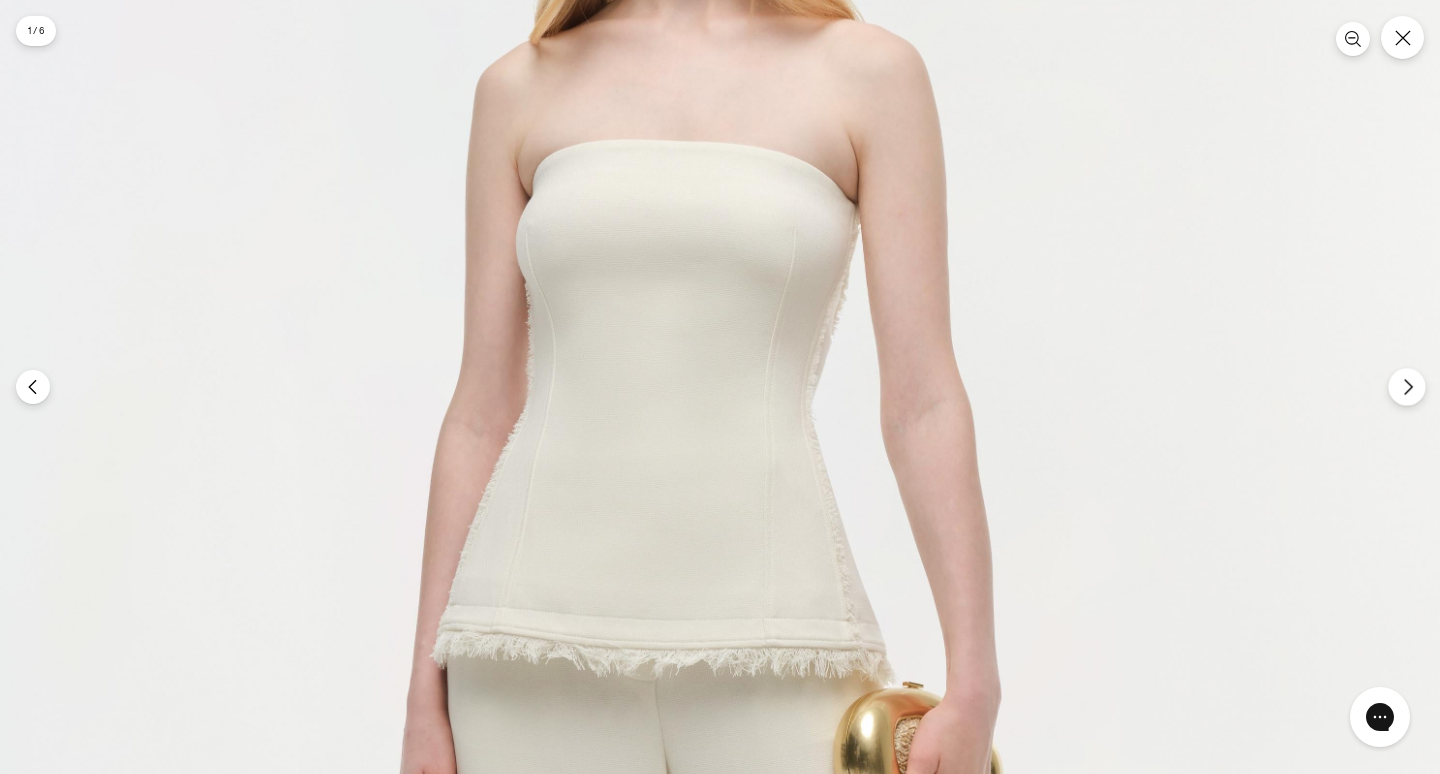 click 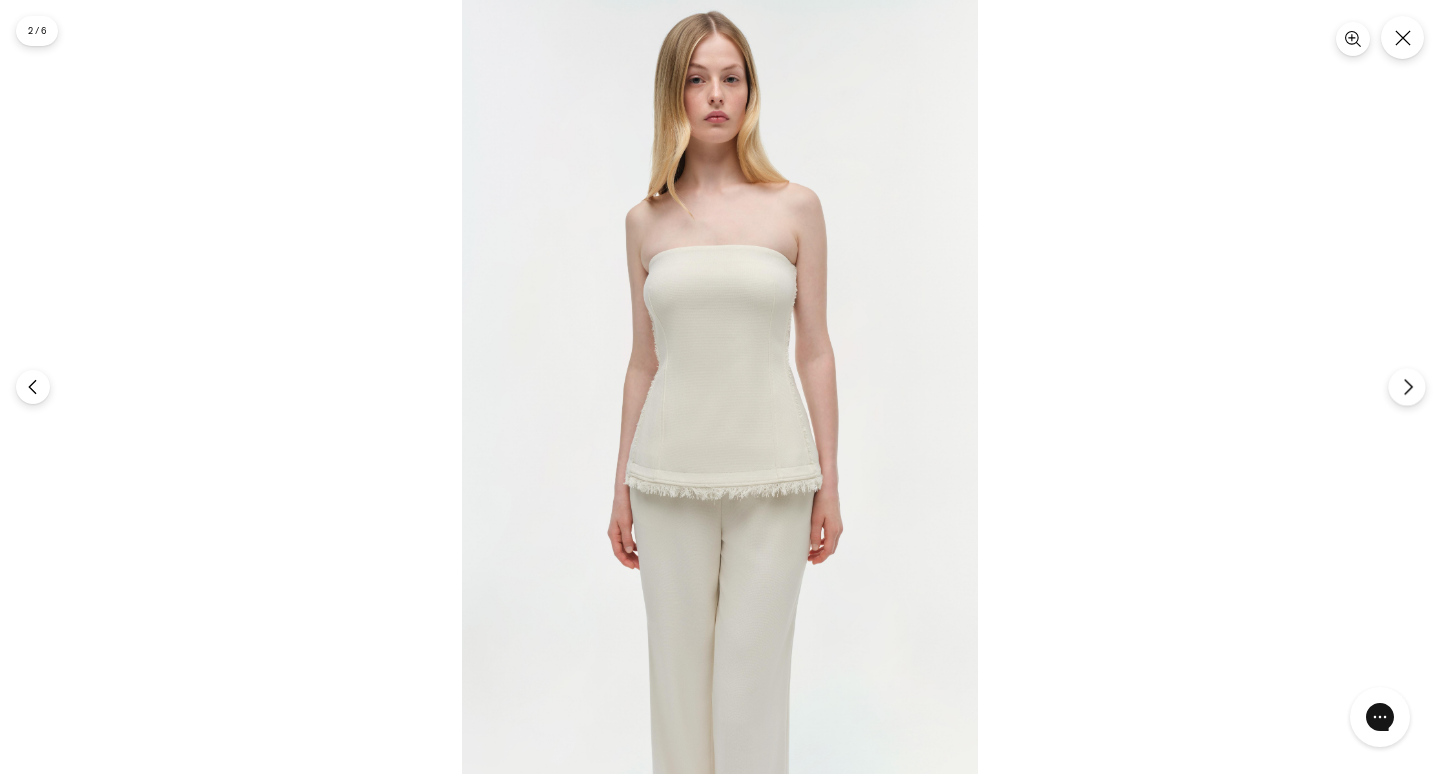 click 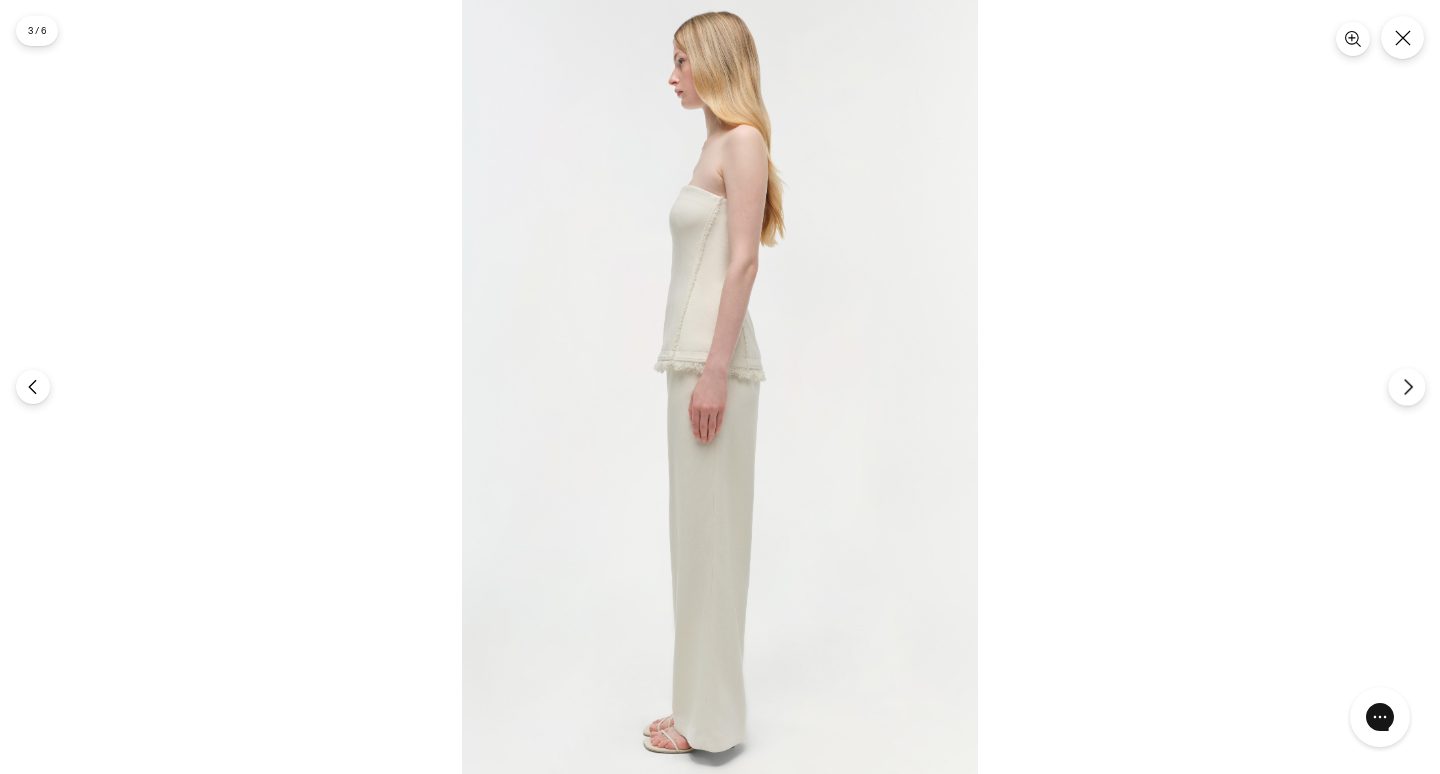 click 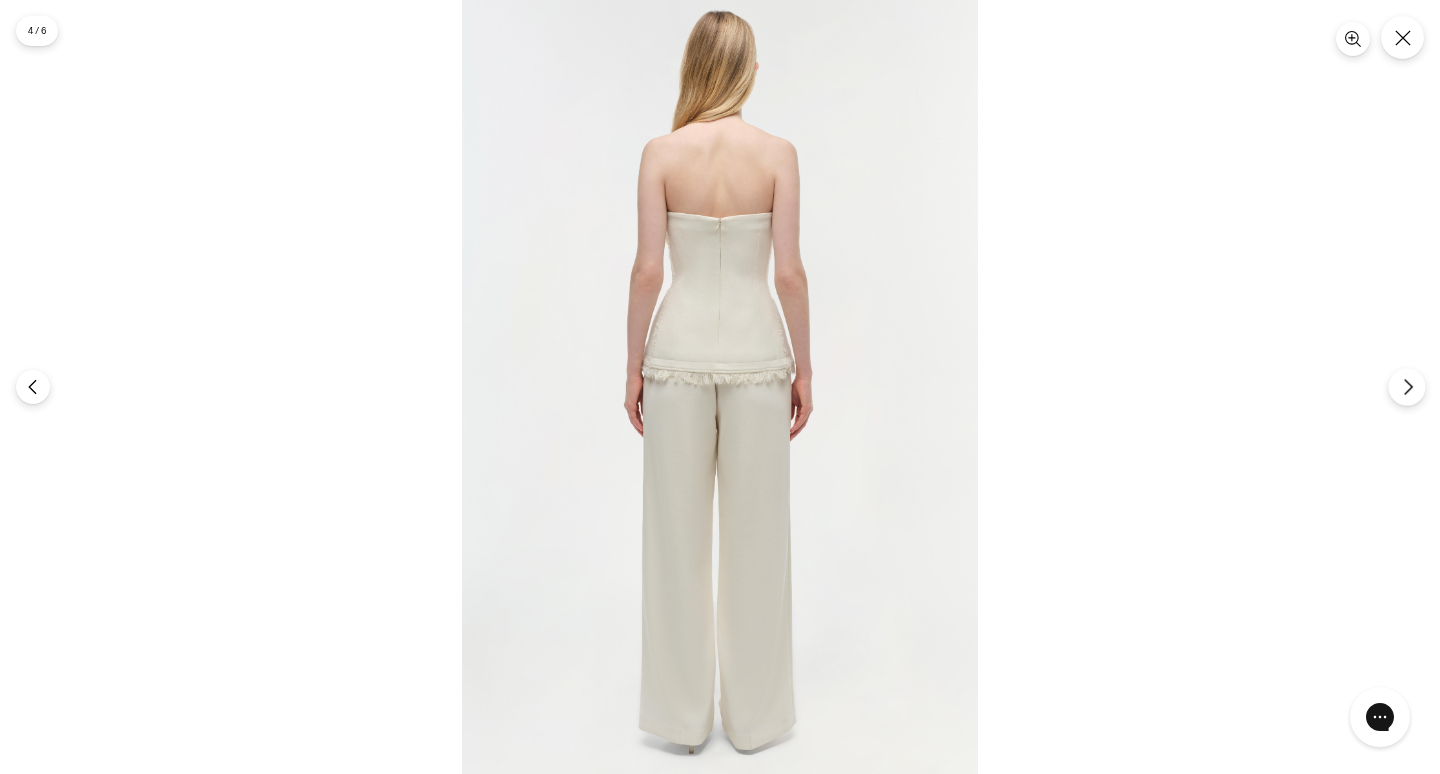 click 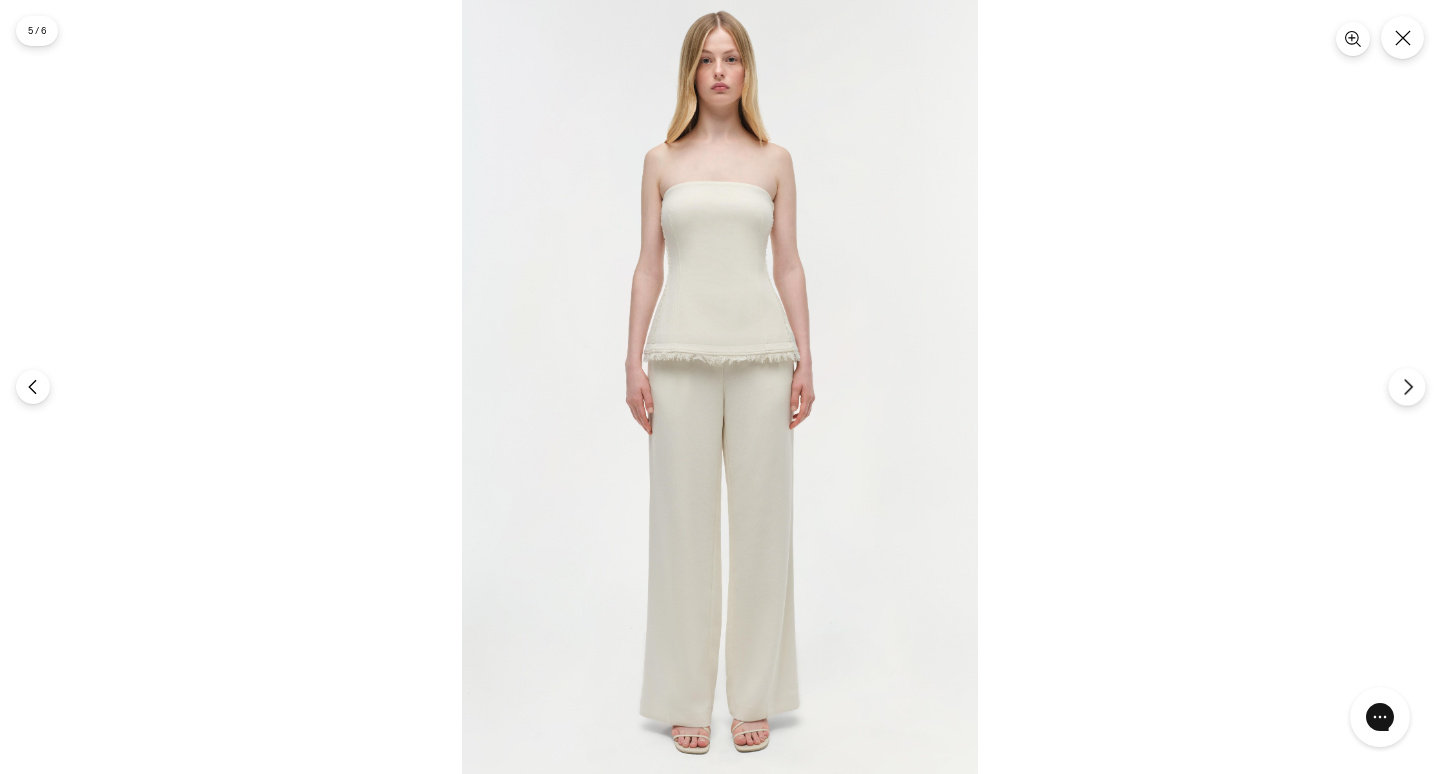 click 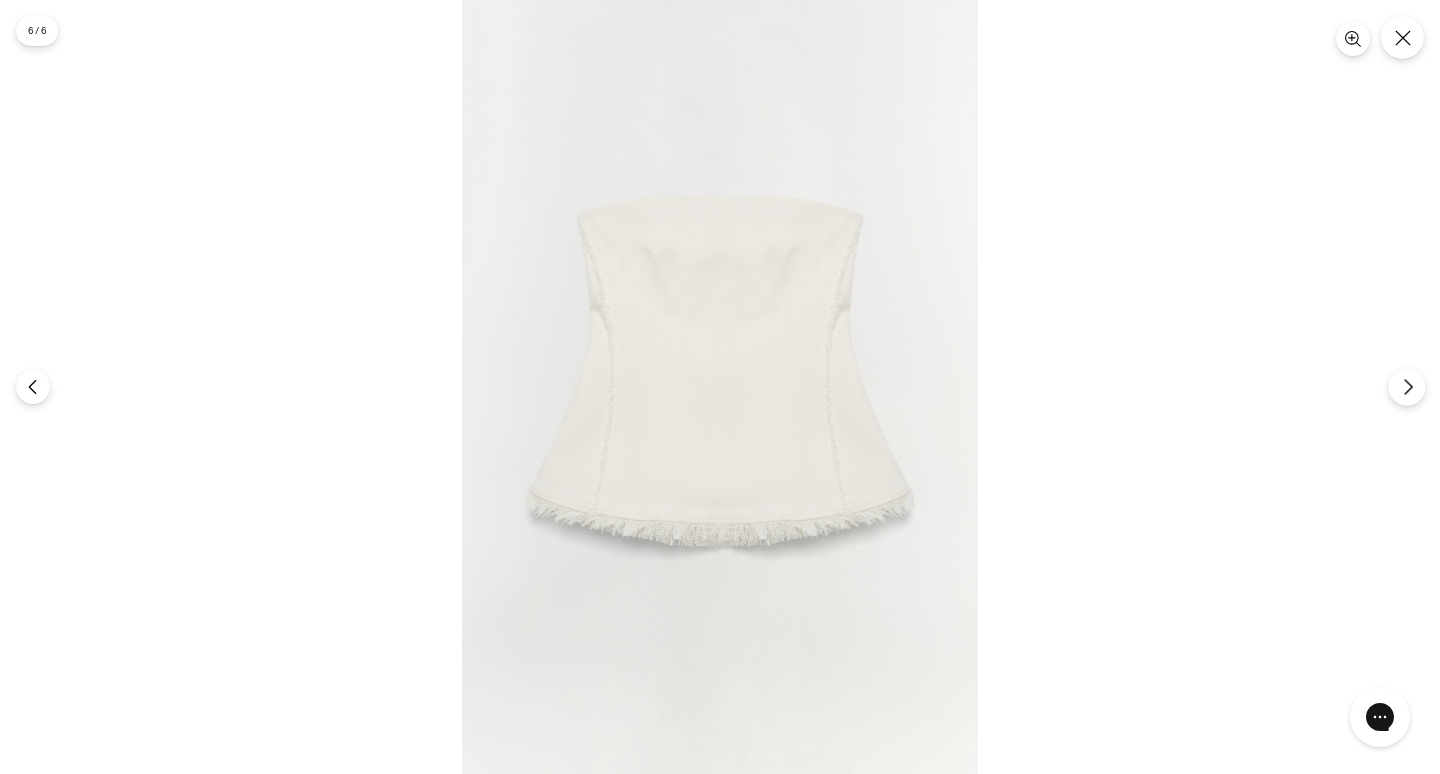 click 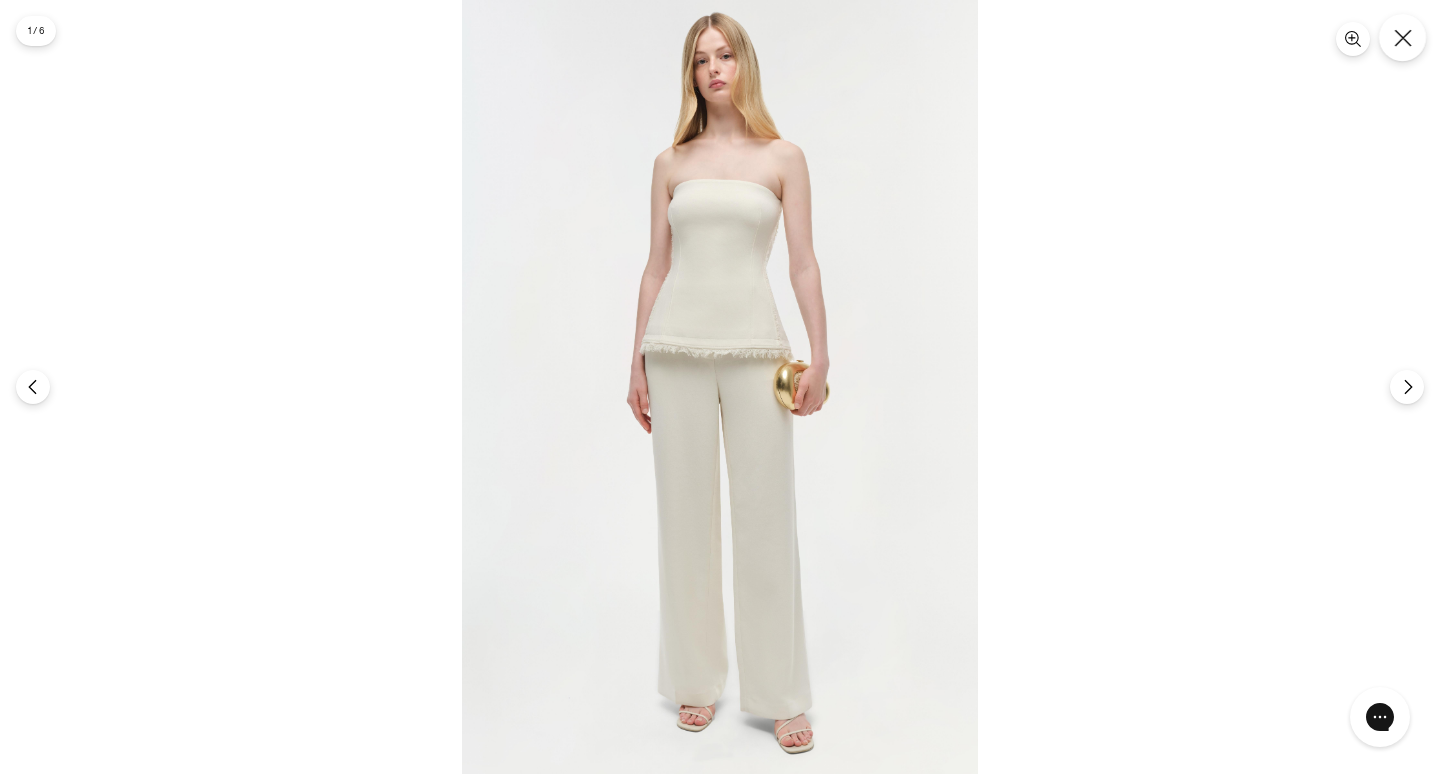 click 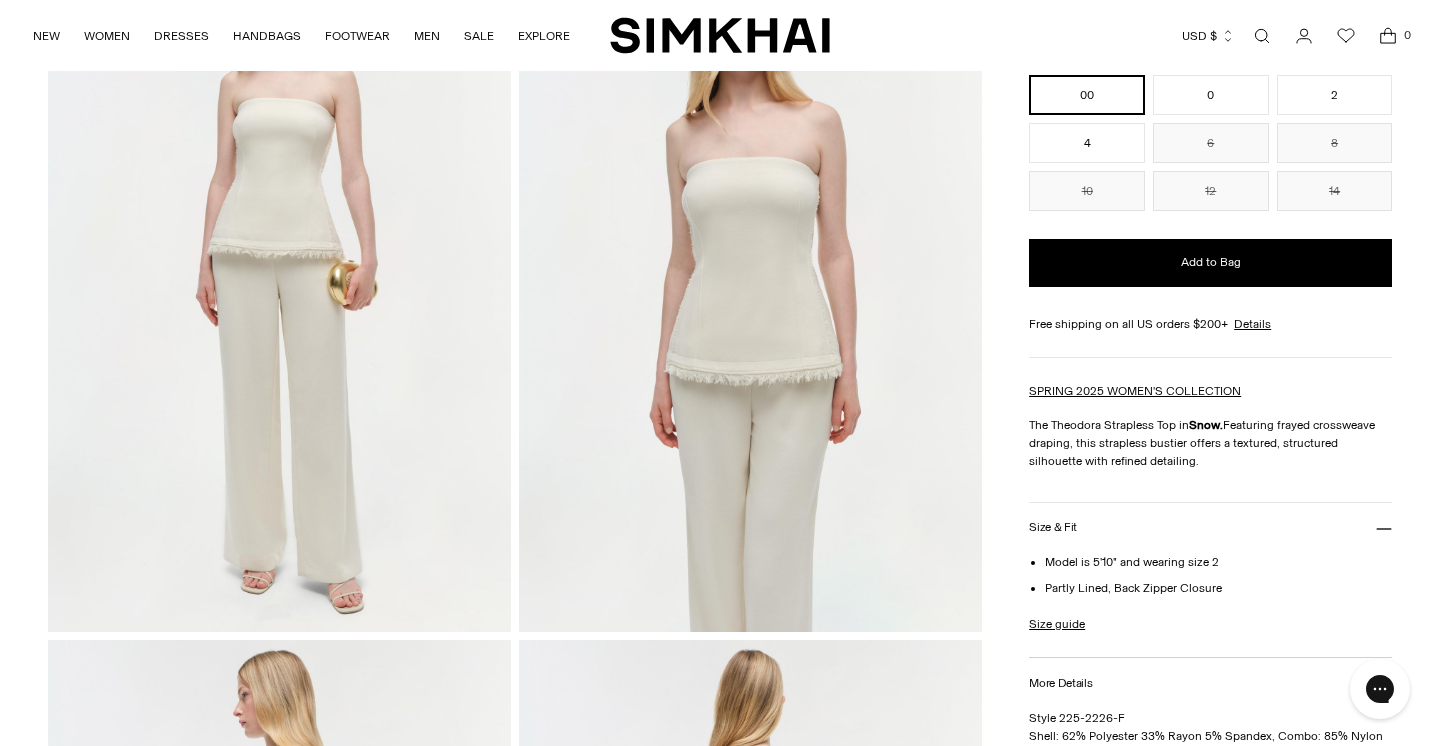 scroll, scrollTop: 201, scrollLeft: 0, axis: vertical 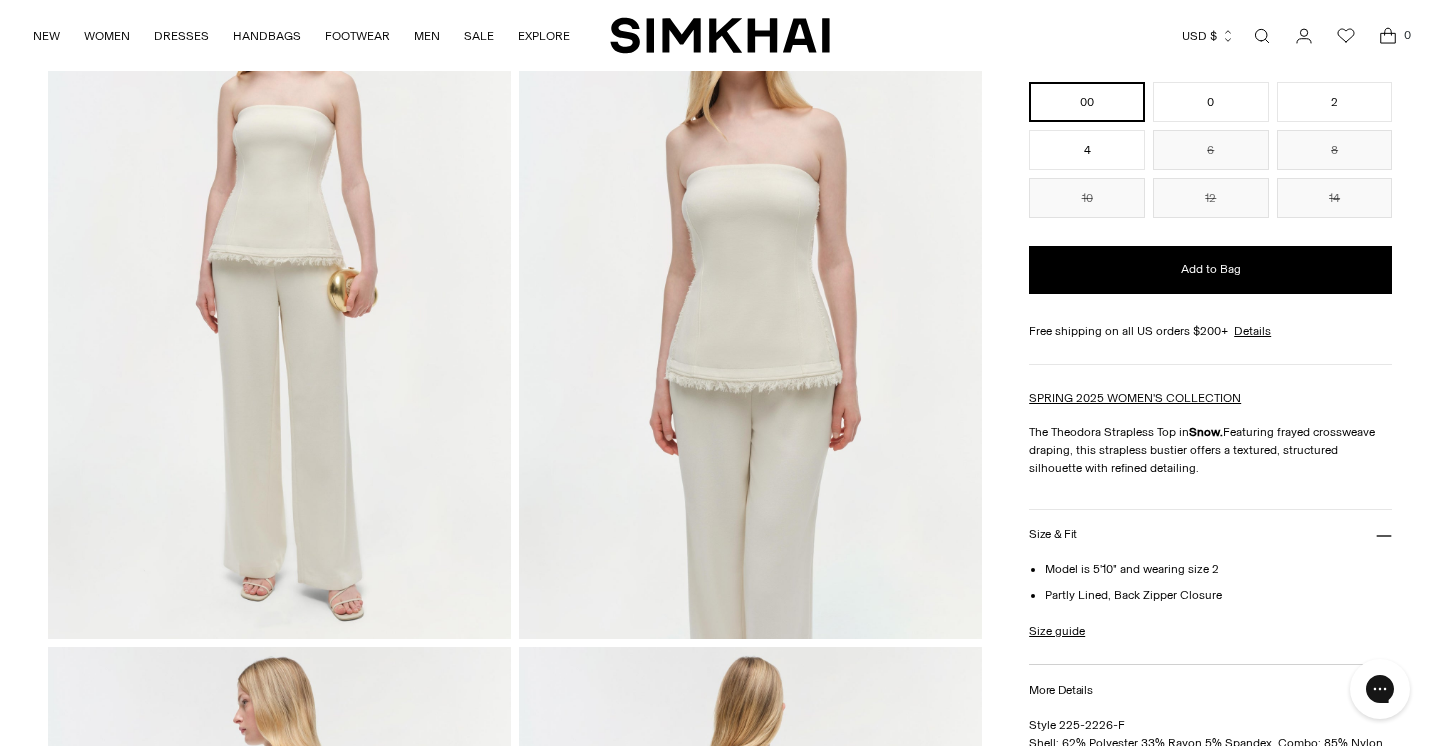 click at bounding box center (279, 291) 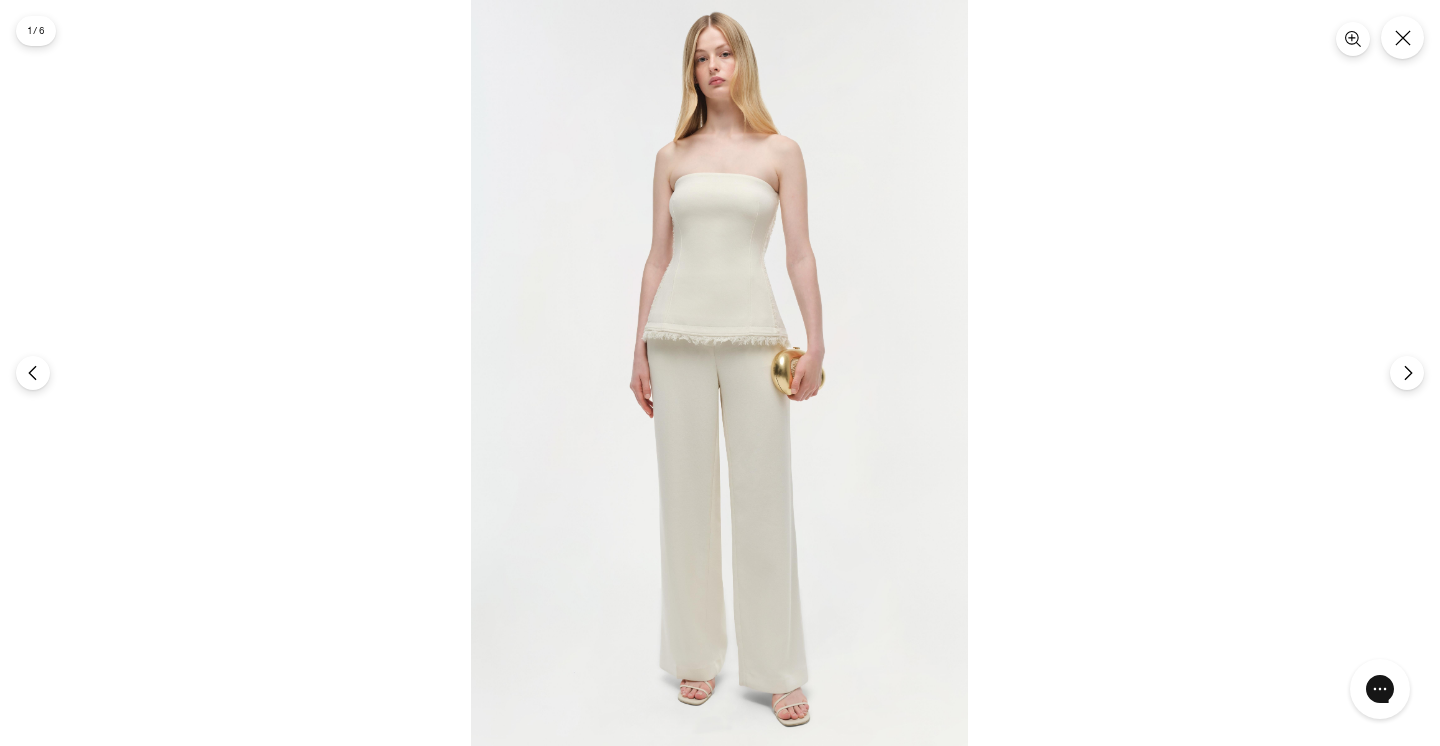 click at bounding box center (719, 373) 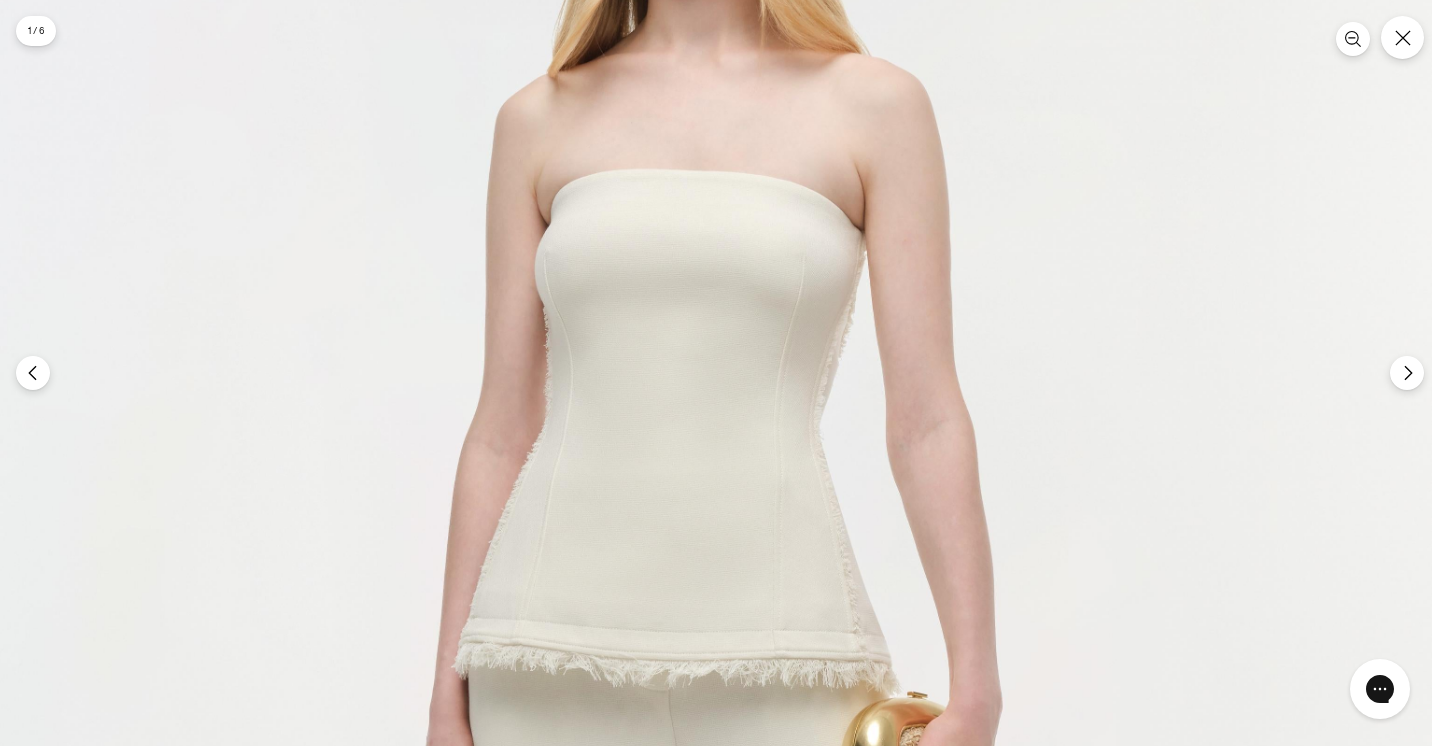 click at bounding box center (686, 770) 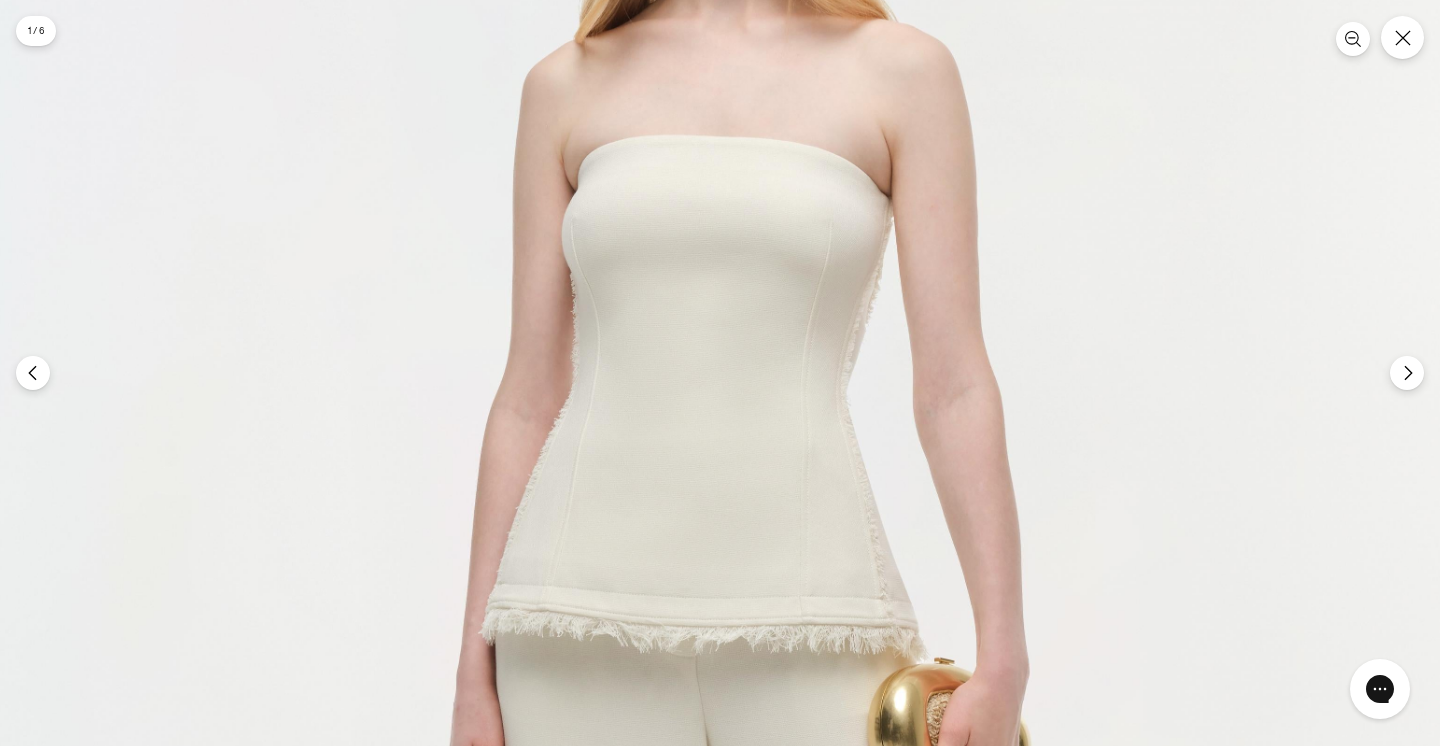 click at bounding box center (713, 736) 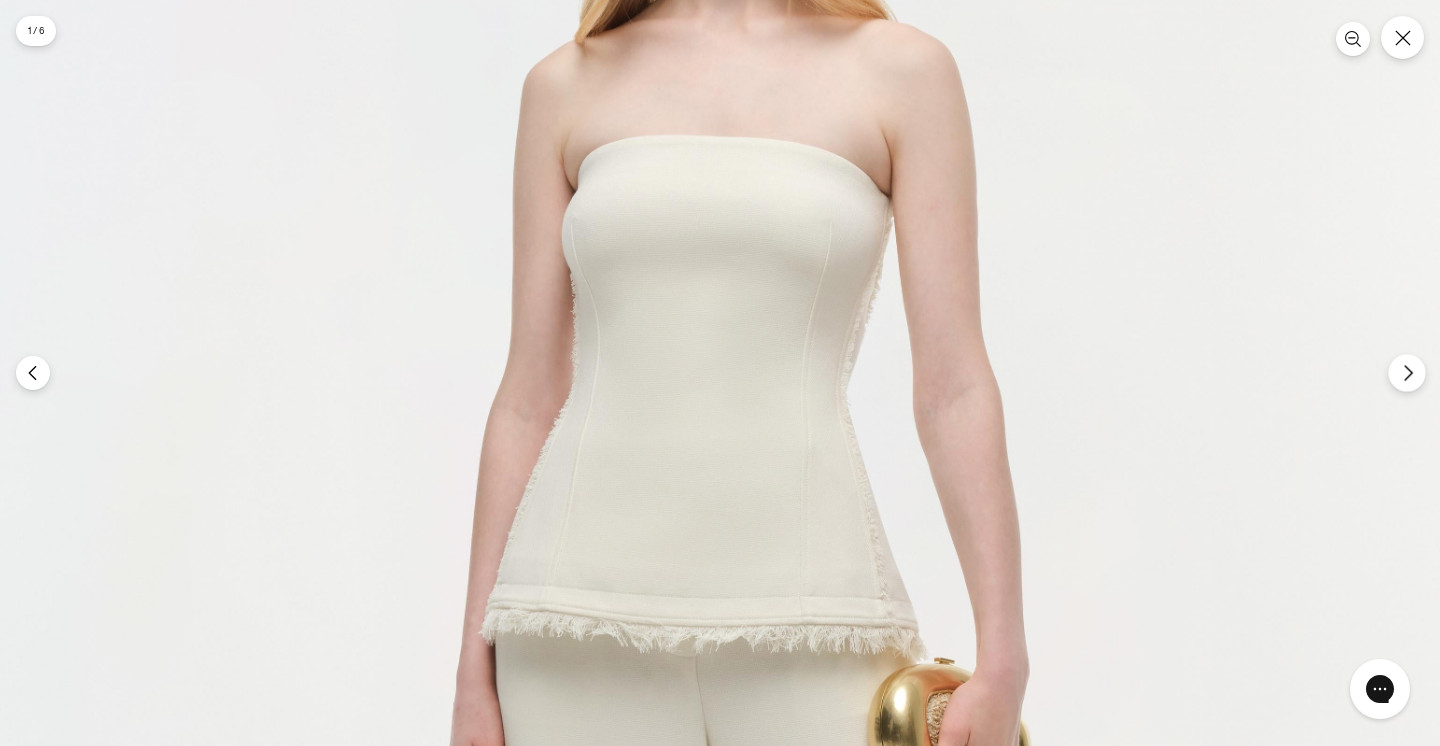 click 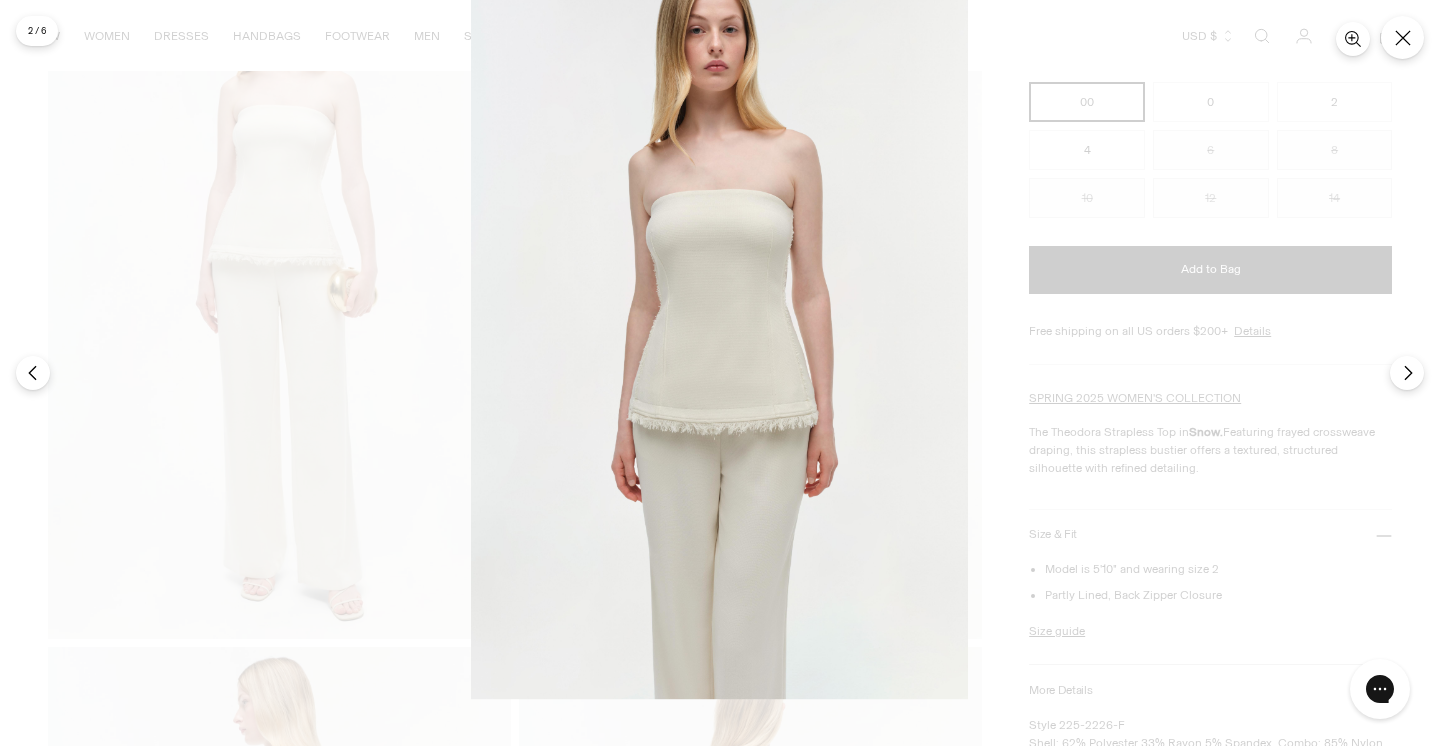 click at bounding box center (719, 326) 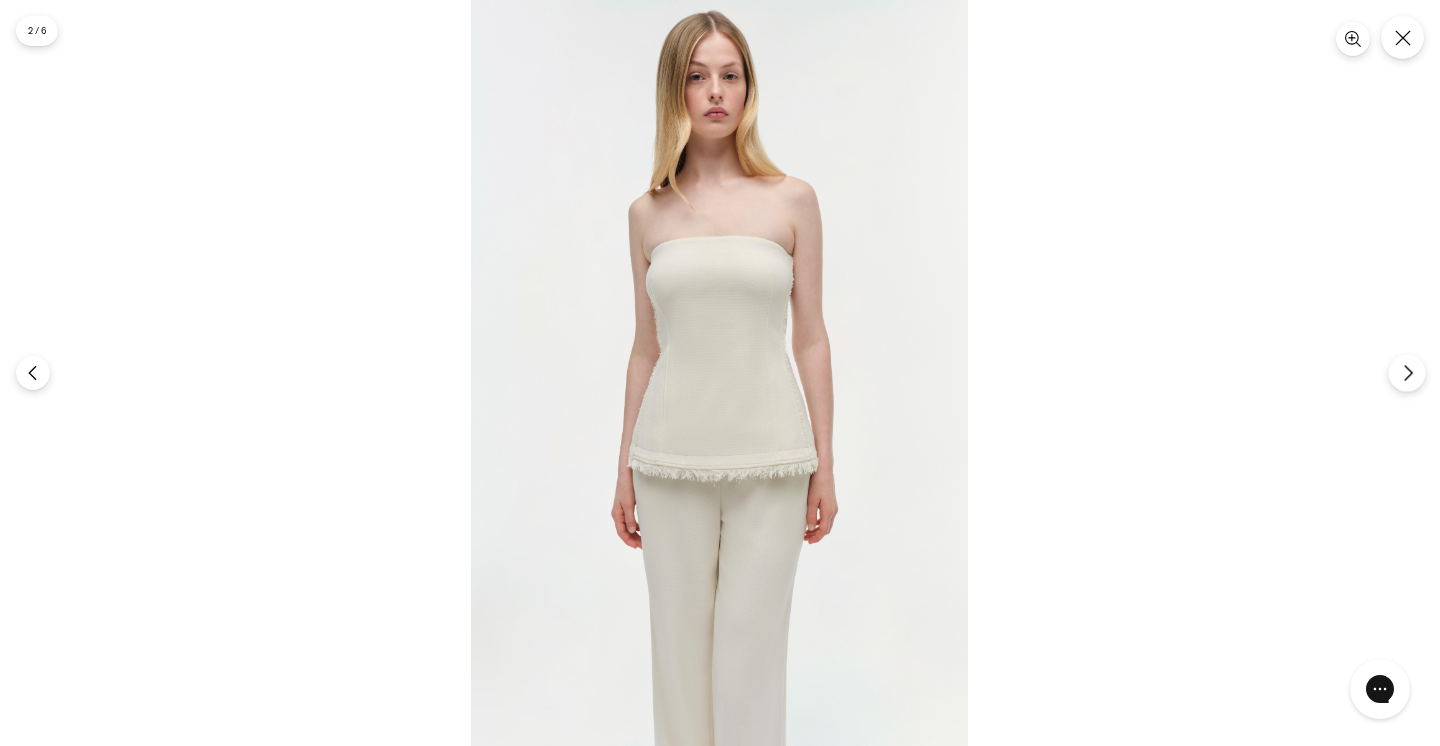 click 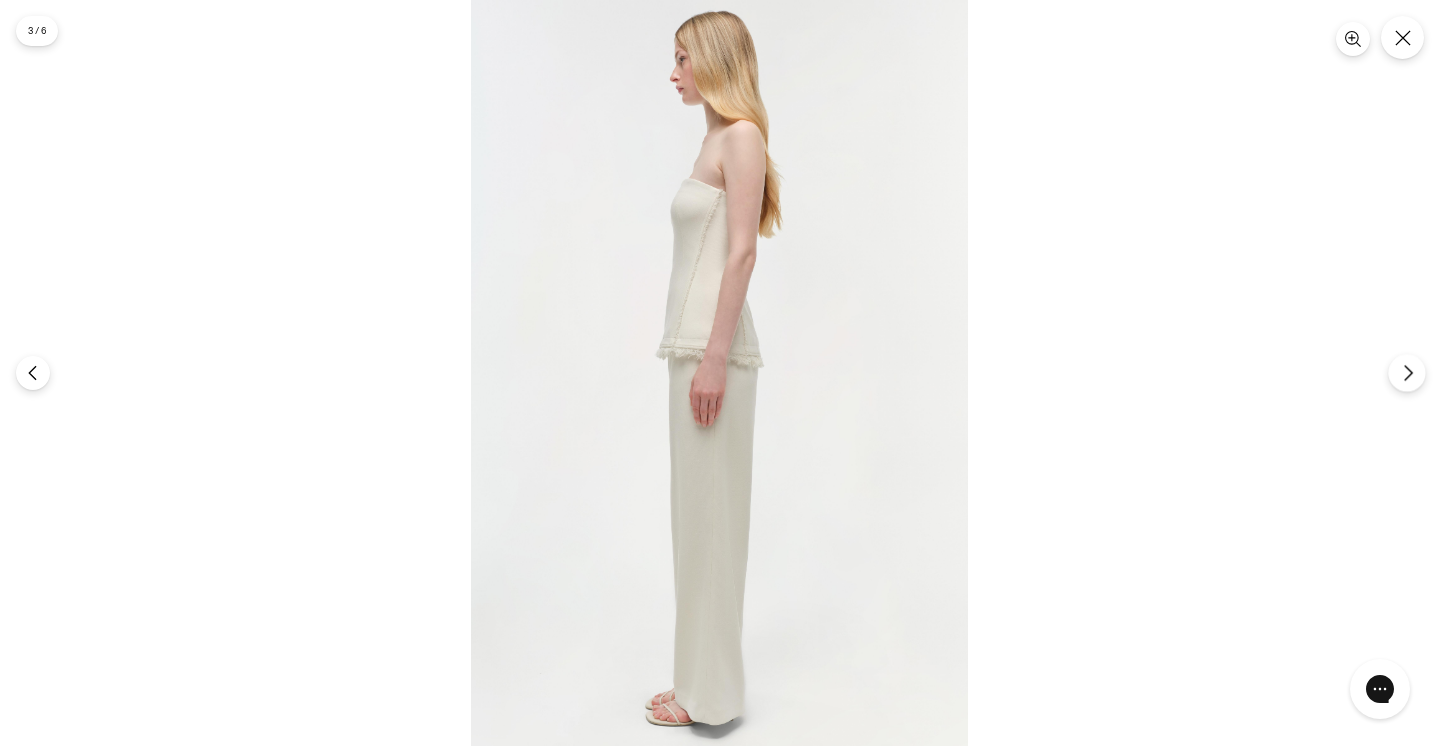 click 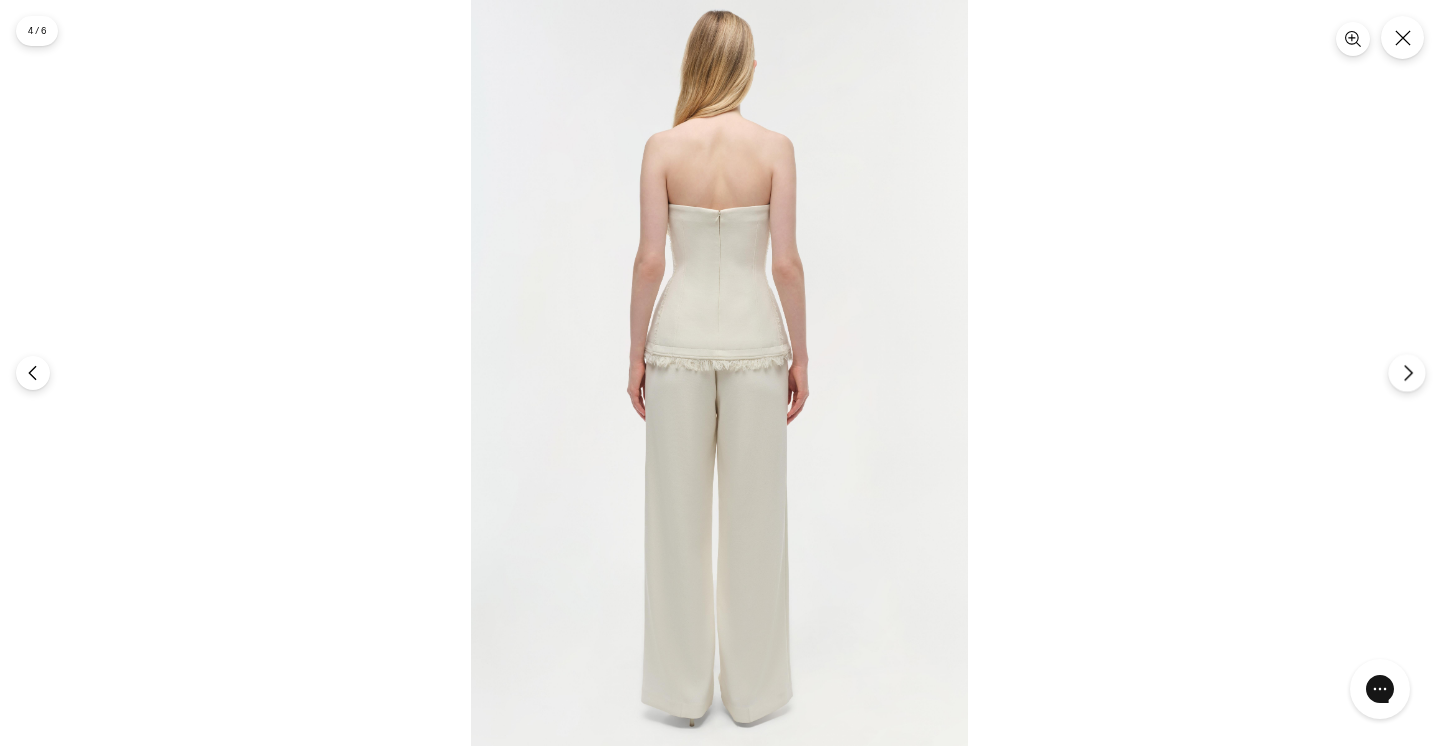 click 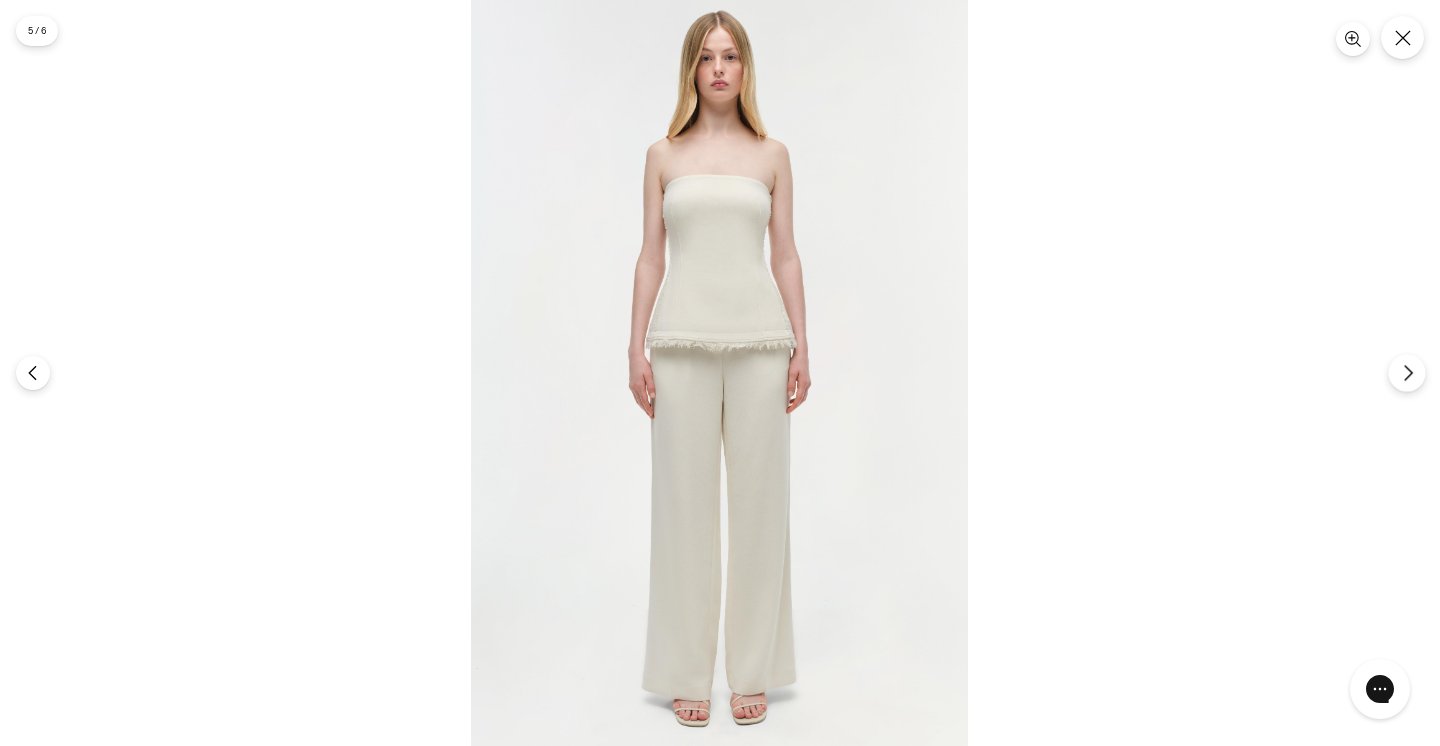 click 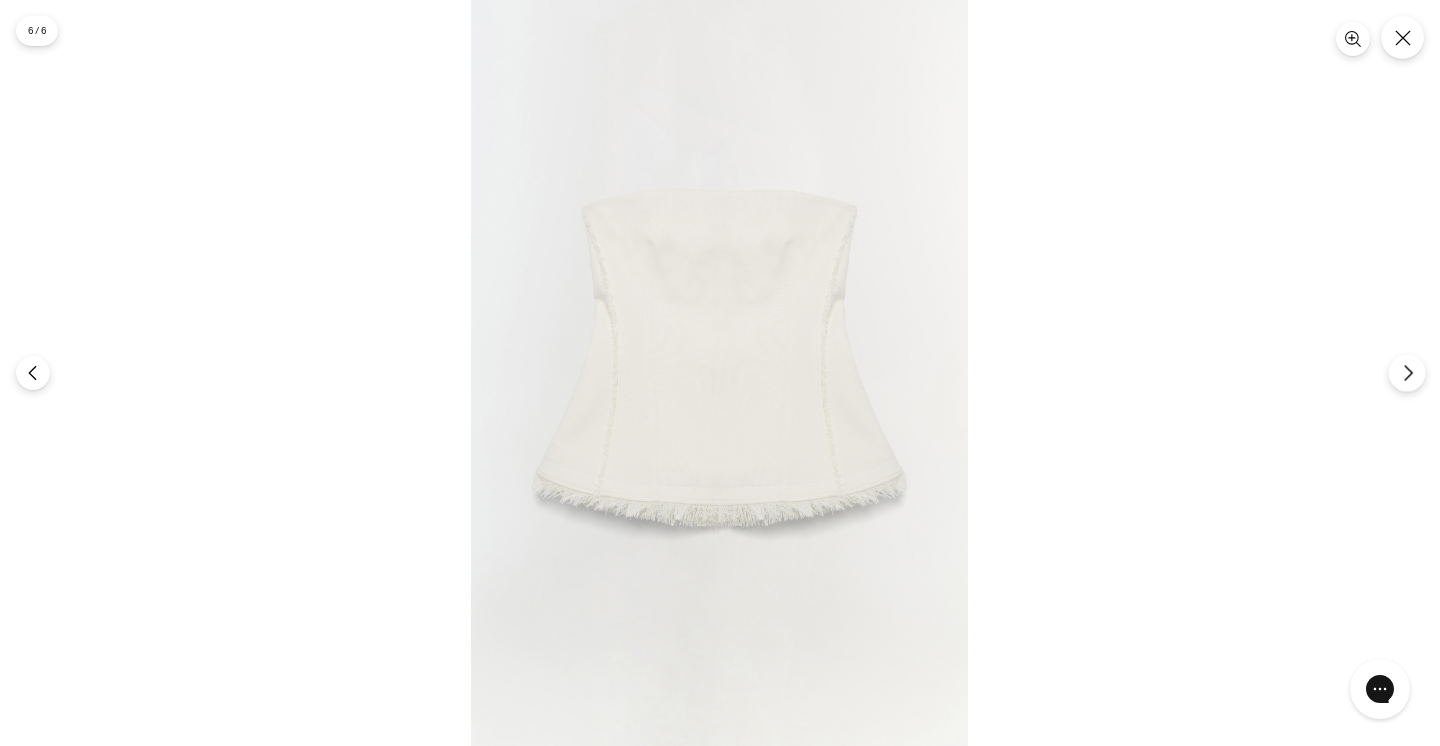 click 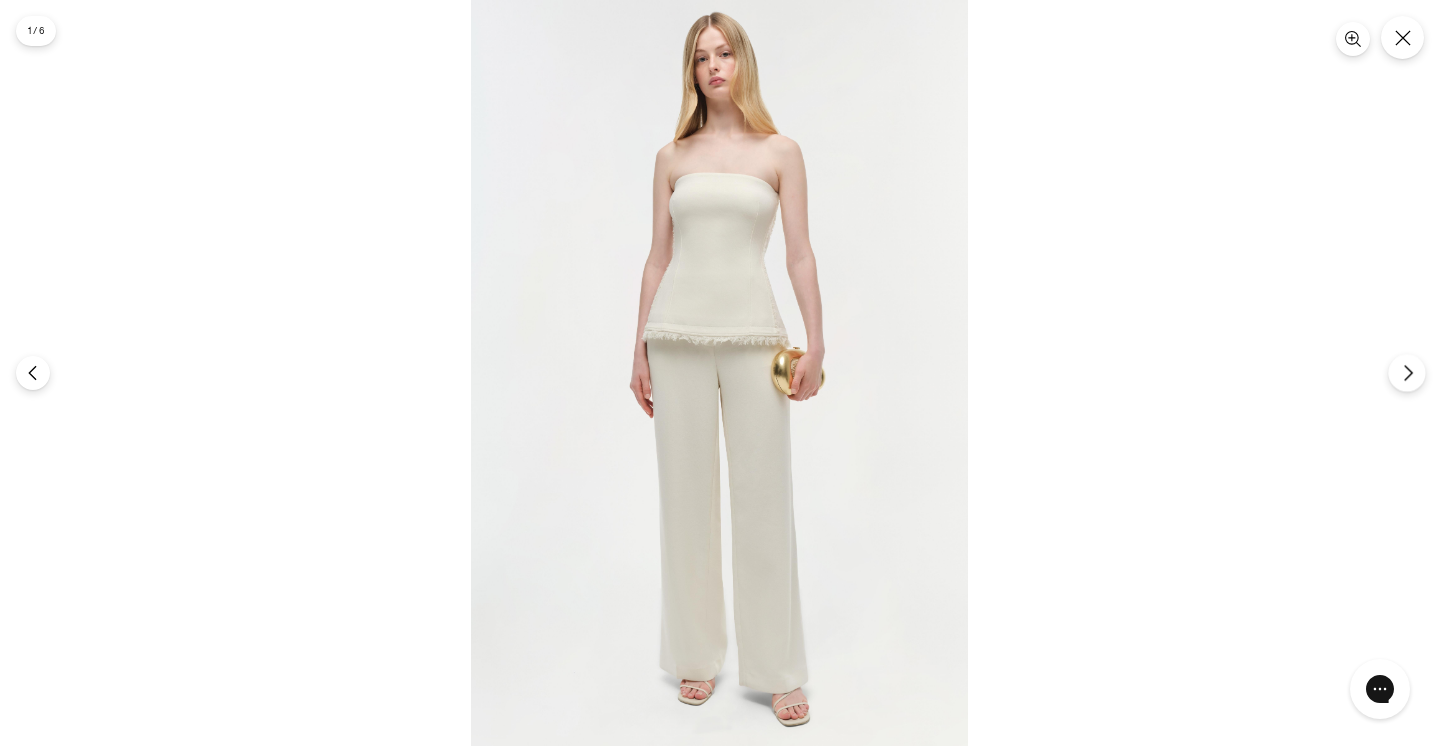 click 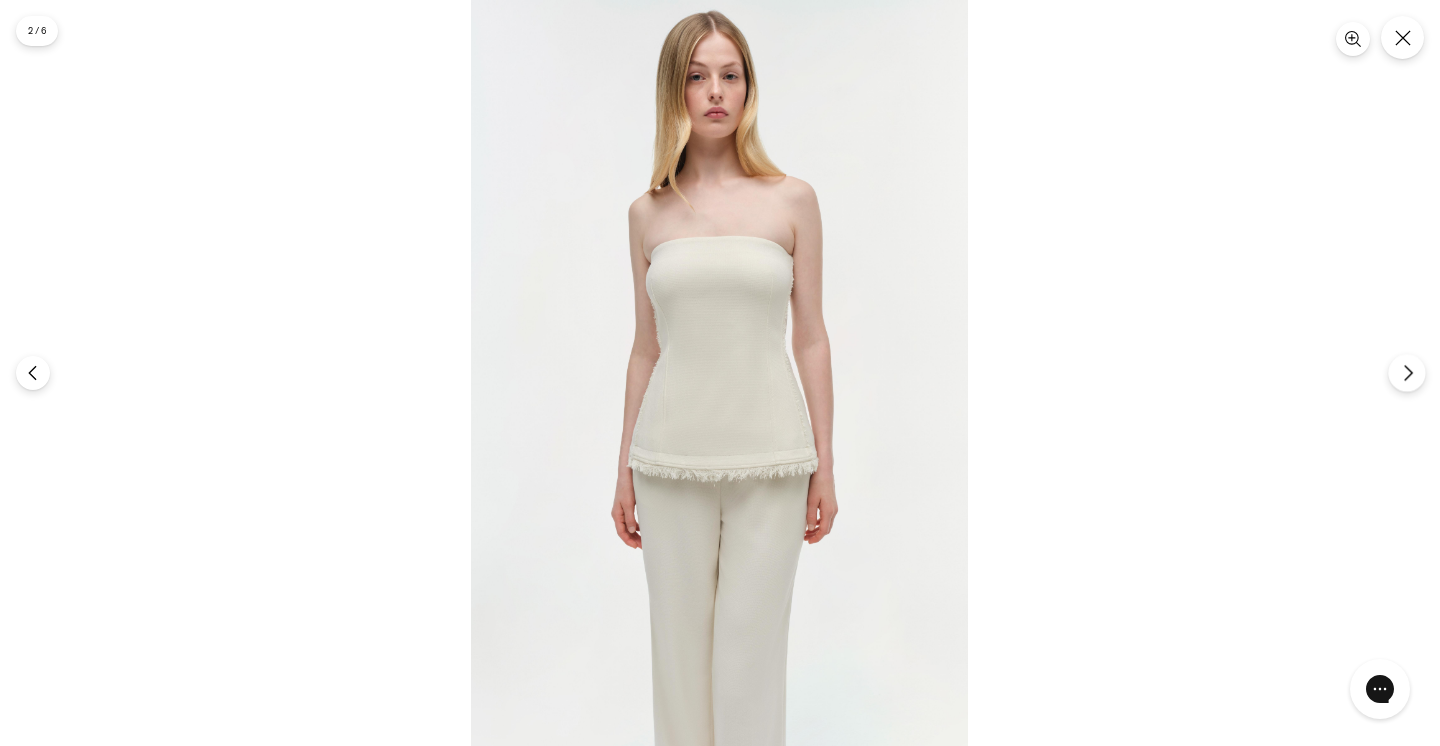 click 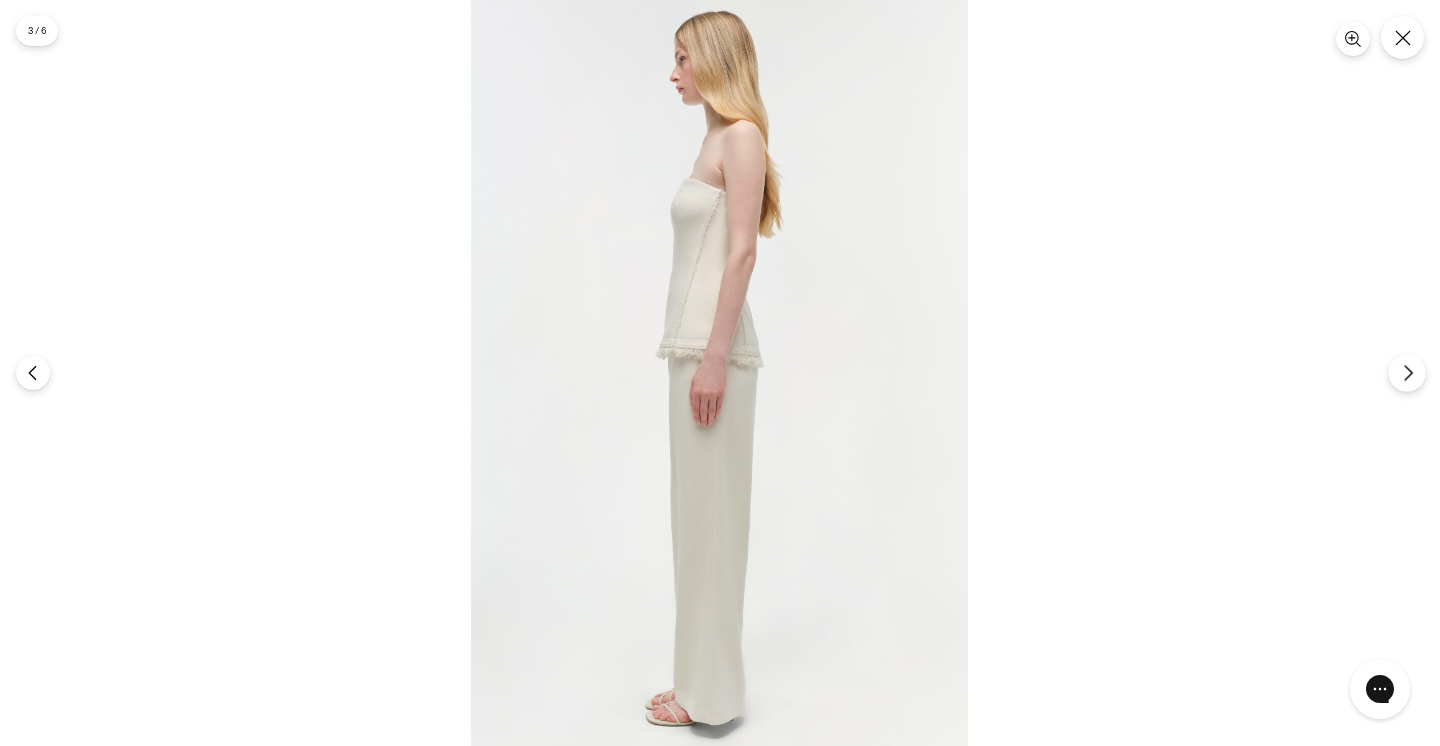 click 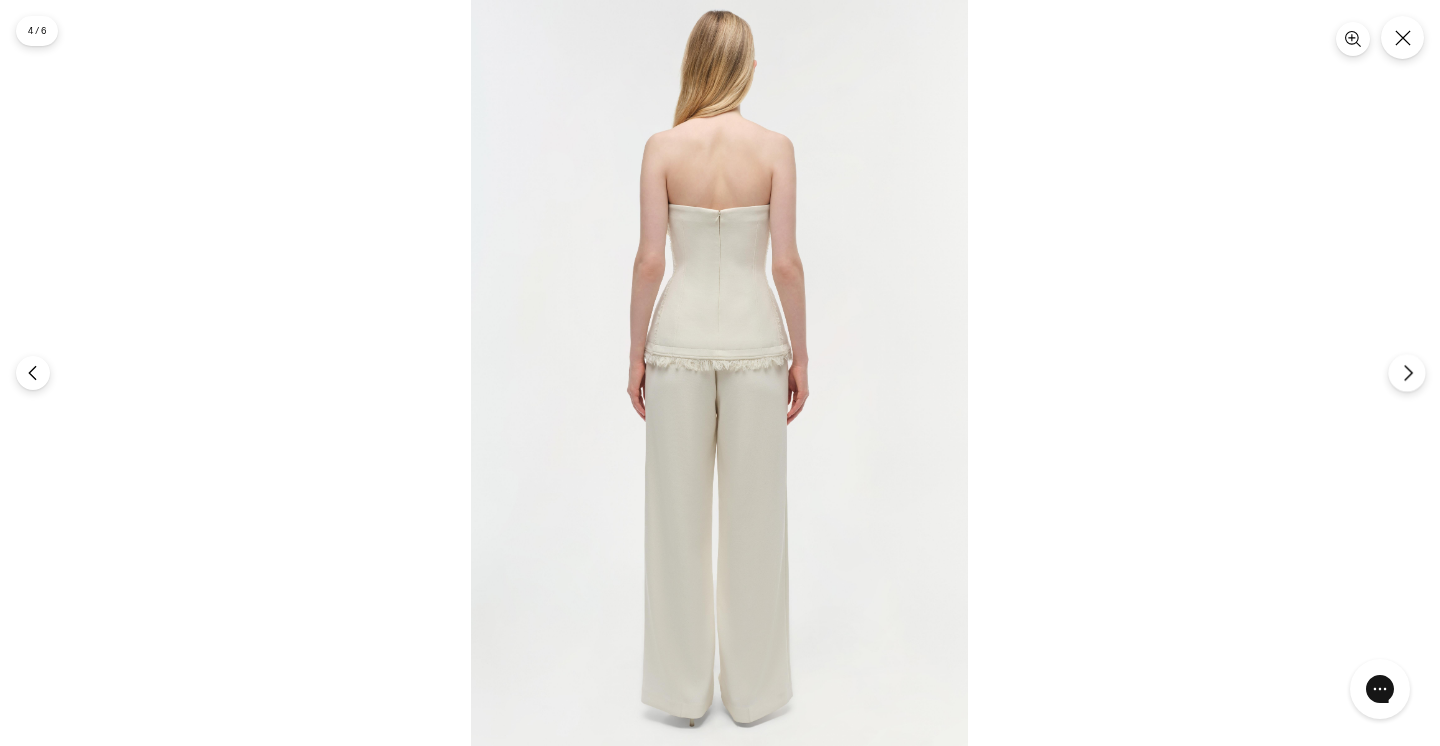 click 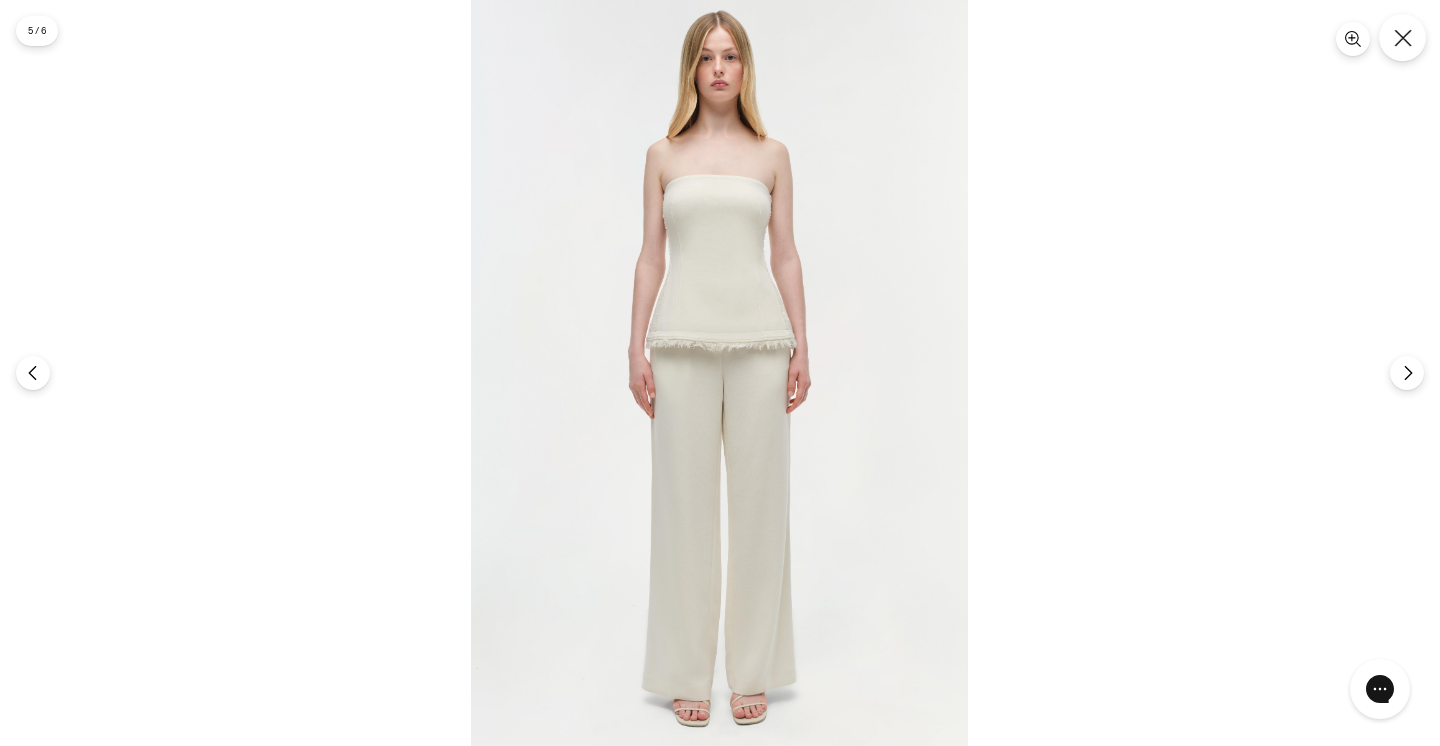 click 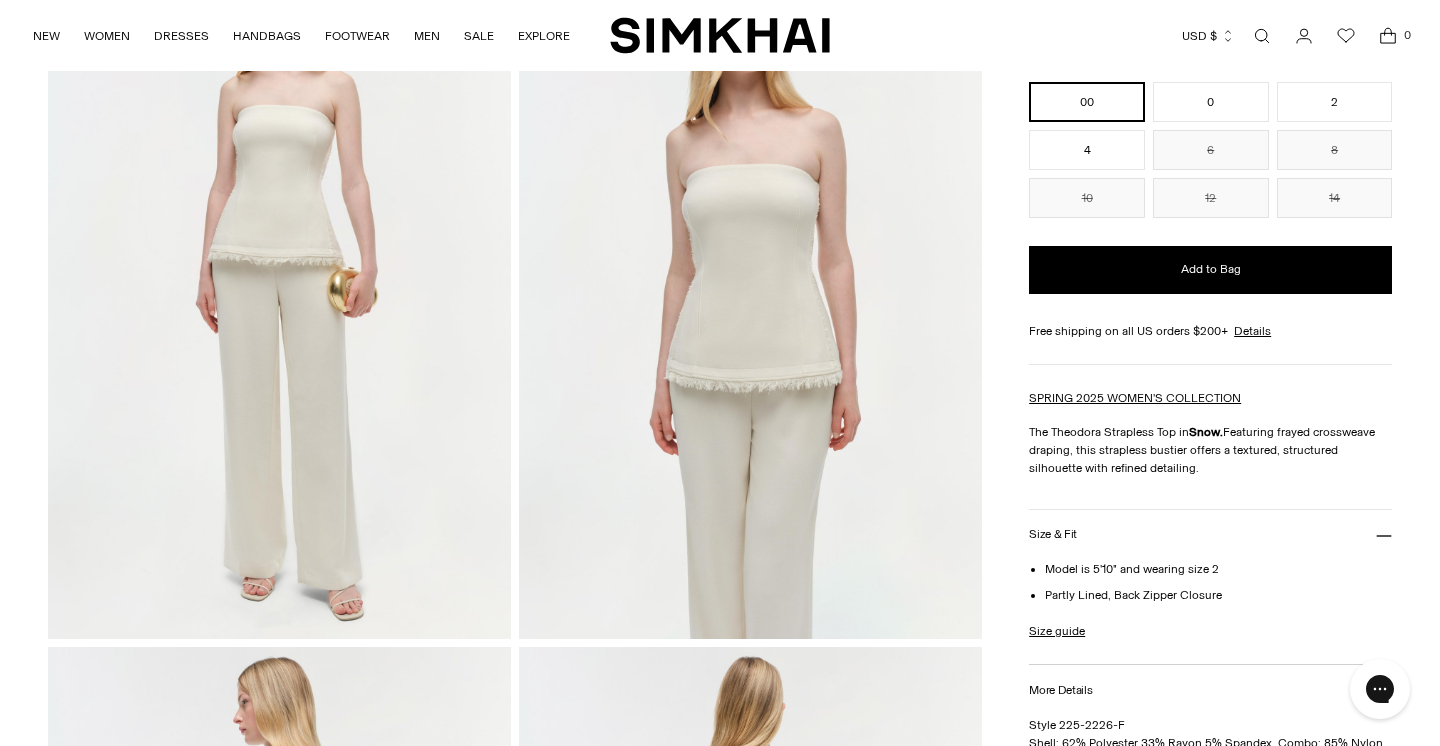 click at bounding box center (720, 3776) 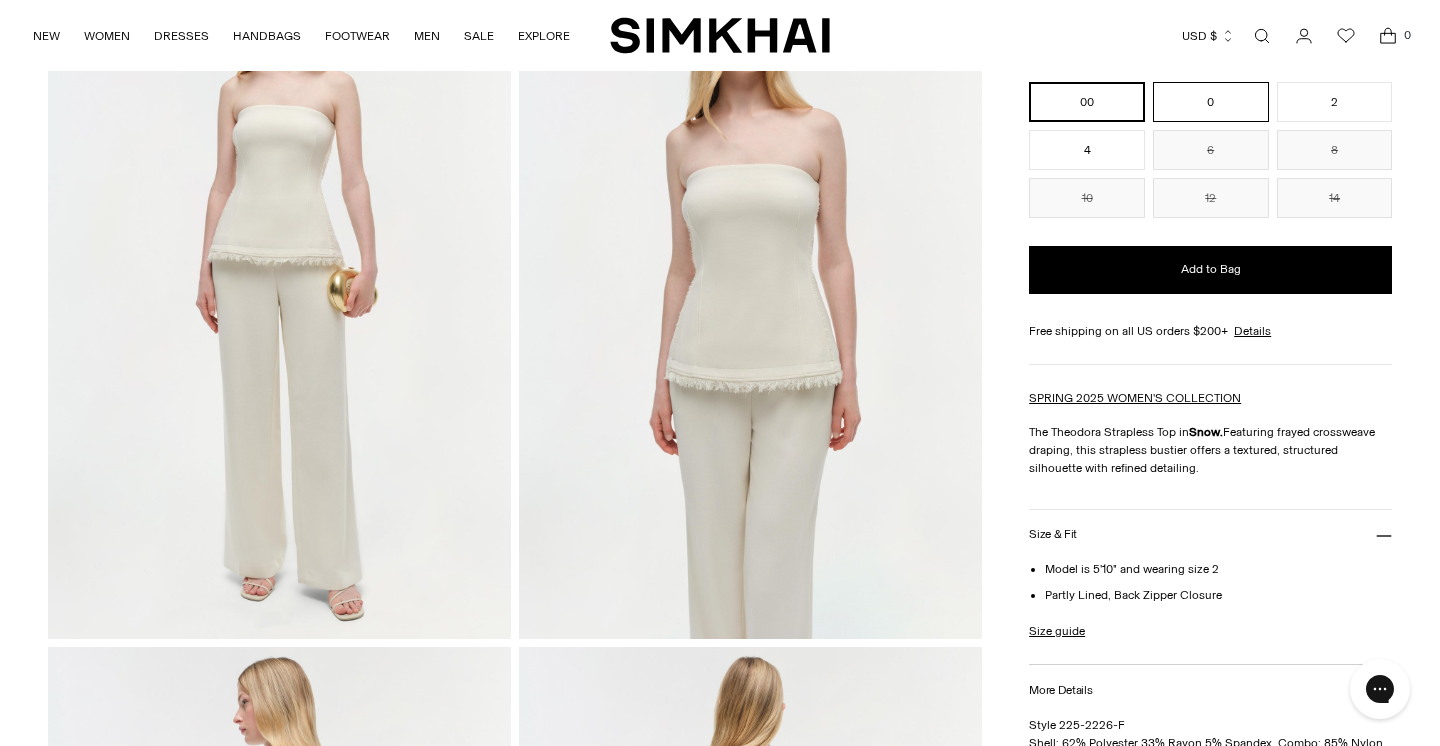 click on "0" at bounding box center [1211, 102] 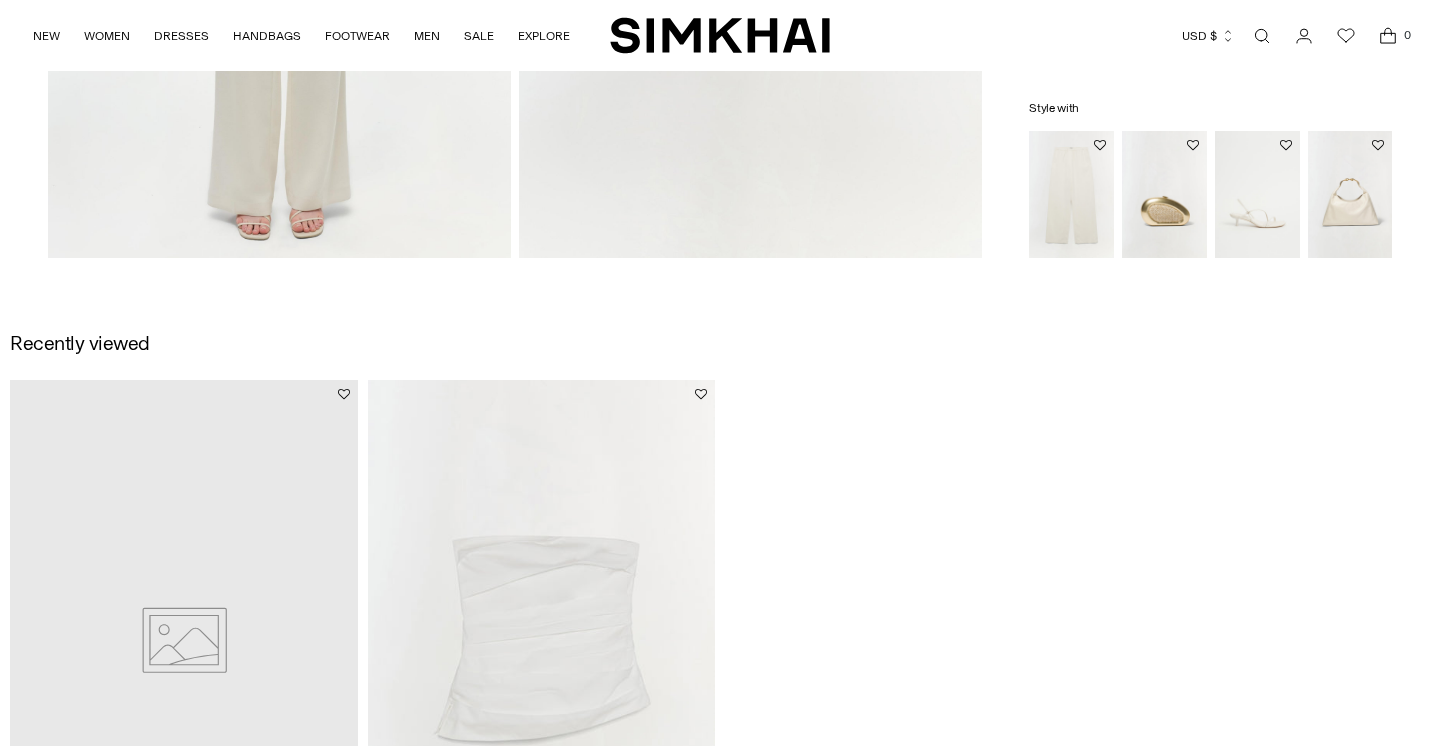 scroll, scrollTop: 1995, scrollLeft: 0, axis: vertical 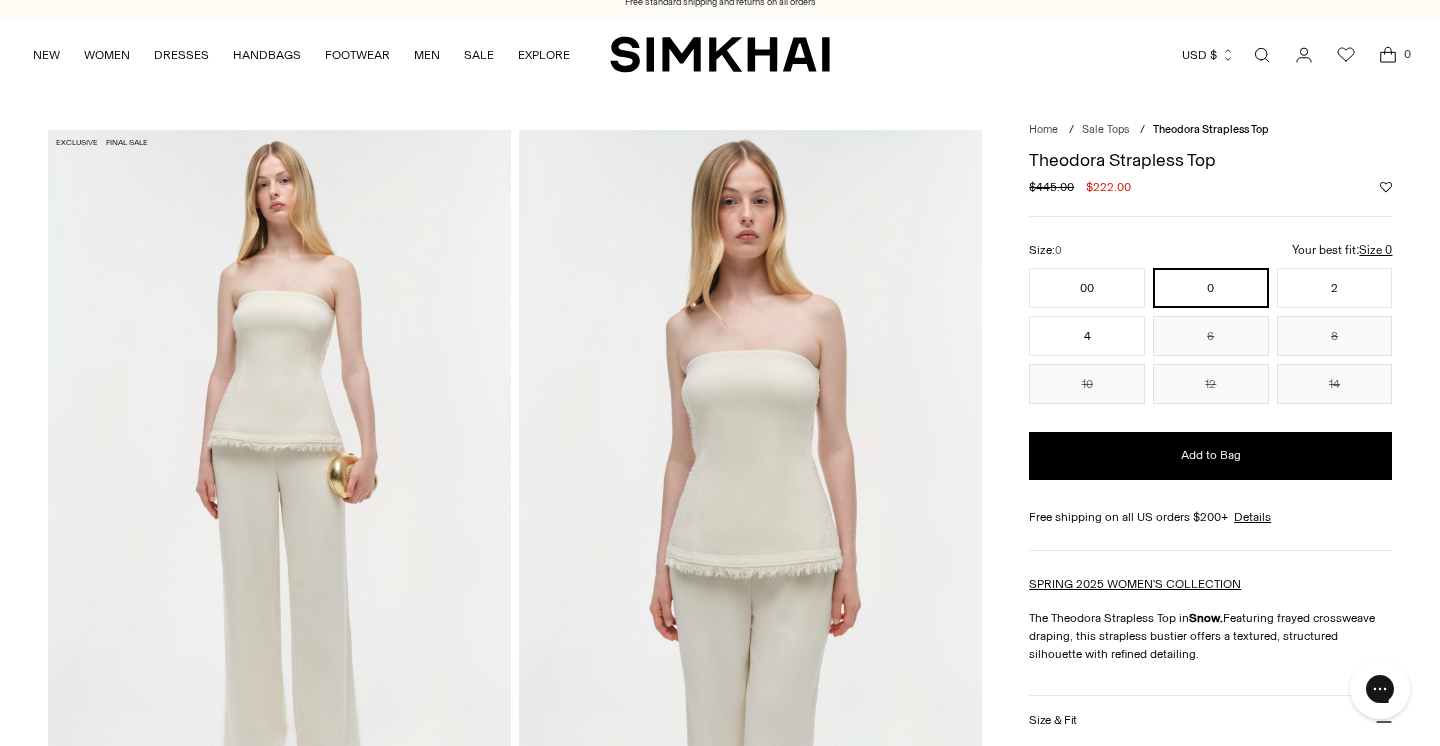 click at bounding box center [279, 477] 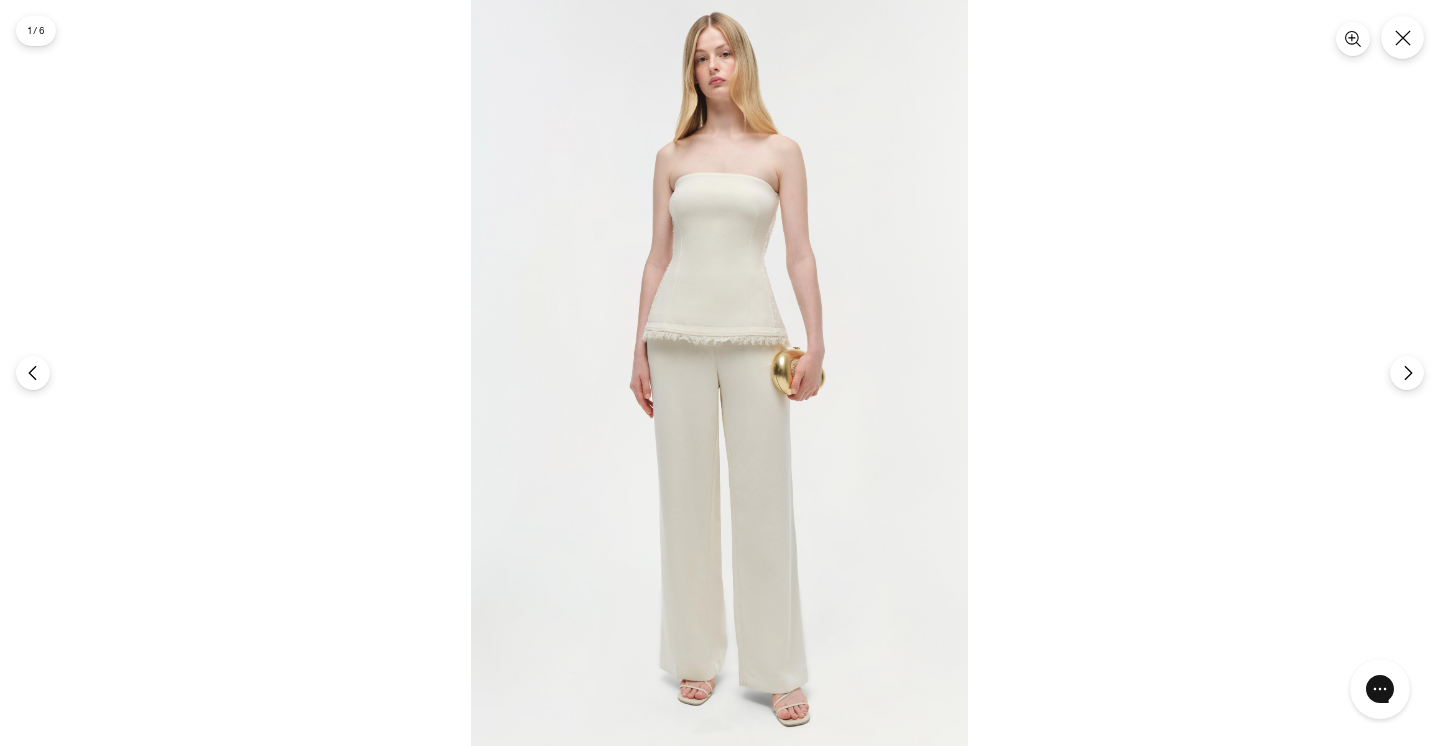 click at bounding box center (719, 373) 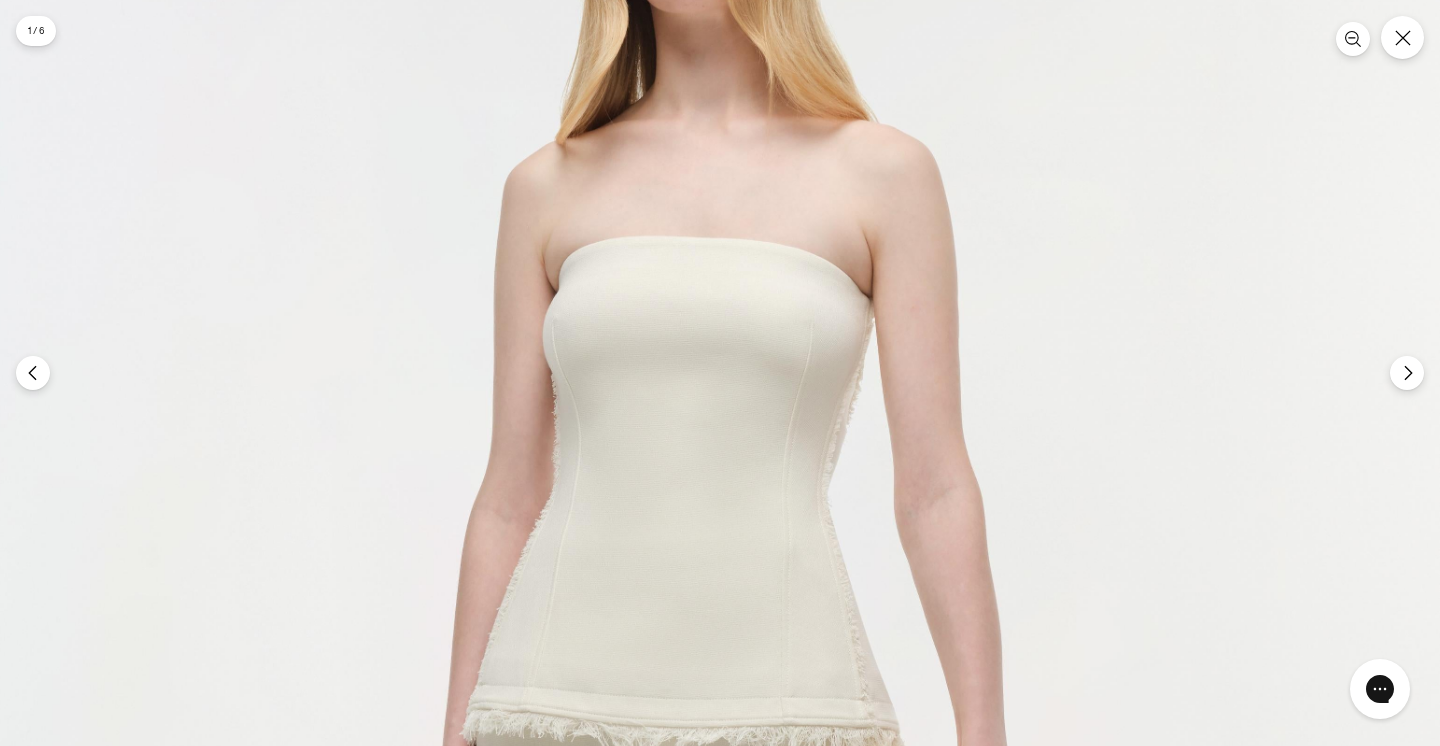 click at bounding box center (694, 837) 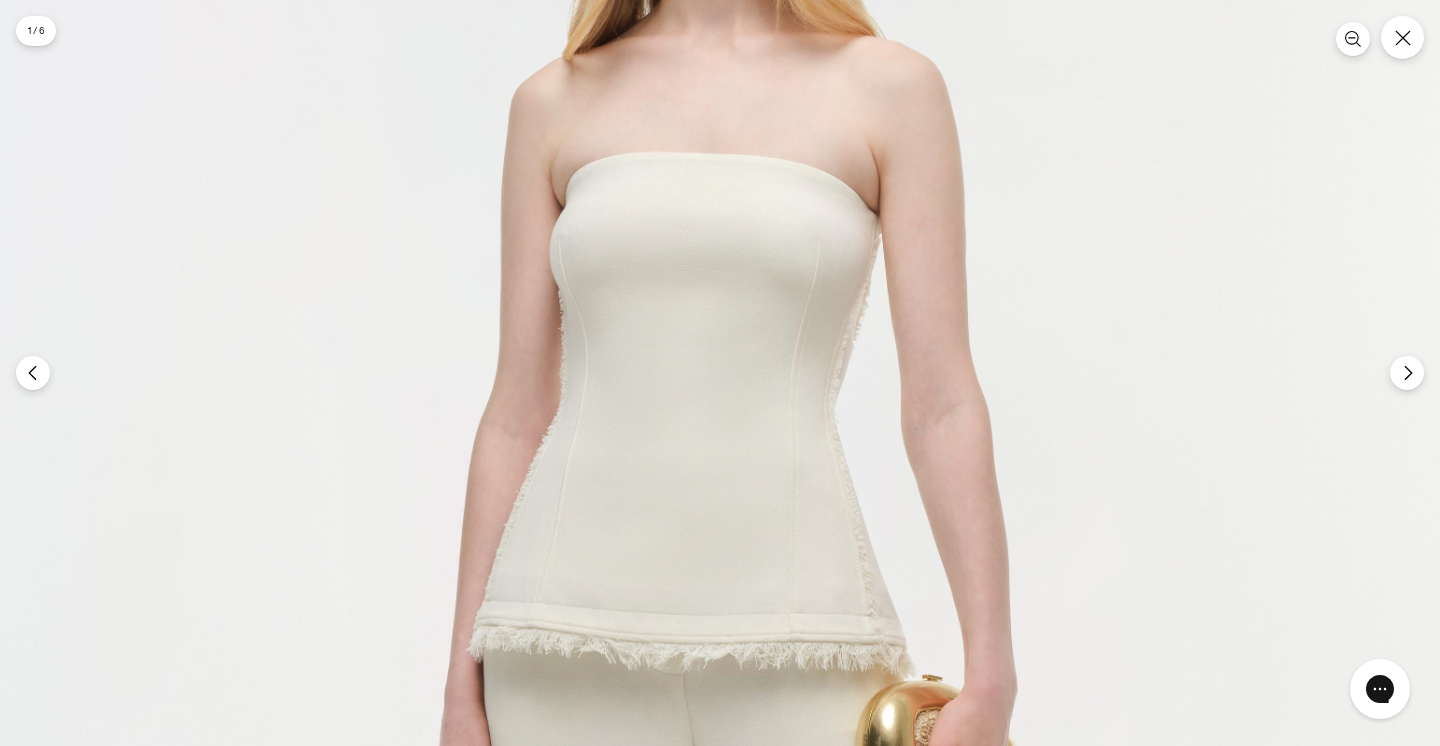 click at bounding box center [701, 753] 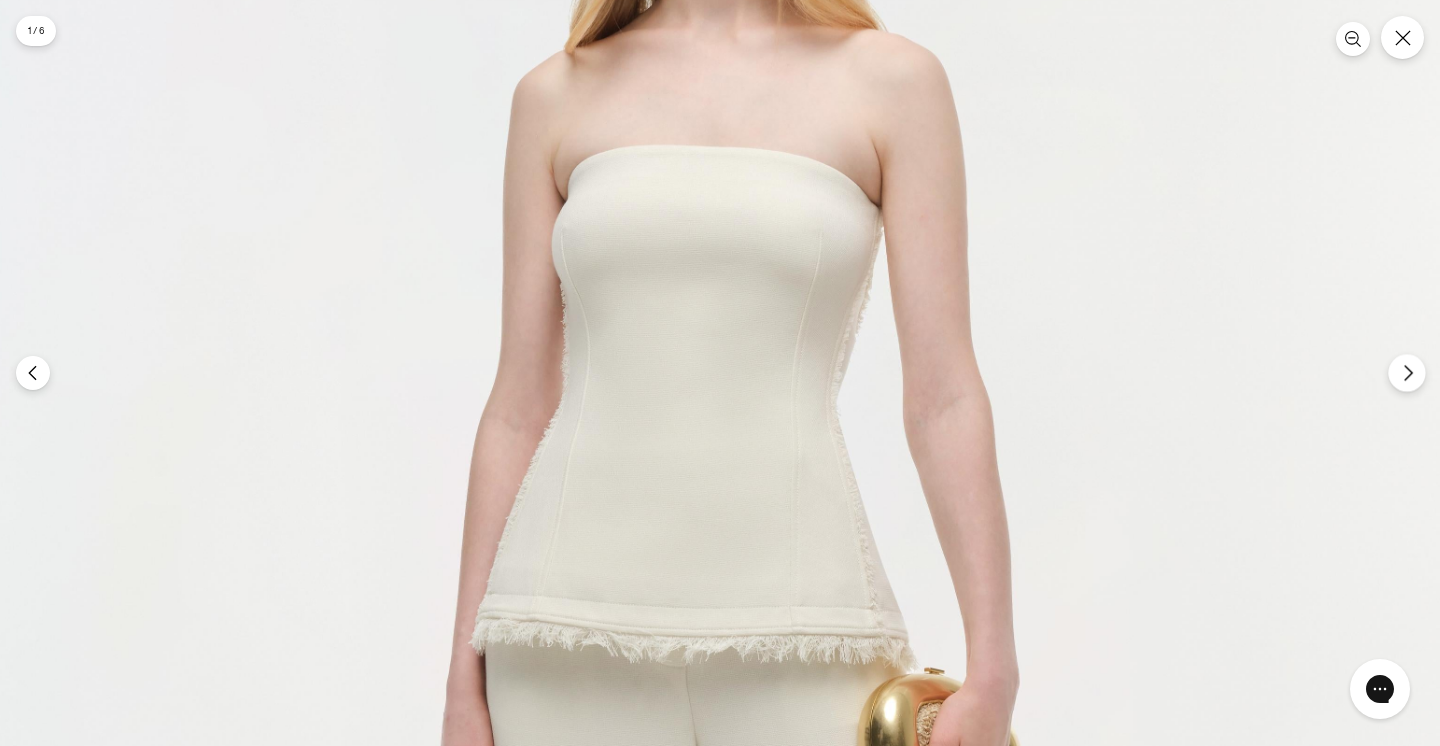 click 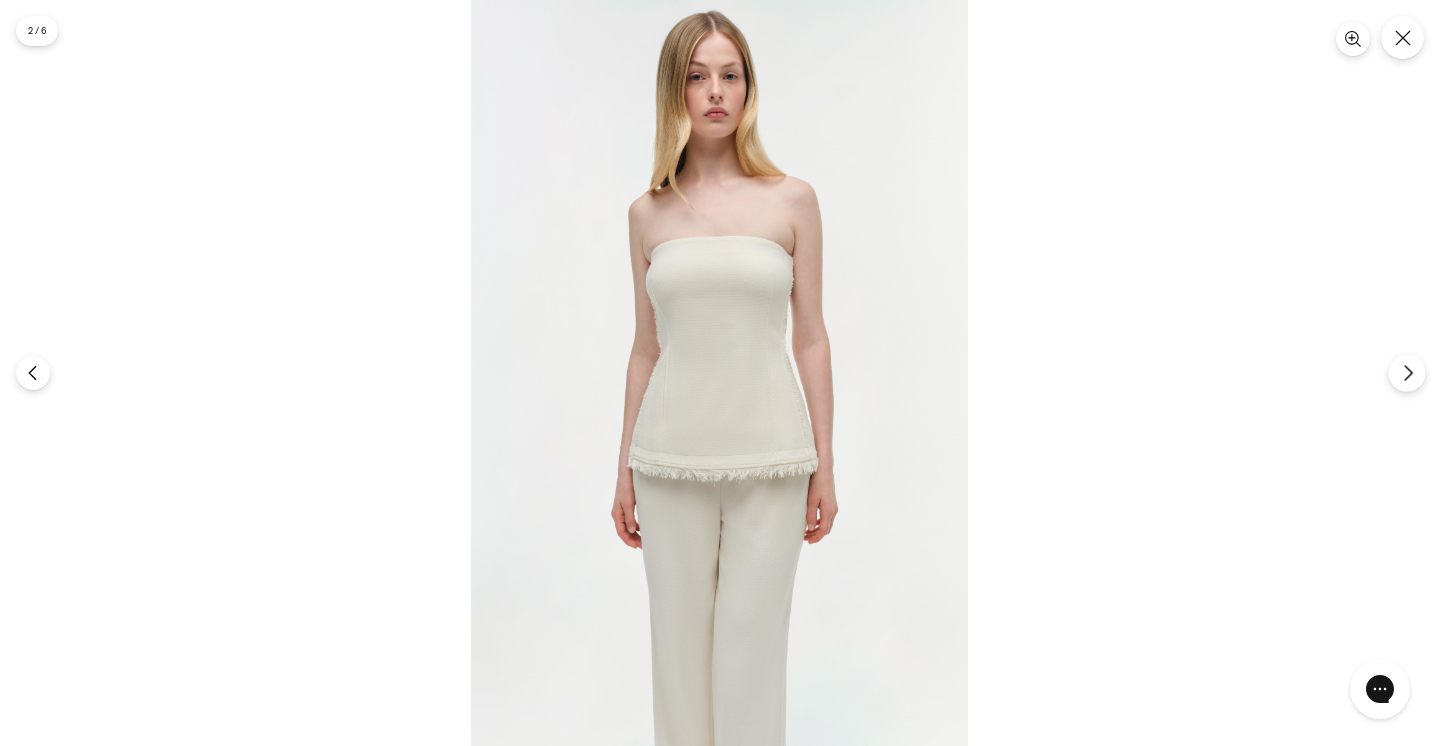 click 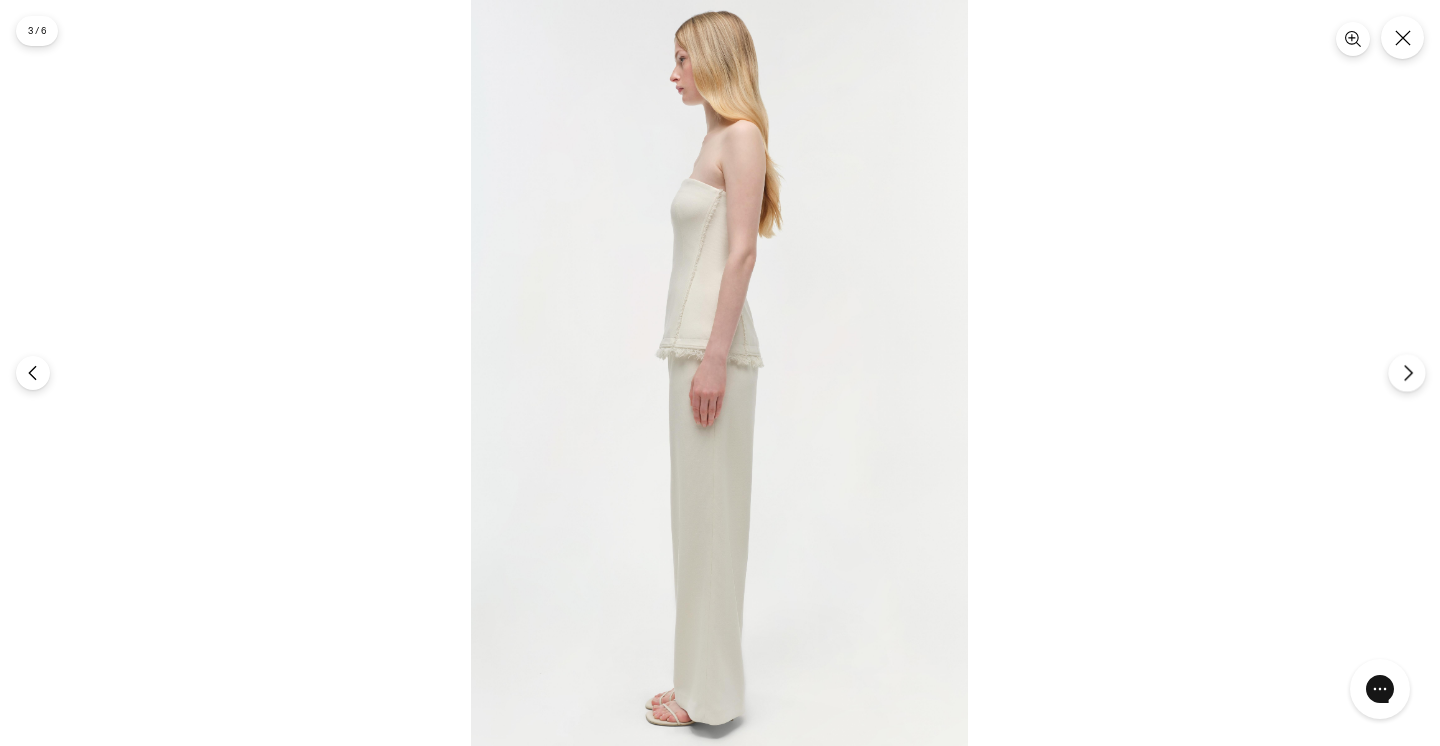 click 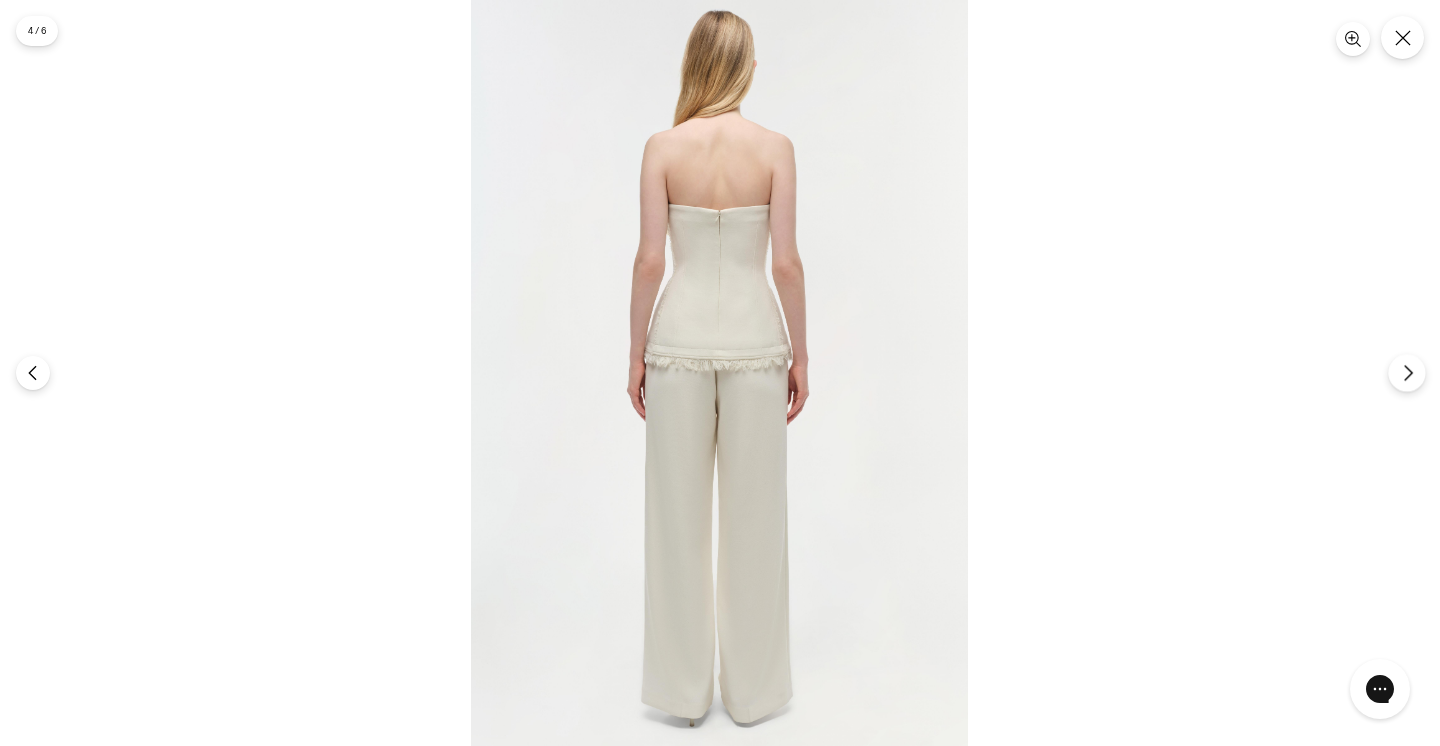 click 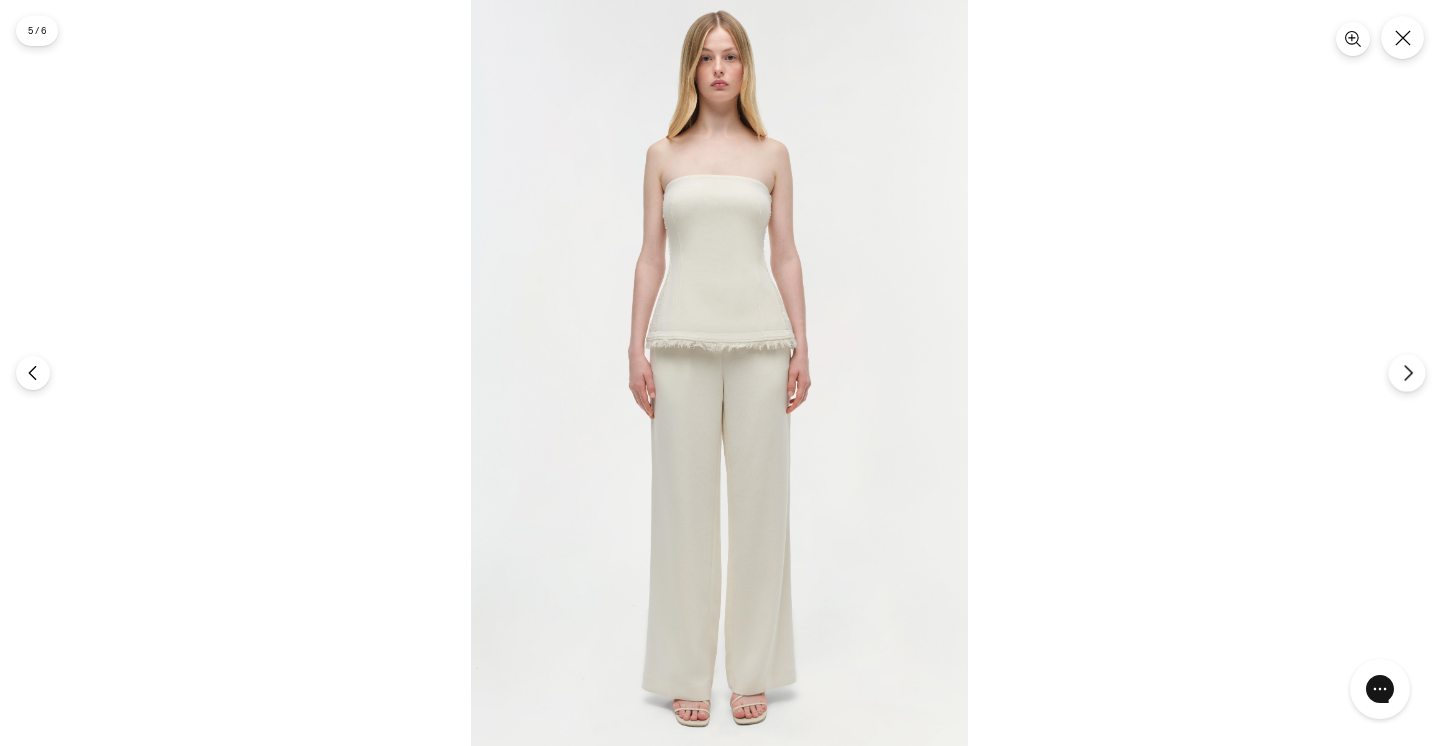click 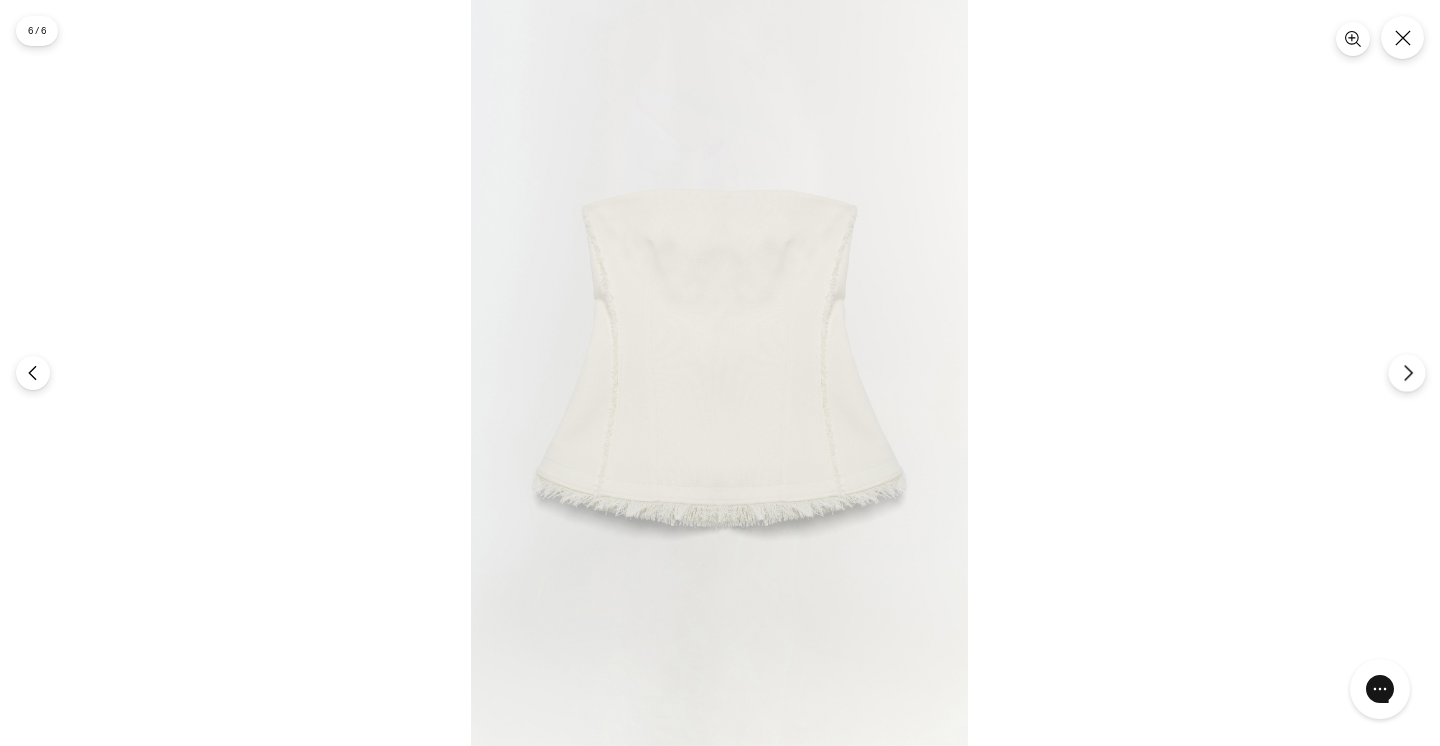 click 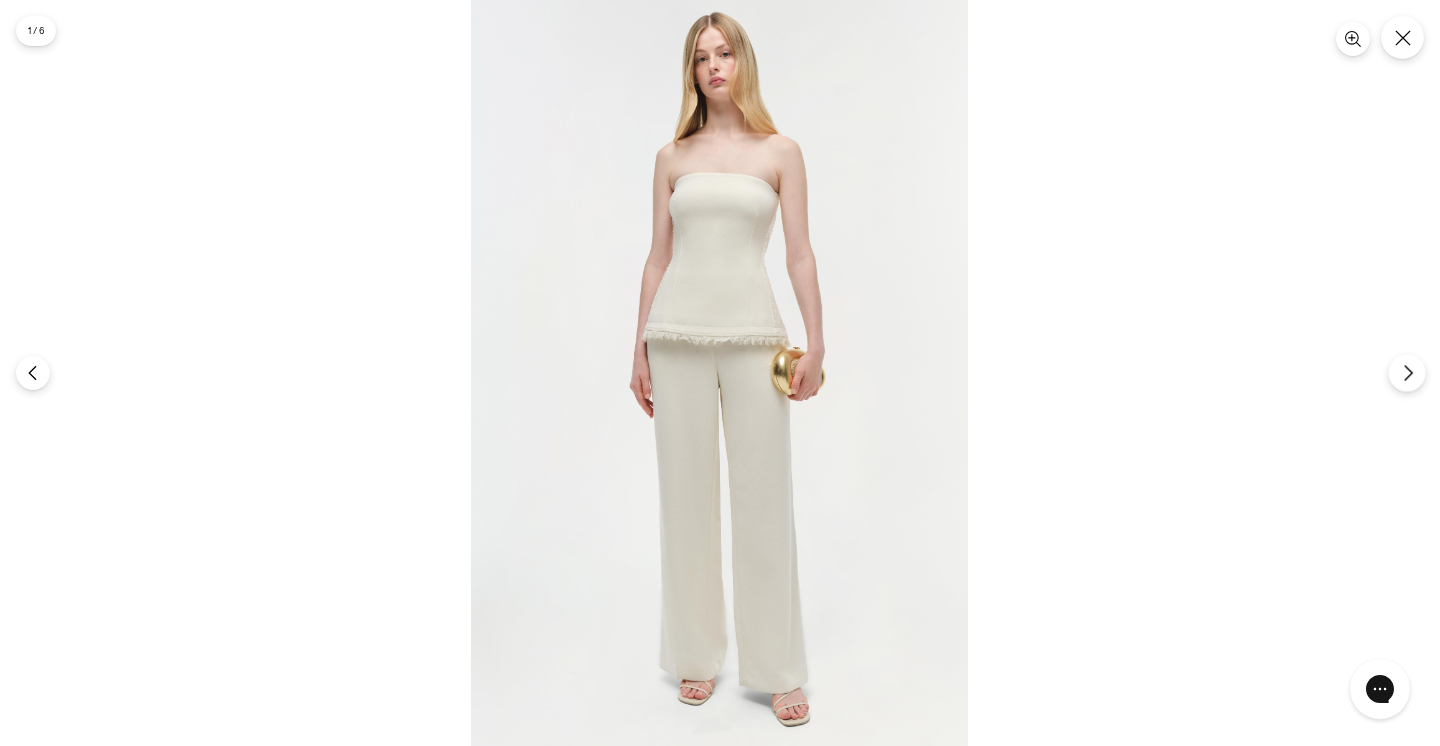 click 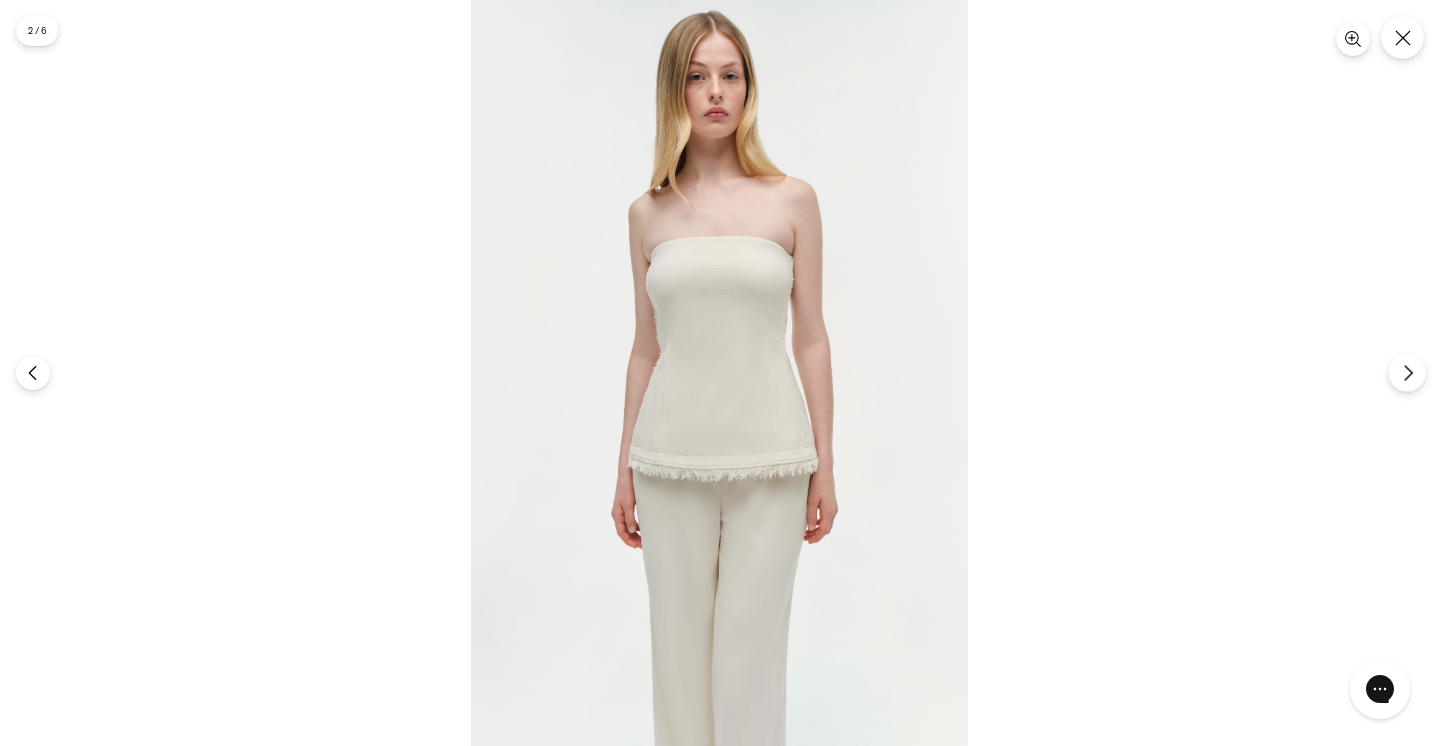click 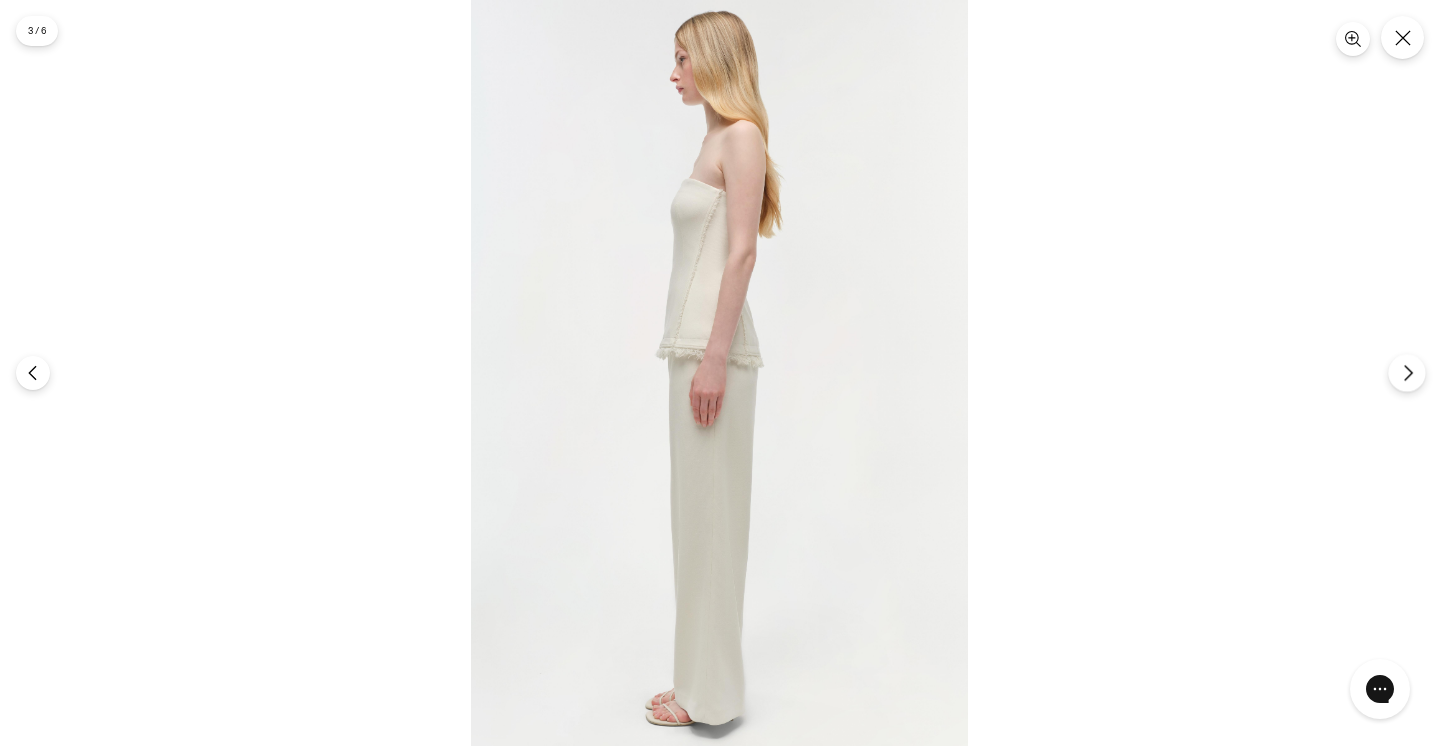 click 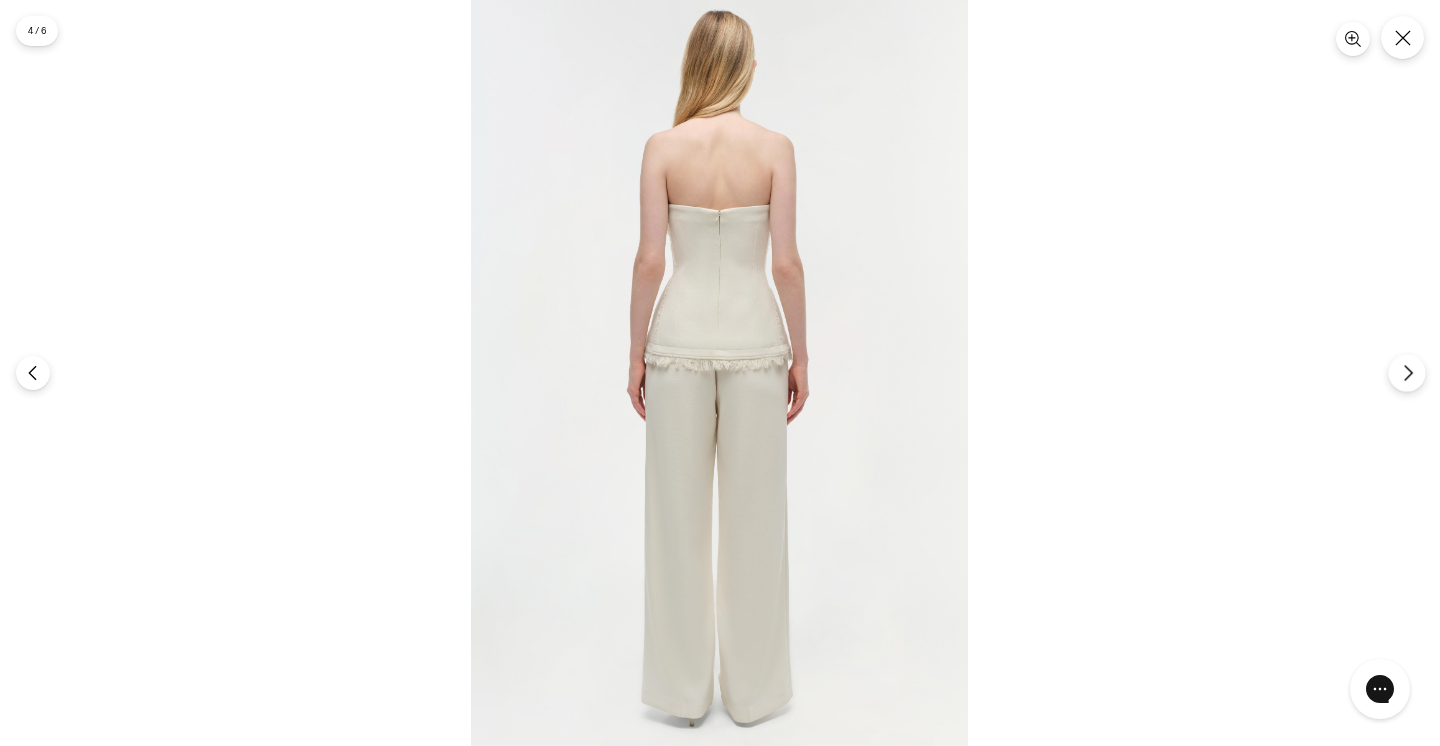 click 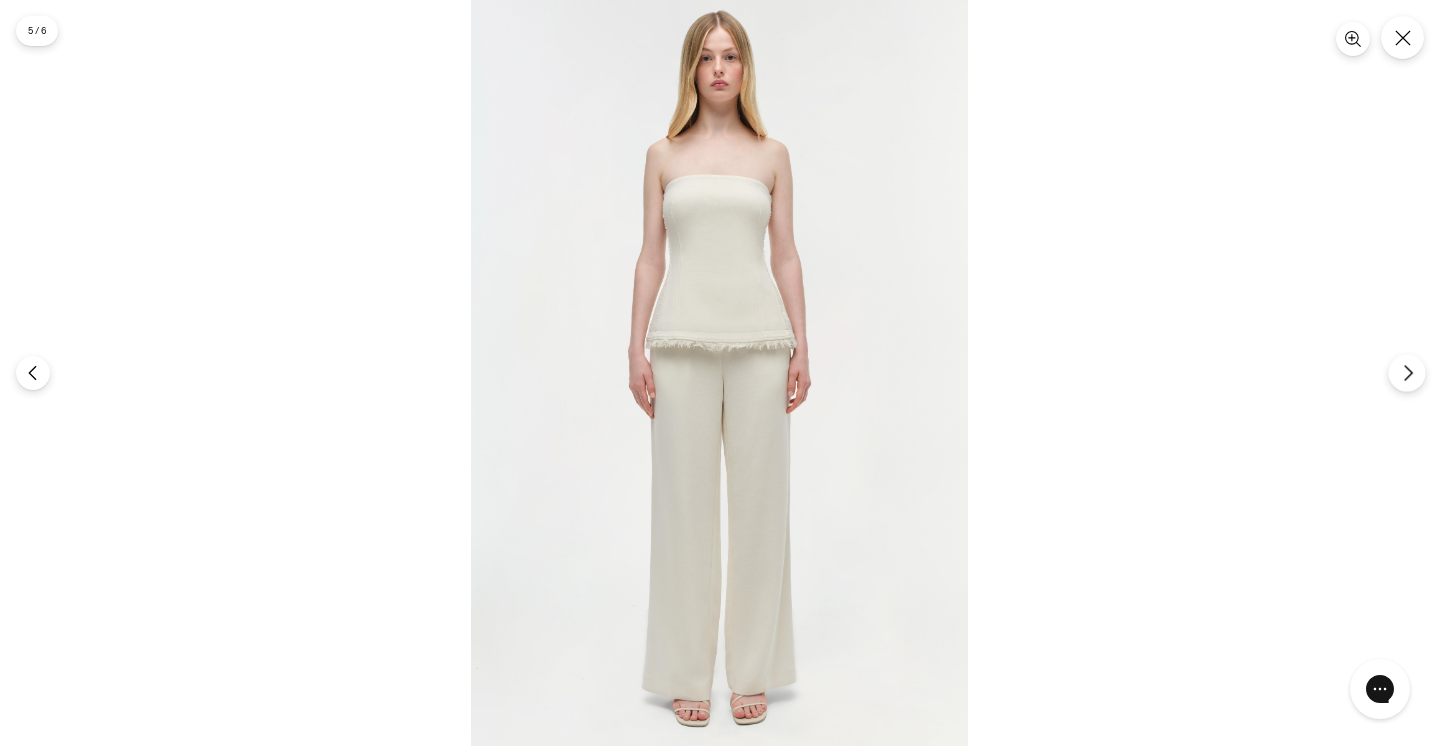 click 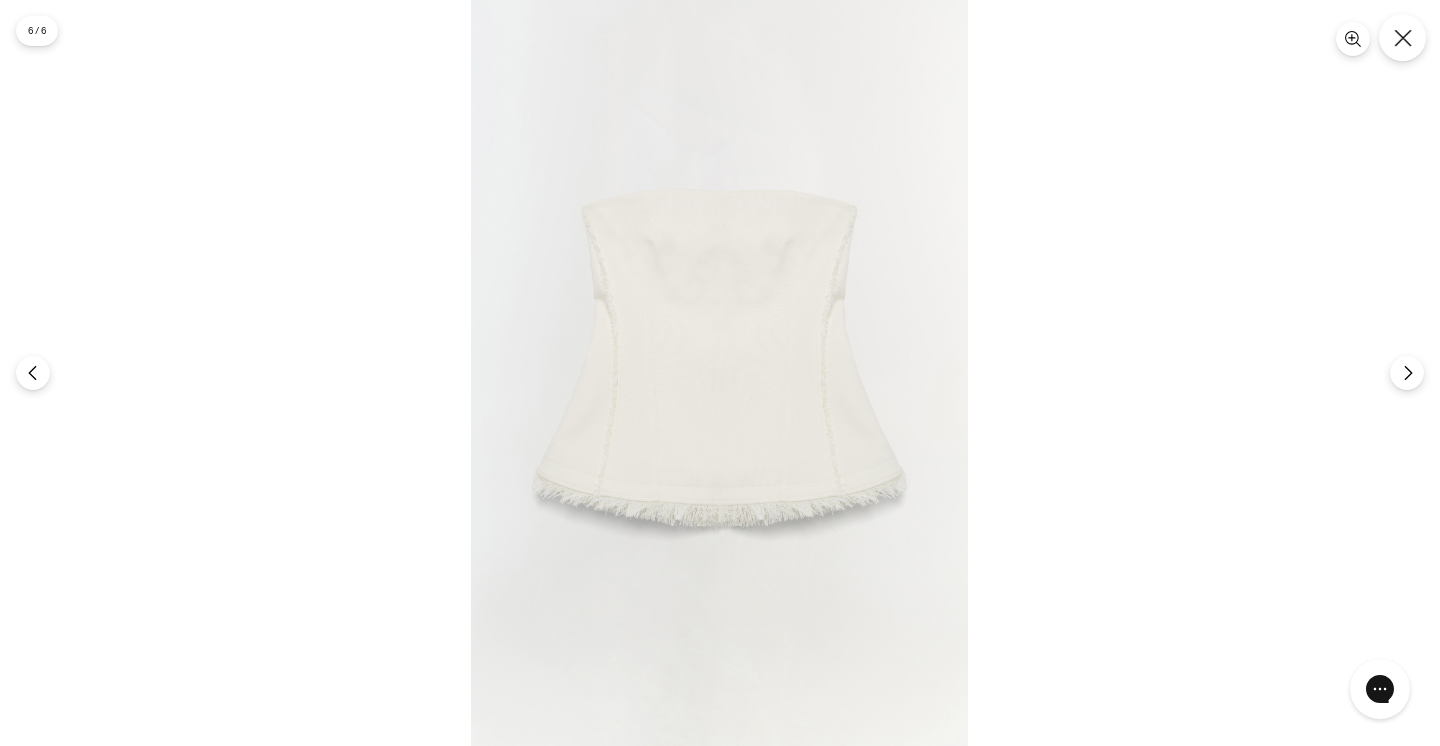 click 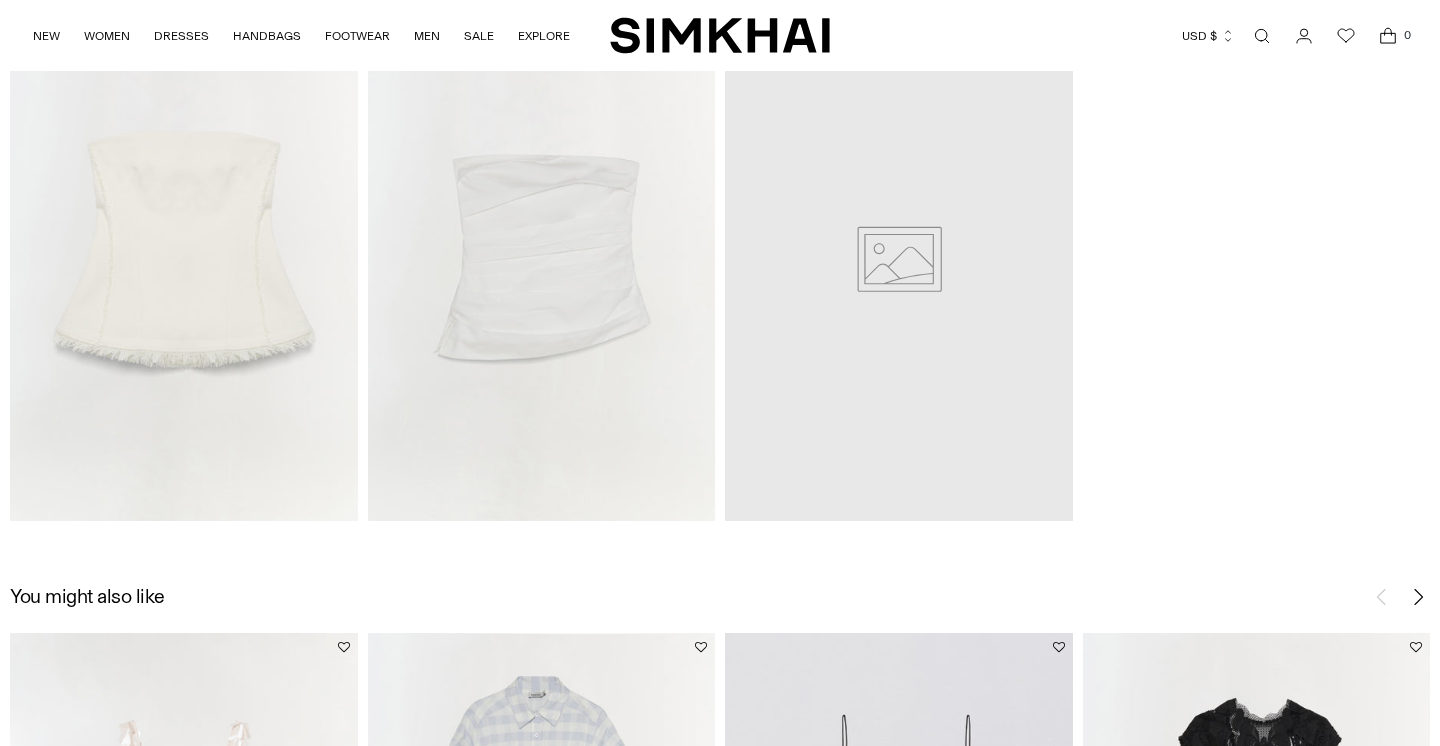 scroll, scrollTop: 2372, scrollLeft: 0, axis: vertical 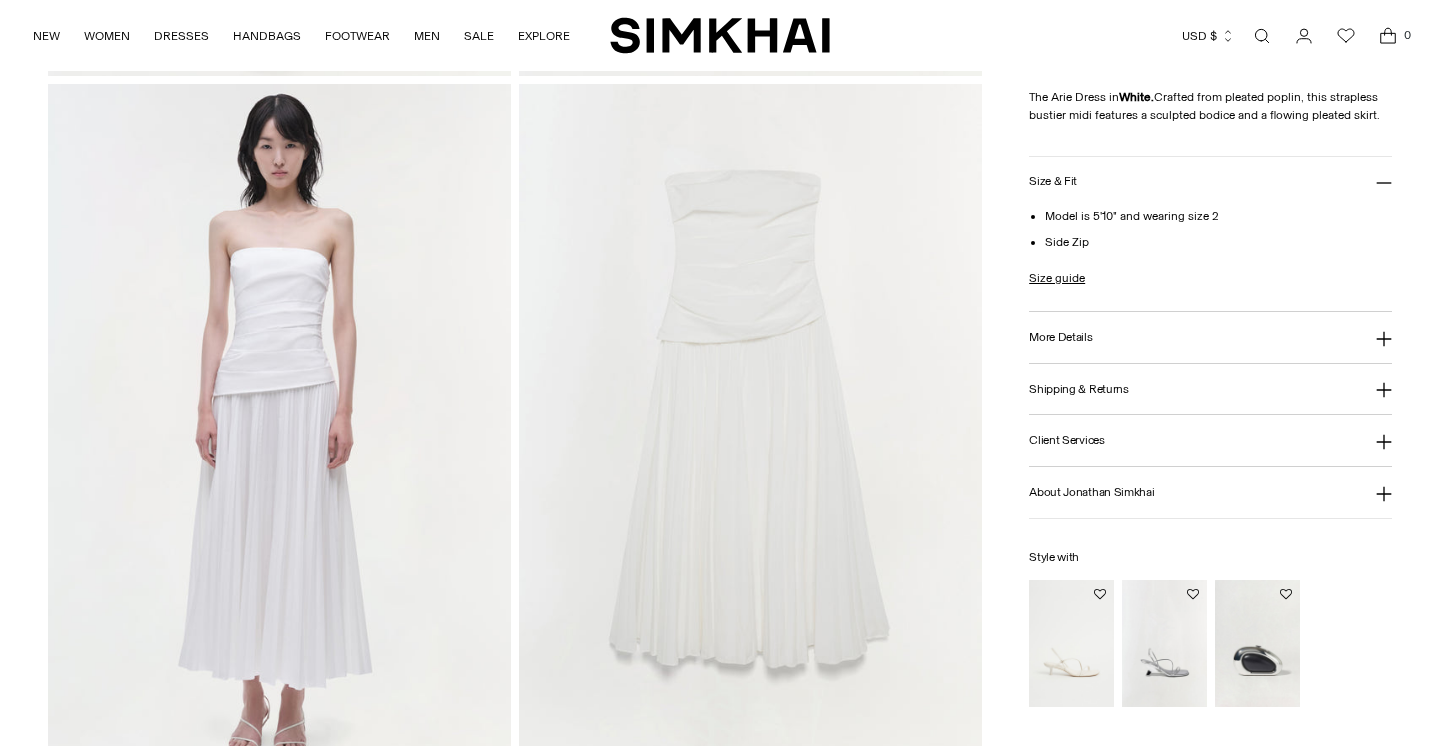click on "More Details" at bounding box center [1210, 337] 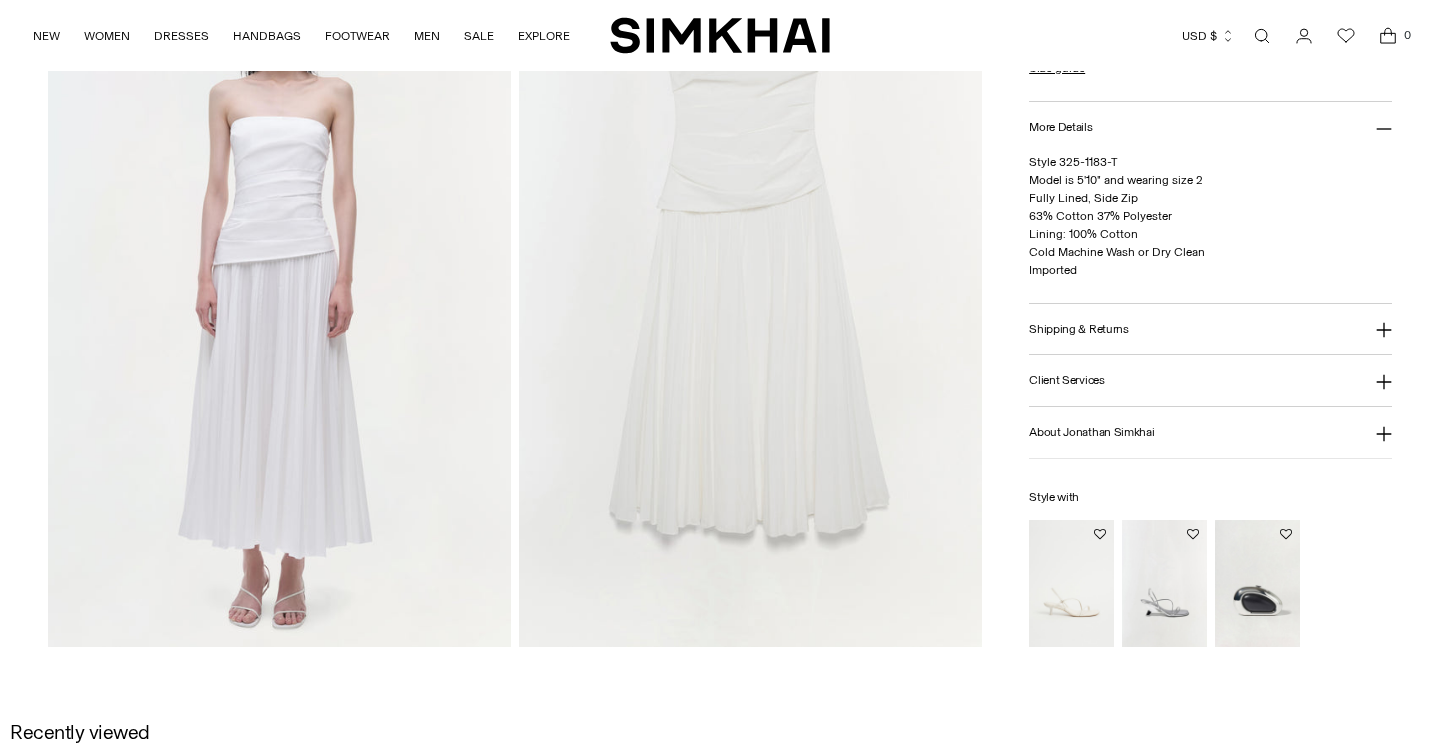 scroll, scrollTop: 1600, scrollLeft: 0, axis: vertical 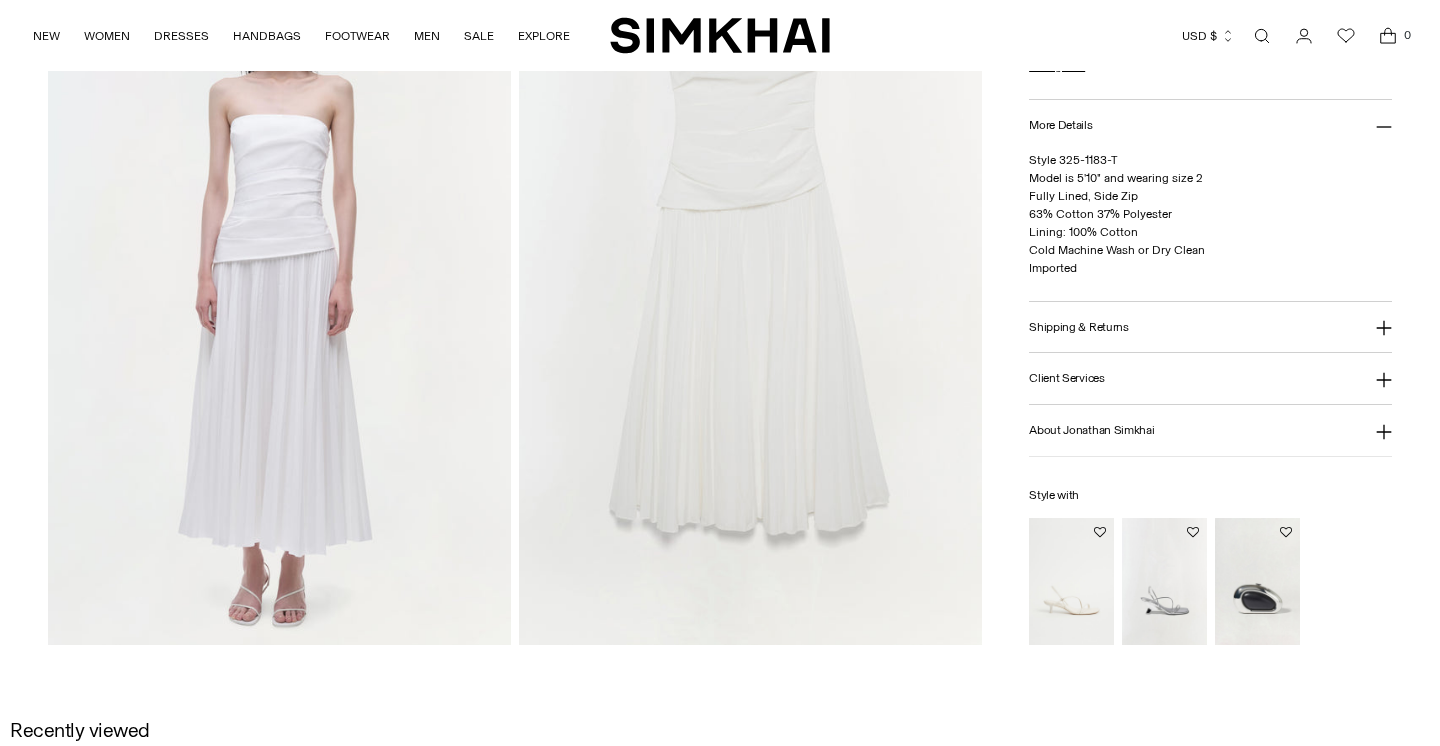 click on "Shipping & Returns" at bounding box center (1210, 327) 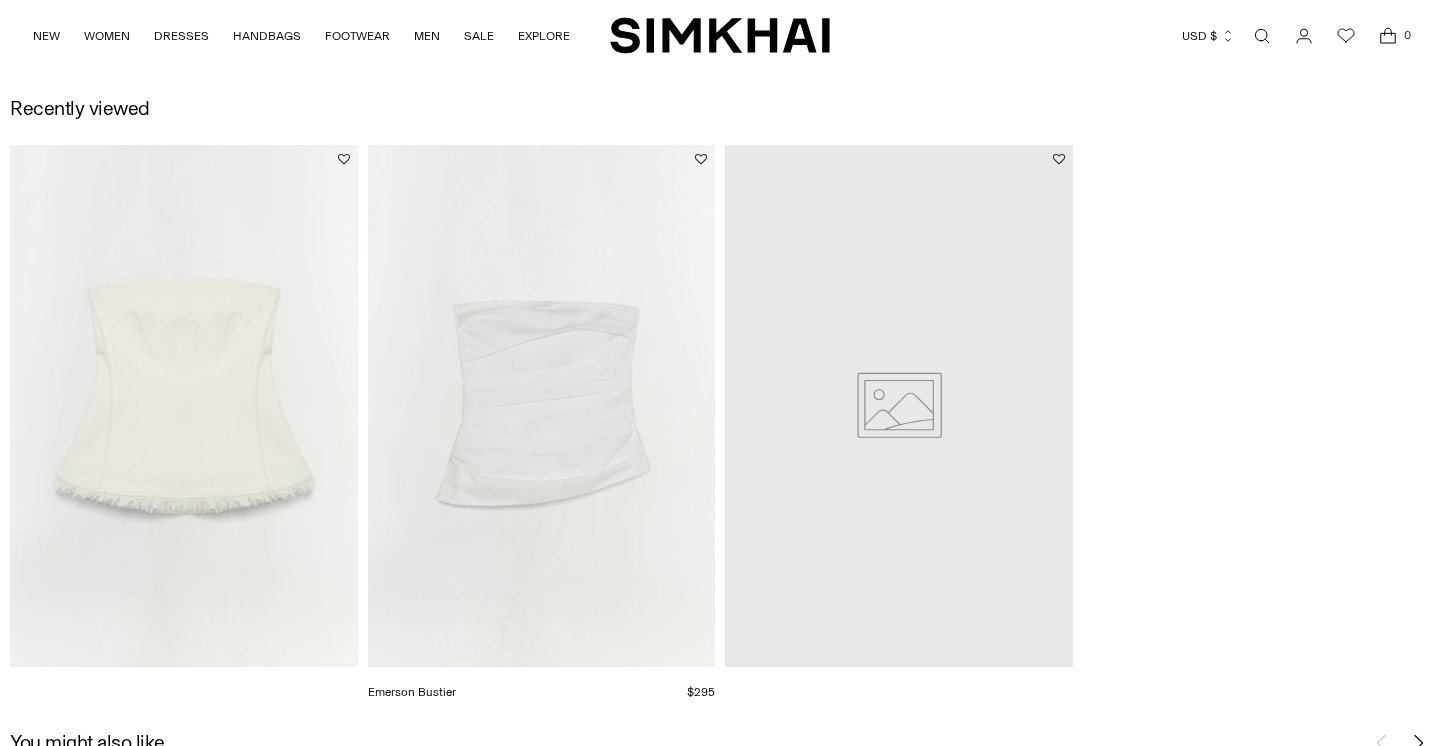 scroll, scrollTop: 2221, scrollLeft: 0, axis: vertical 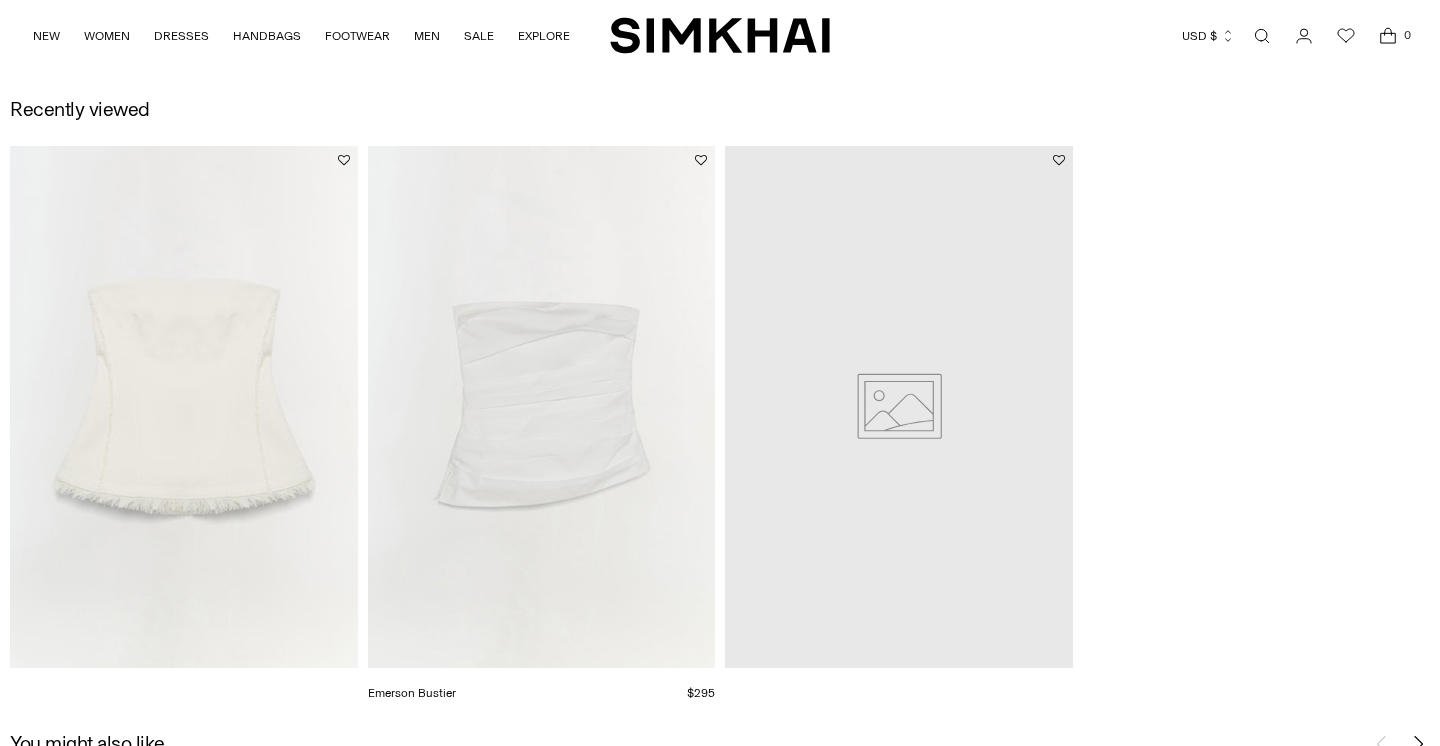 click at bounding box center [0, 0] 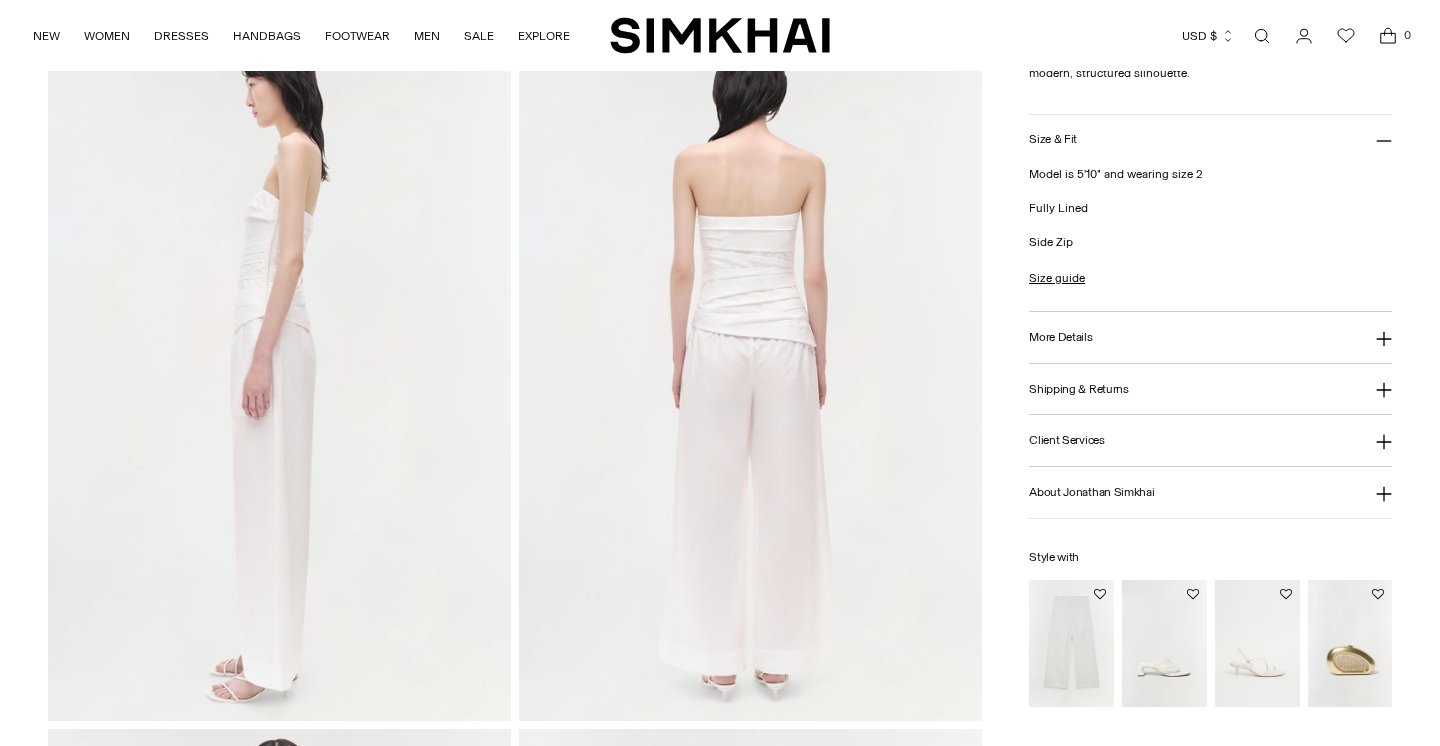 scroll, scrollTop: 824, scrollLeft: 0, axis: vertical 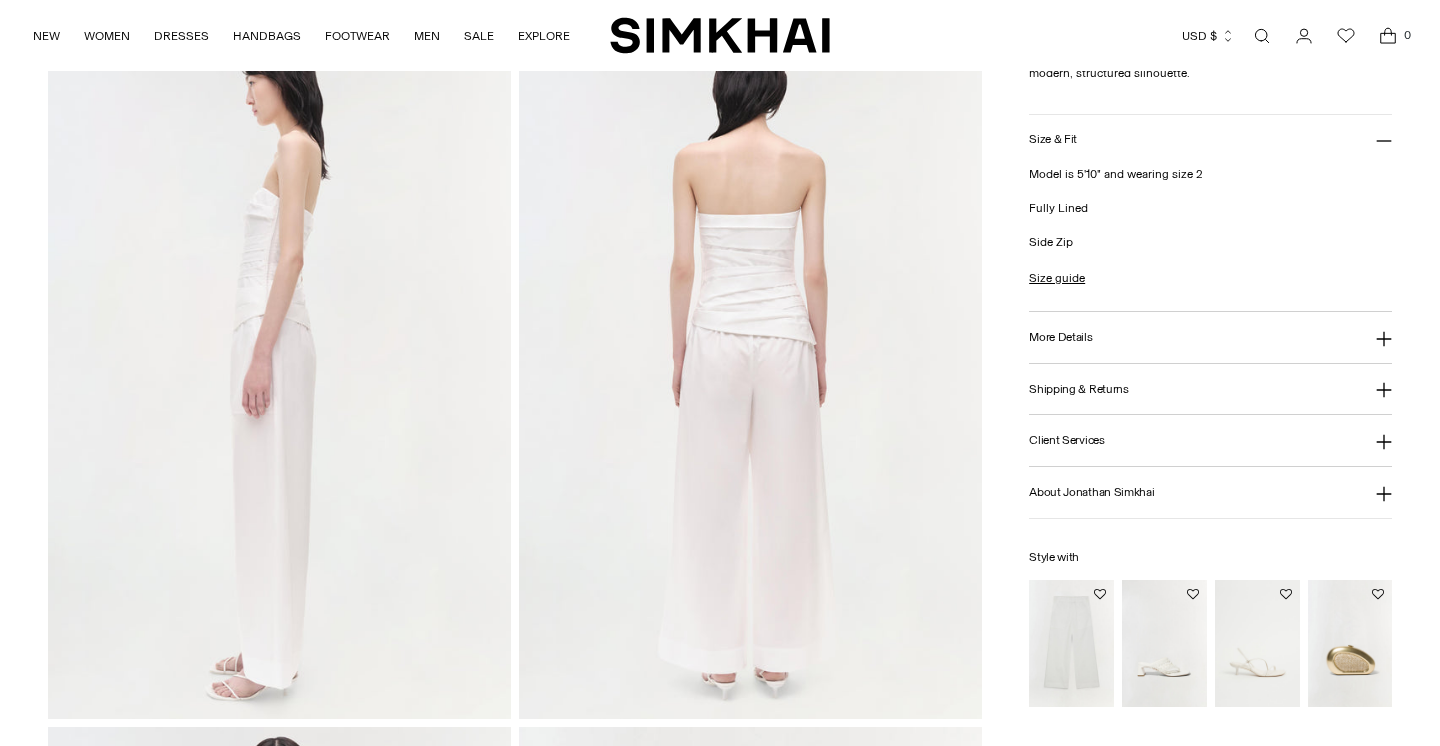 click on "More Details" at bounding box center (1210, 337) 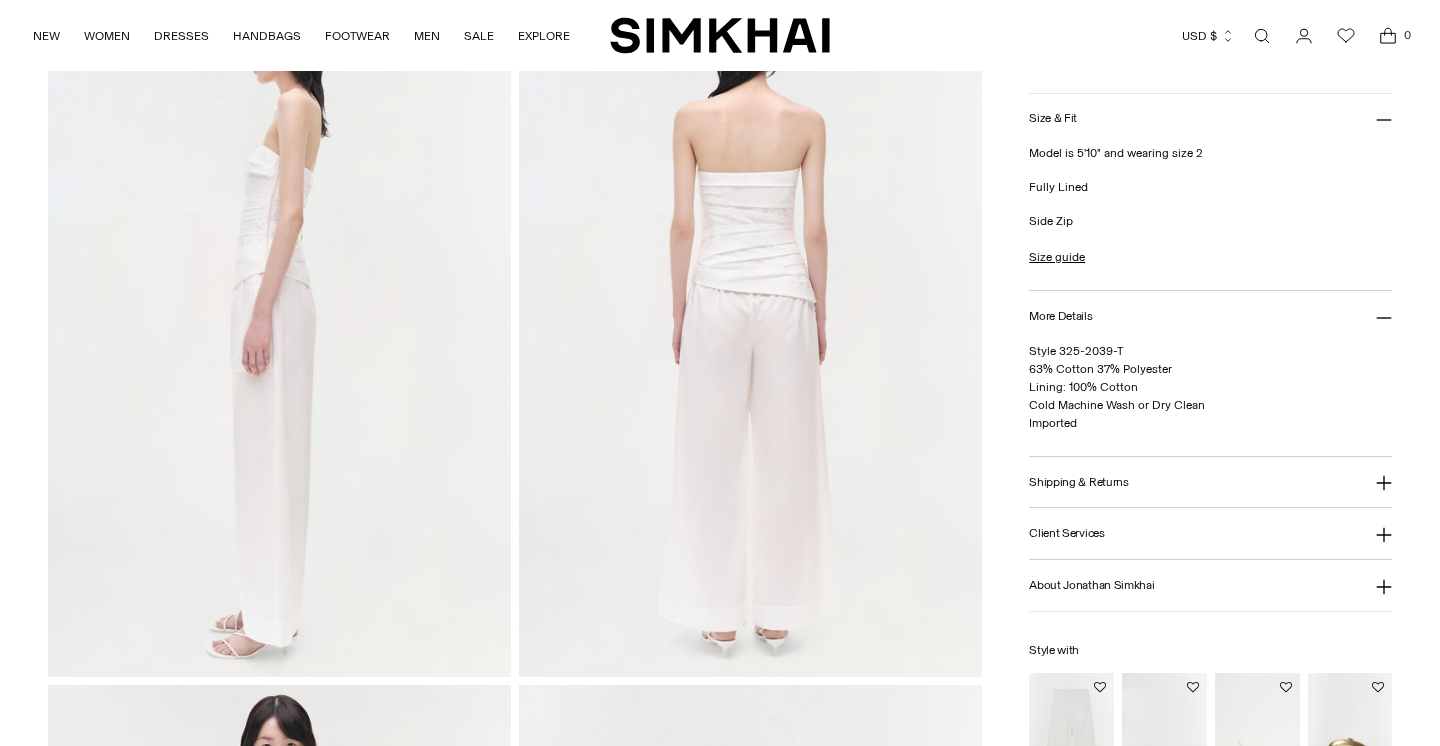 scroll, scrollTop: 867, scrollLeft: 0, axis: vertical 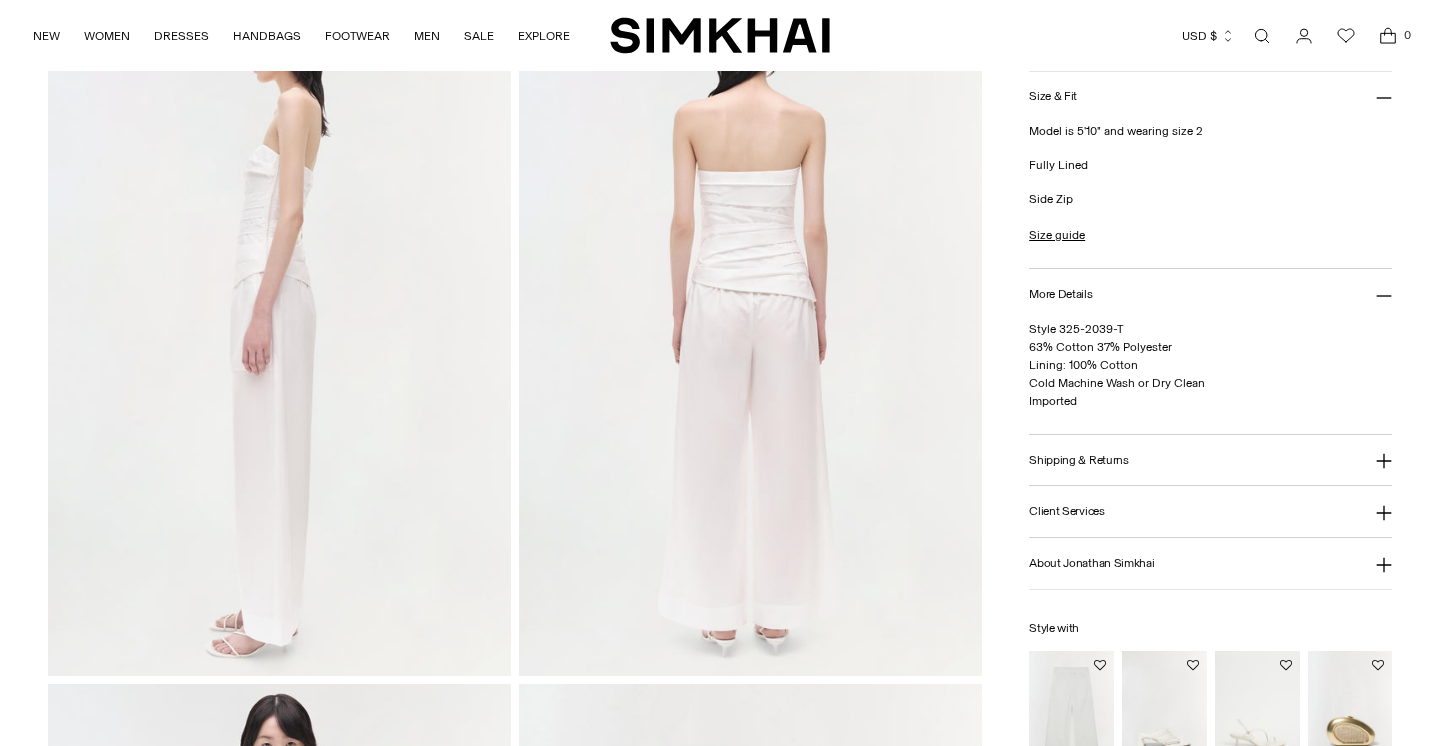 click on "Shipping & Returns" at bounding box center (1210, 460) 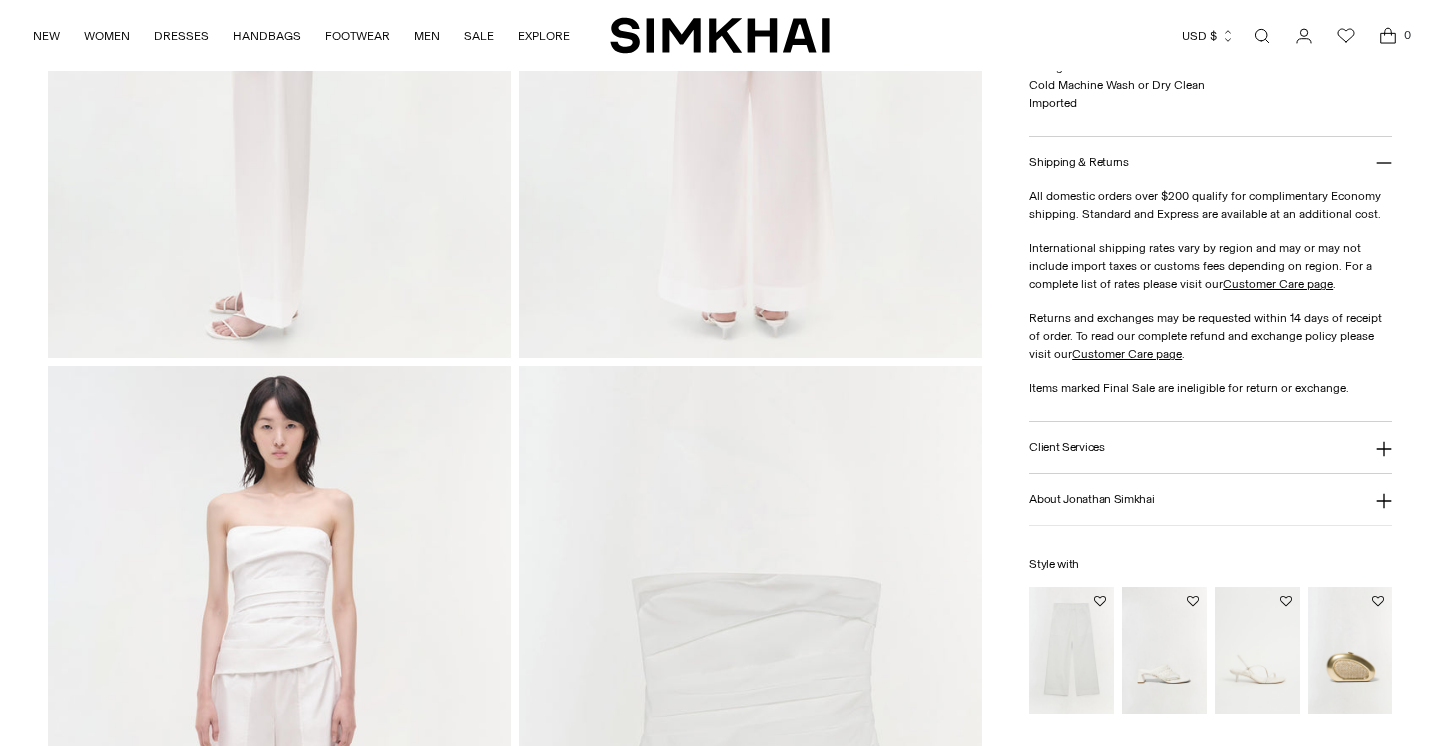 scroll, scrollTop: 1188, scrollLeft: 0, axis: vertical 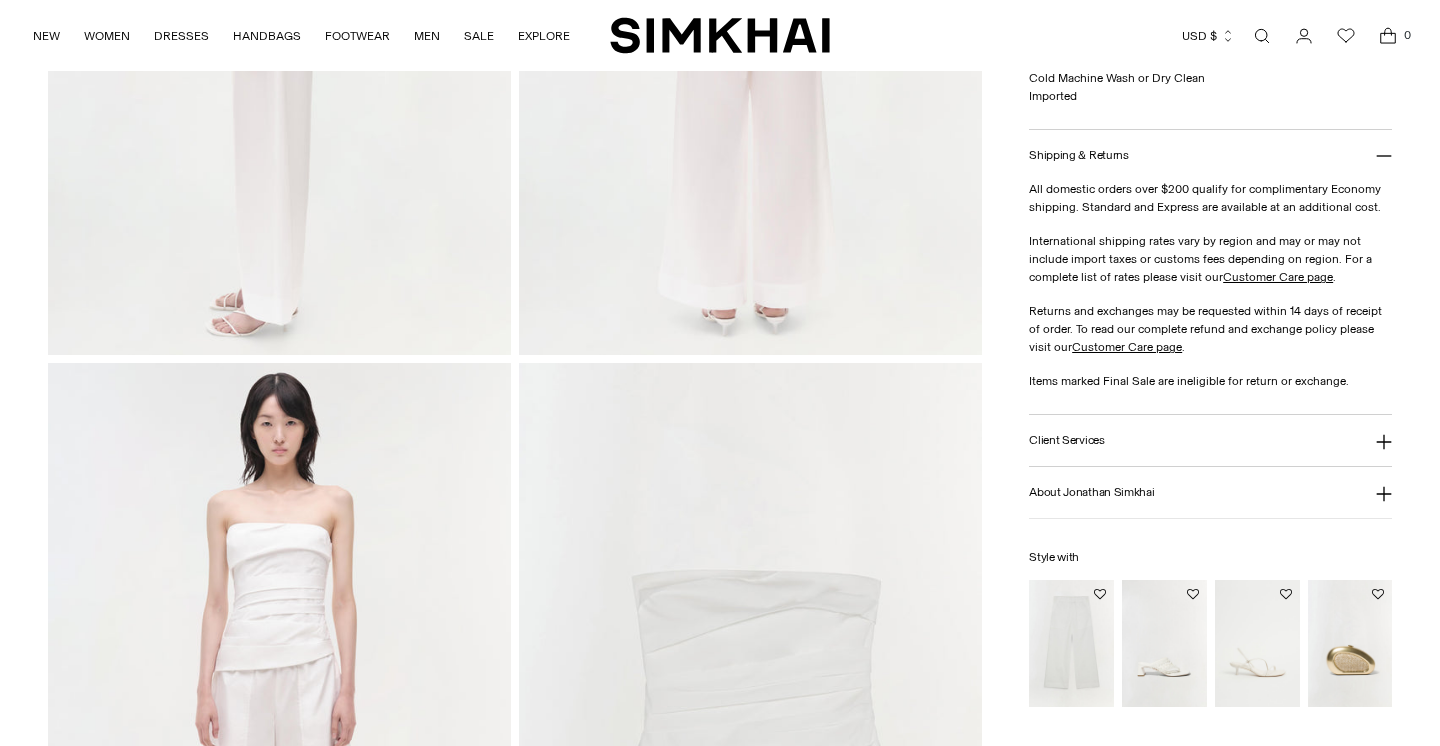 click on "Client Services" at bounding box center [1210, 440] 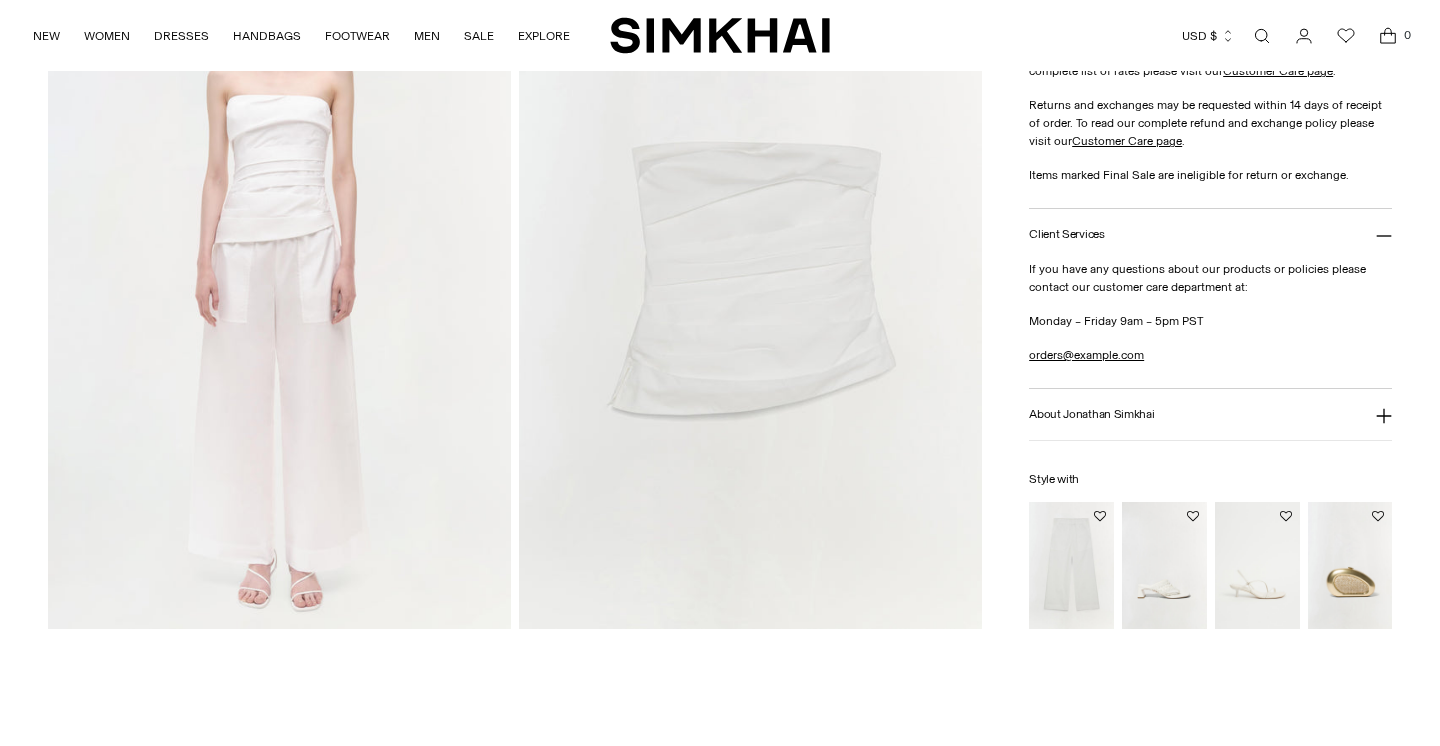 scroll, scrollTop: 1622, scrollLeft: 0, axis: vertical 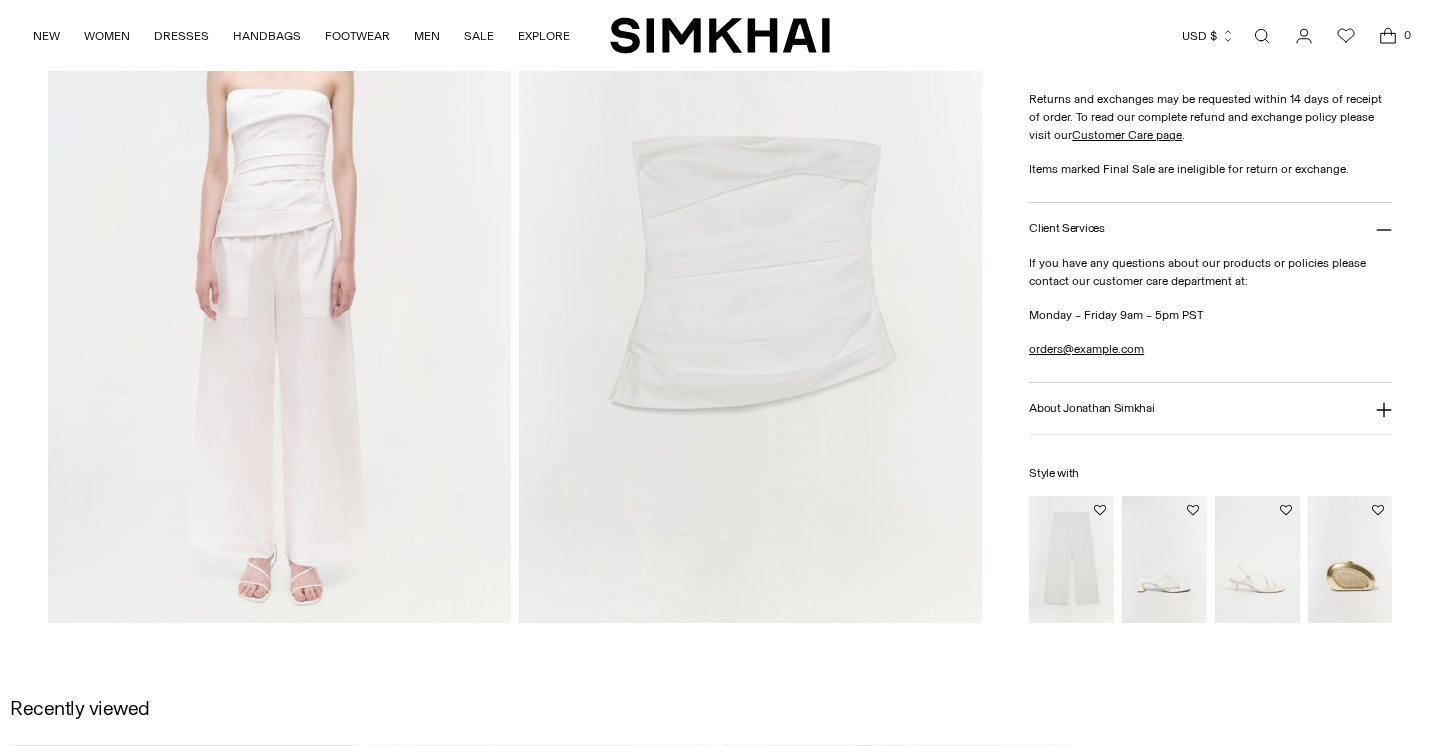 click on "About Jonathan Simkhai" at bounding box center [1091, 408] 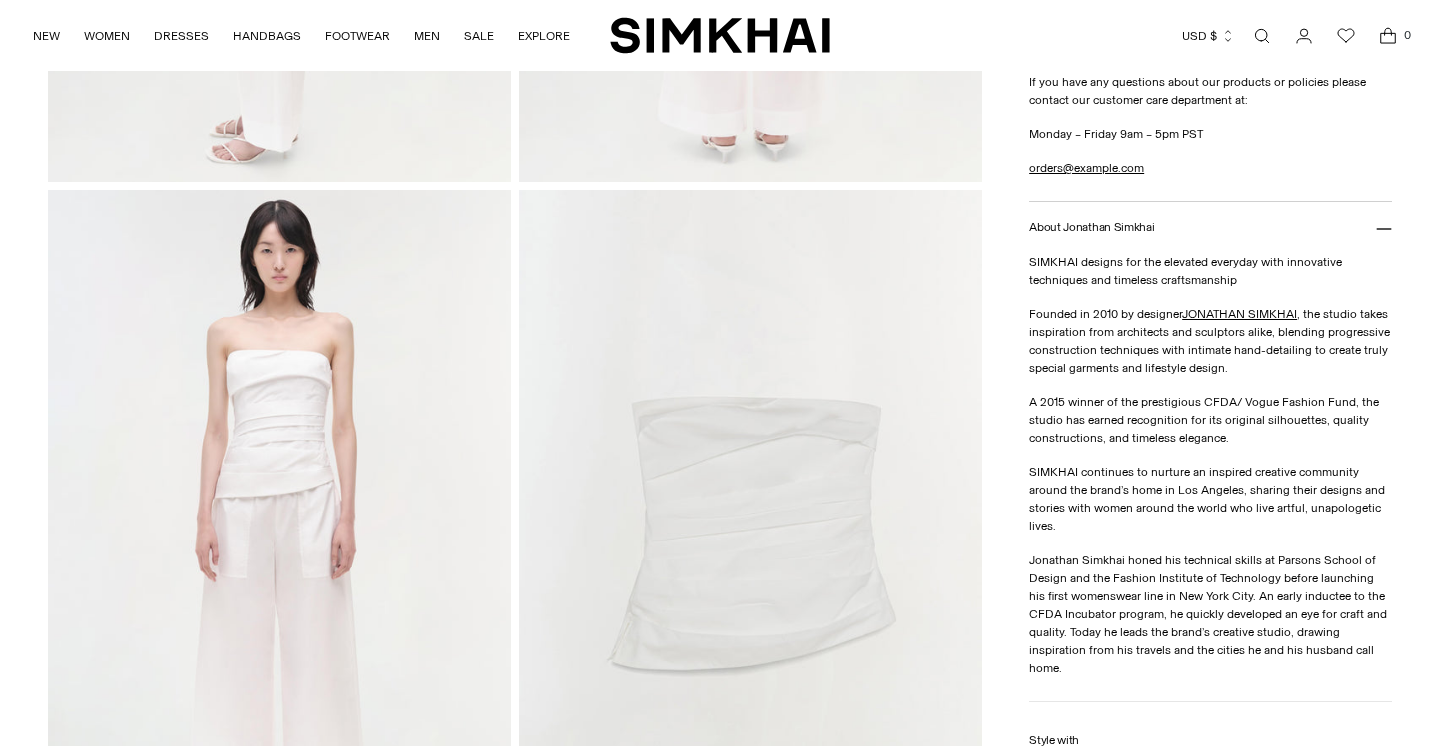 scroll, scrollTop: 1363, scrollLeft: 0, axis: vertical 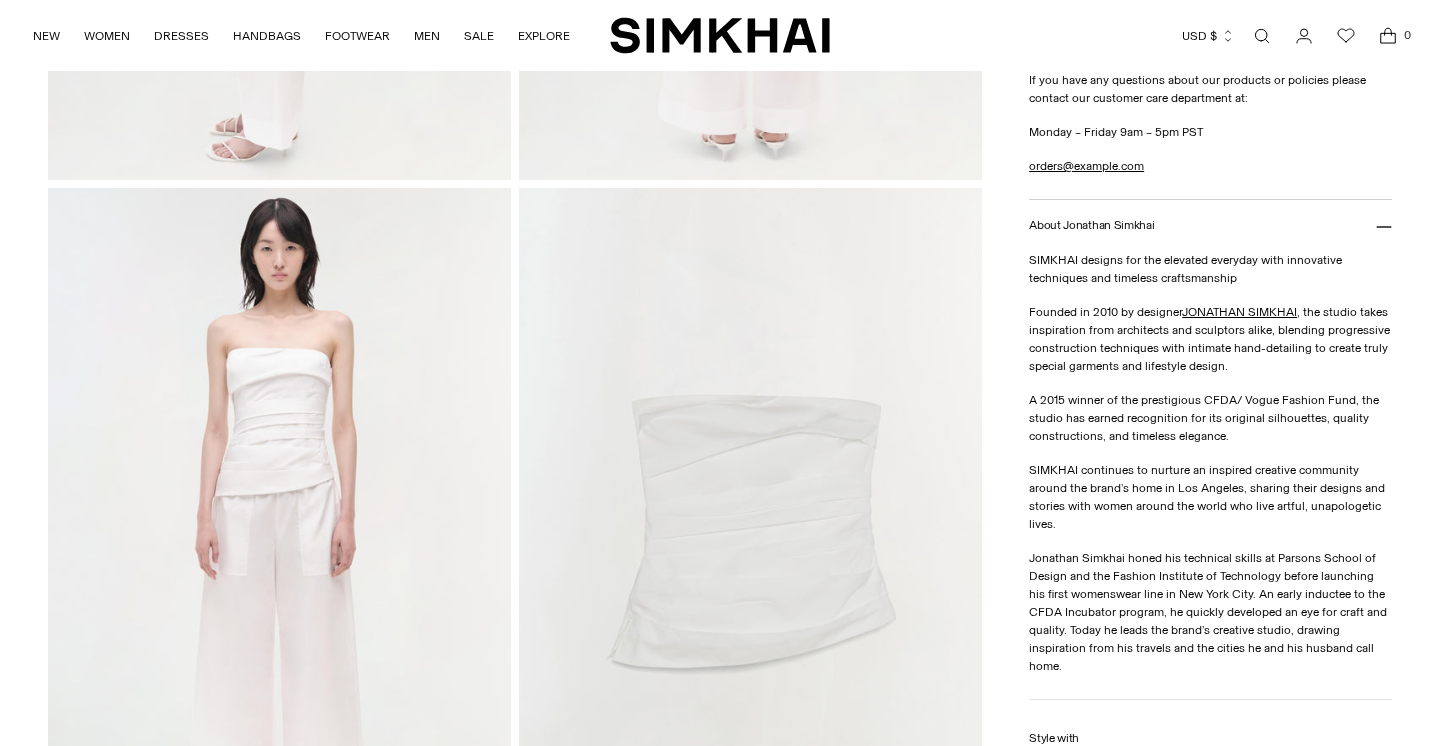 click on "About Jonathan Simkhai" at bounding box center [1210, 225] 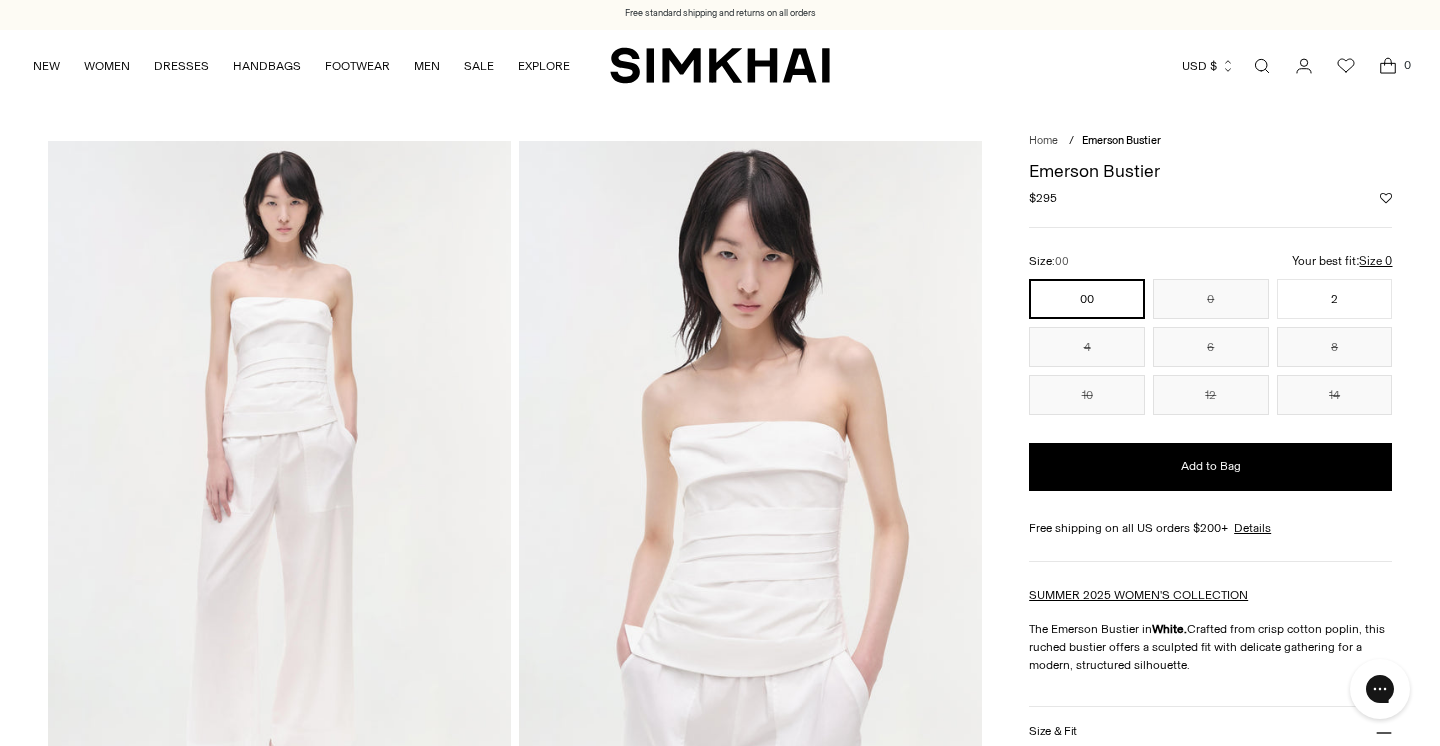 scroll, scrollTop: 39, scrollLeft: 0, axis: vertical 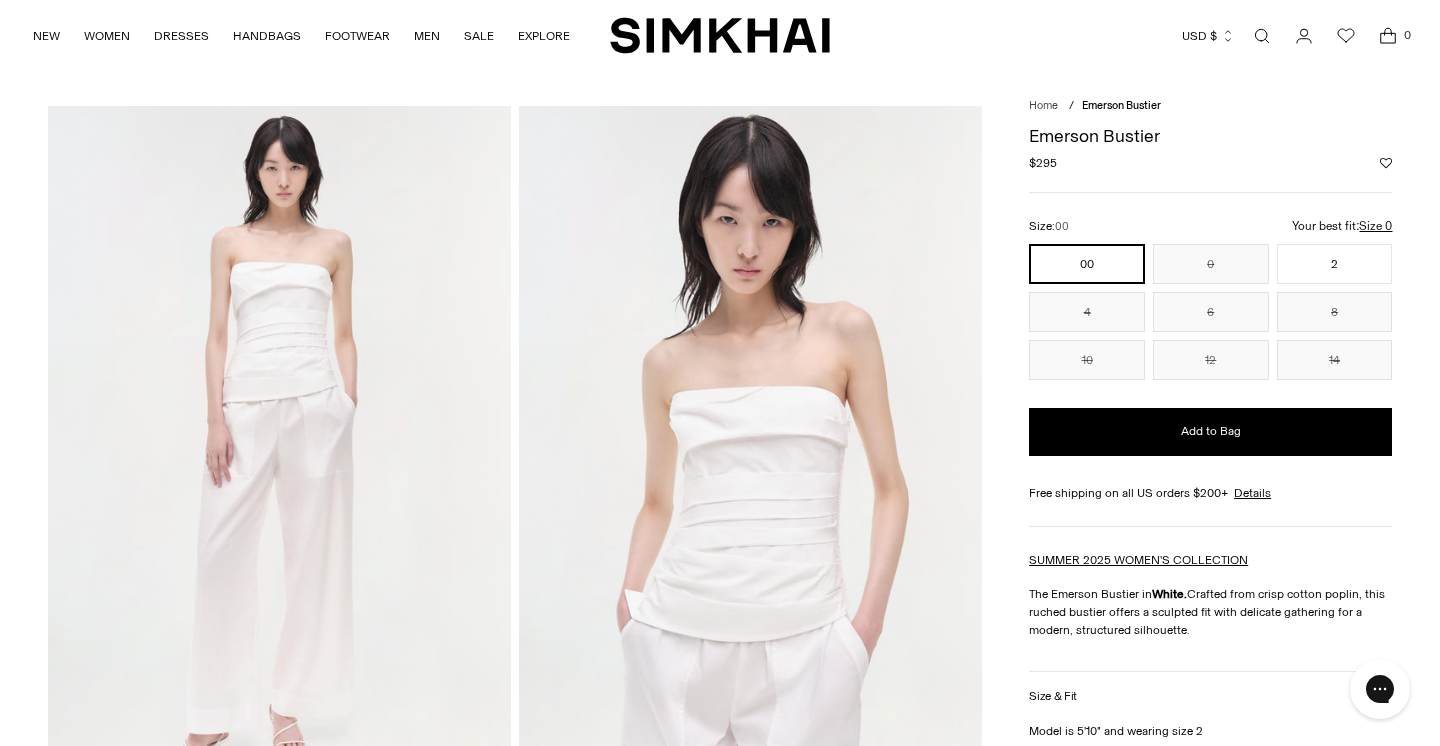 click on "Size 0" at bounding box center (1146, 235) 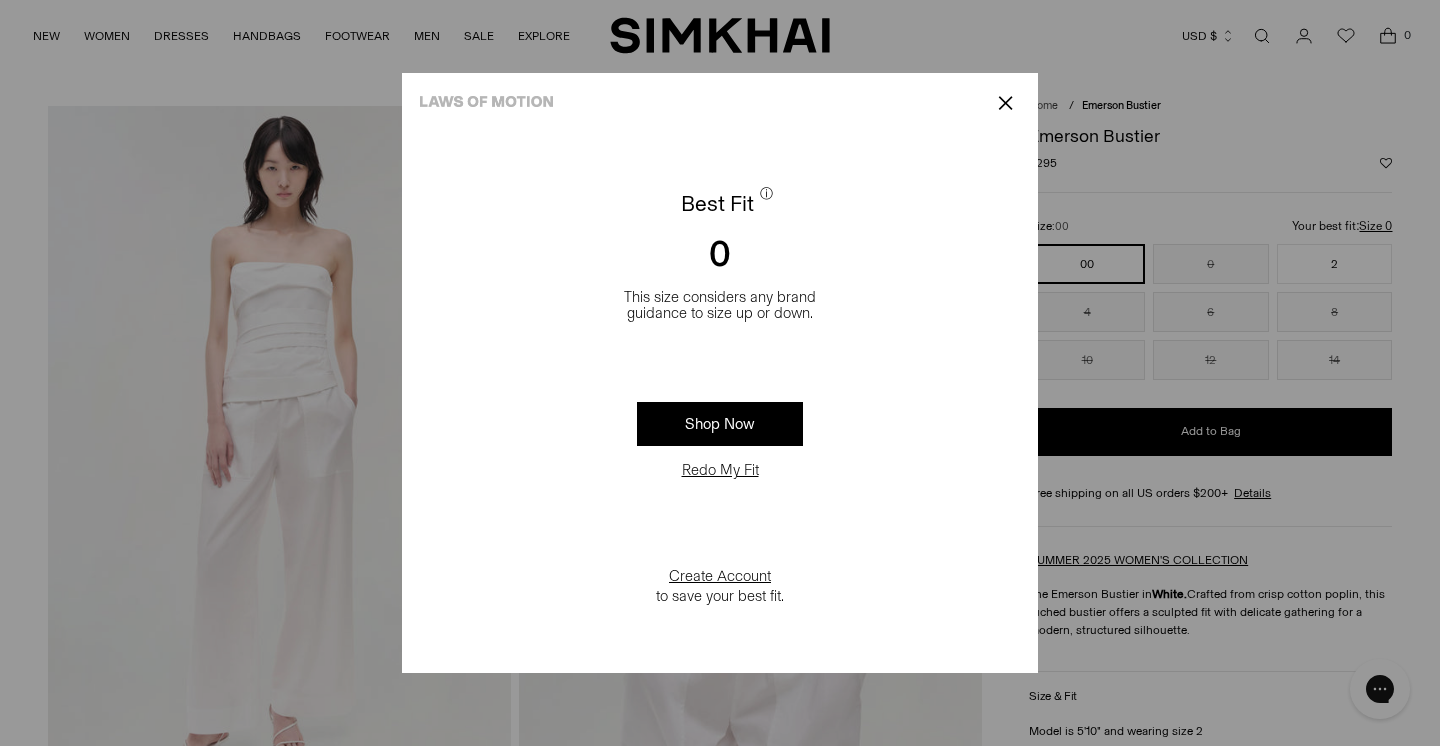 click on "✕" at bounding box center (1005, 103) 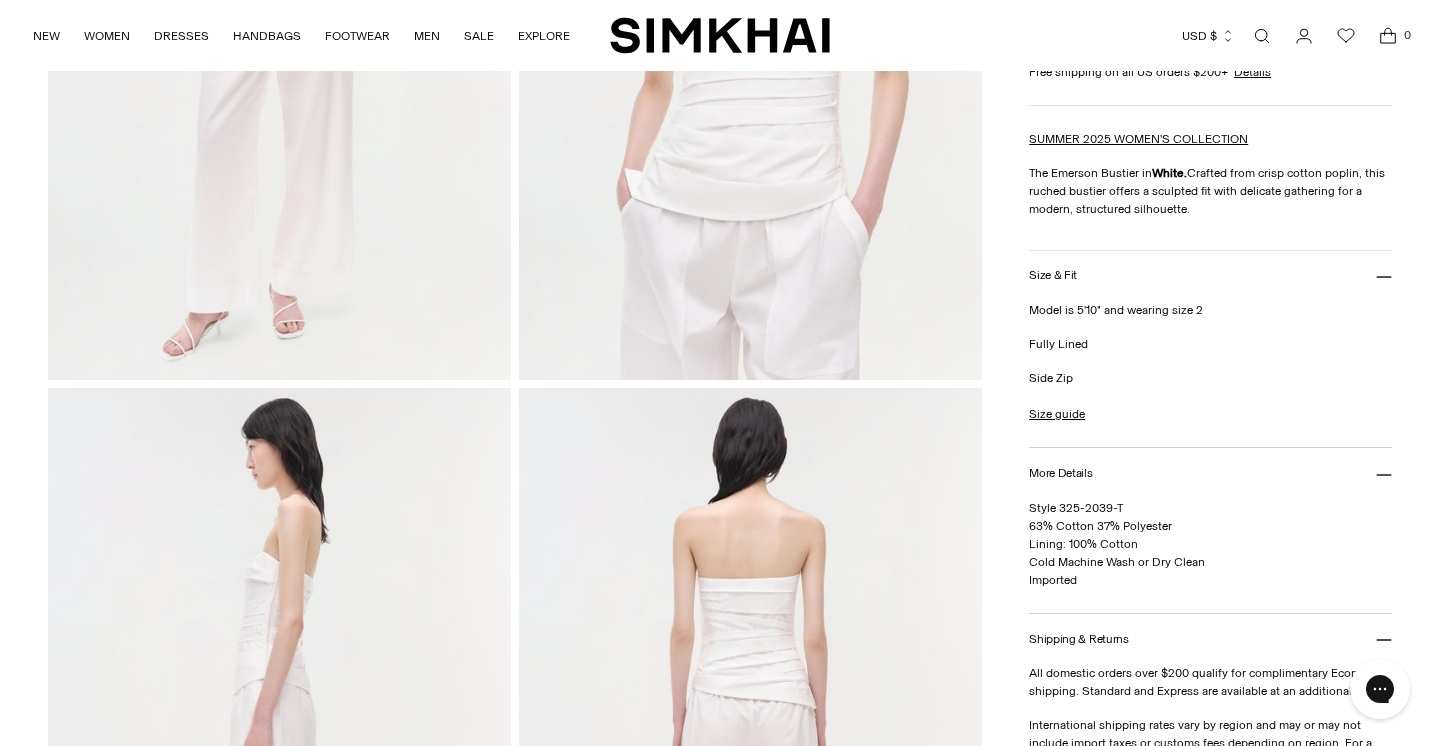 scroll, scrollTop: 464, scrollLeft: 0, axis: vertical 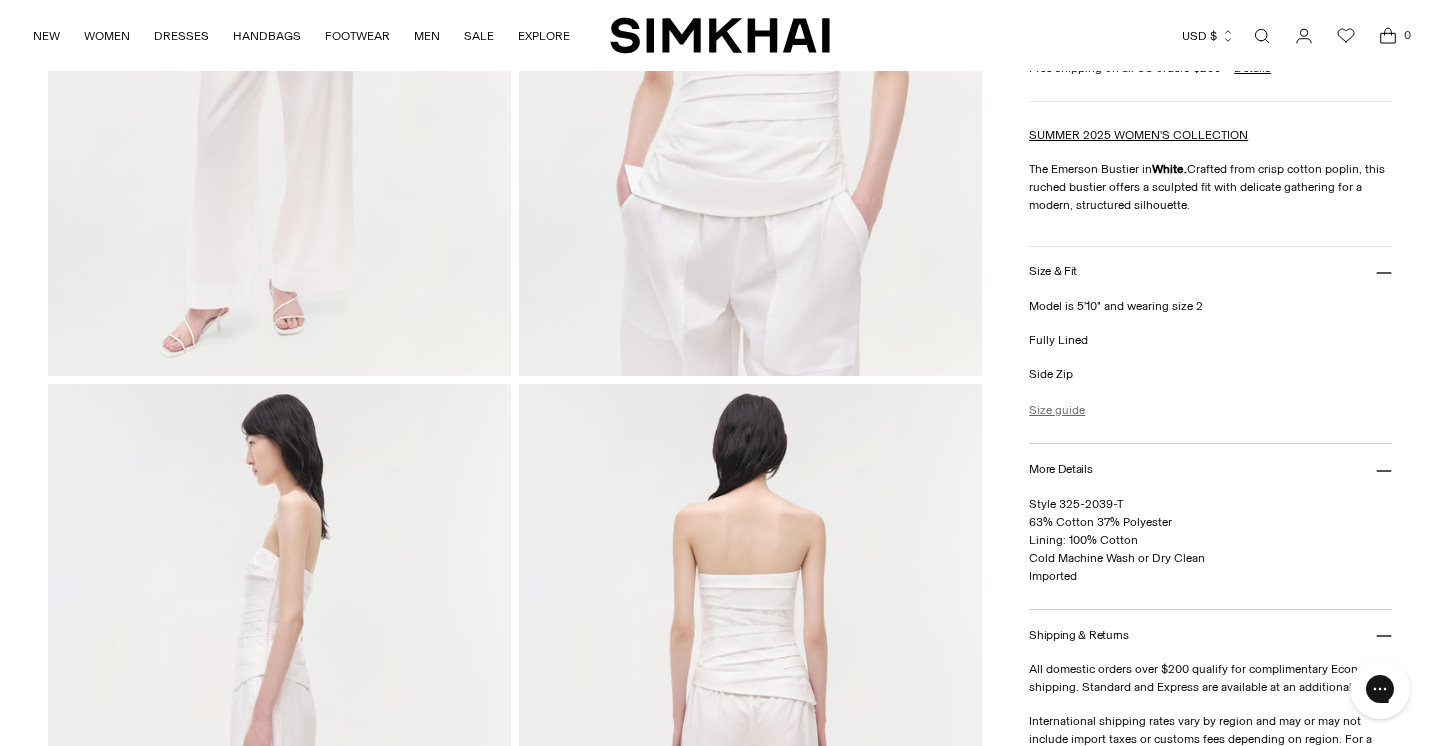 click on "Size guide" at bounding box center [1057, 410] 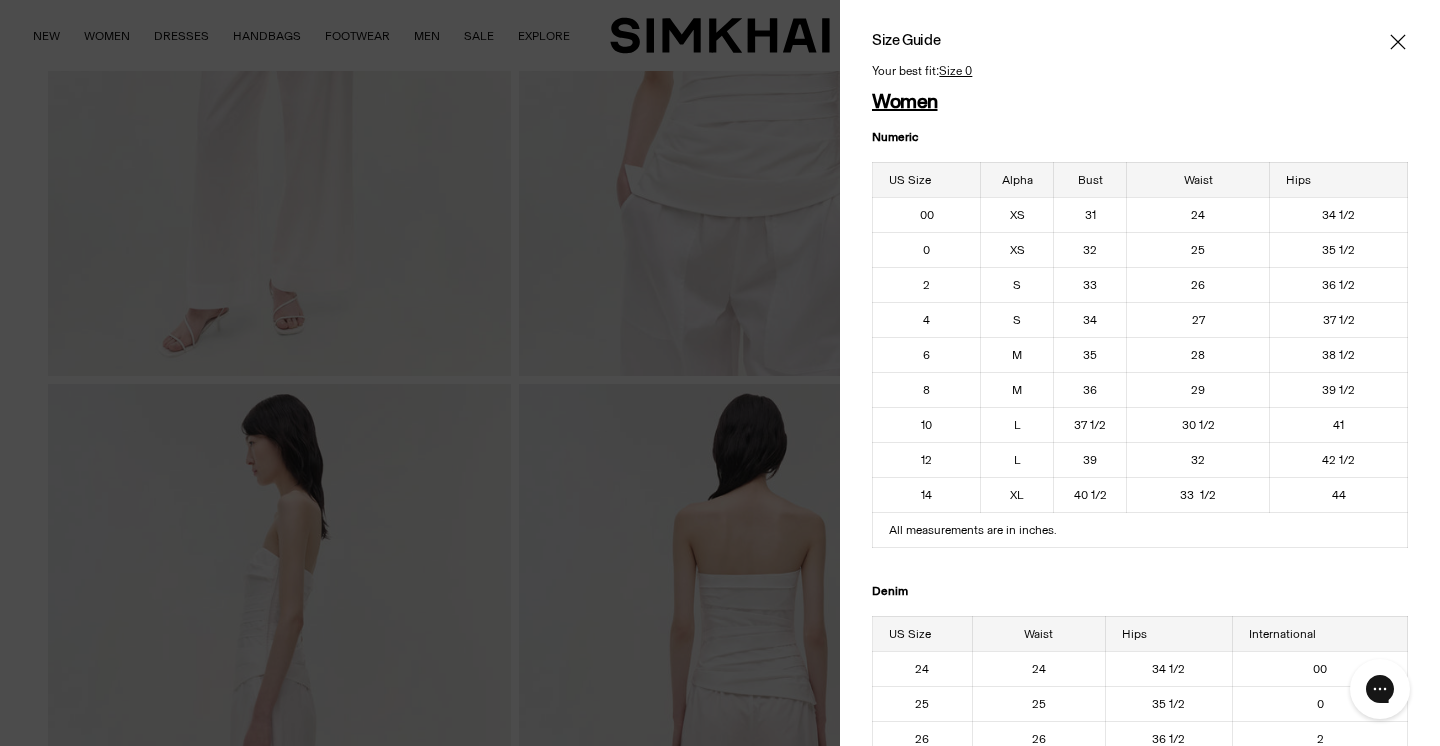 click on "Size Guide
Women
Numeric
US Size
Alpha
Bust
Waist
Hips
00
XS
31
24
34 1/2
0
XS
32
25
35 1/2
2
S
33
26
36 1/2
4
S
34
27
37 1/2
6
M
35
28
38 1/2
8
M
36
29
39 1/2
10
L
37 1/2
30 1/2
41
12
L
39
32
42 1/2
14
XL
40 1/2
33  1/2
44
All measurements are in inches.
Denim
US Size
Waist
Hips
International
24
24
34 1/2
00
25
25
35 1/2
0
26
26
36 1/2
2
27
27
37 1/2
4
28
28
38 1/2
6
29
29
39 1/2
8
30
30
41
10
31
31 1/2
42 1/2
12
32
33
44
14
All measurements are in inches.
Footwear
US
5
5.5
6
6.5
7
7.5
8
8.5
9
9.5
10
10.5
UK
2.5
3
3.5" at bounding box center [1140, 373] 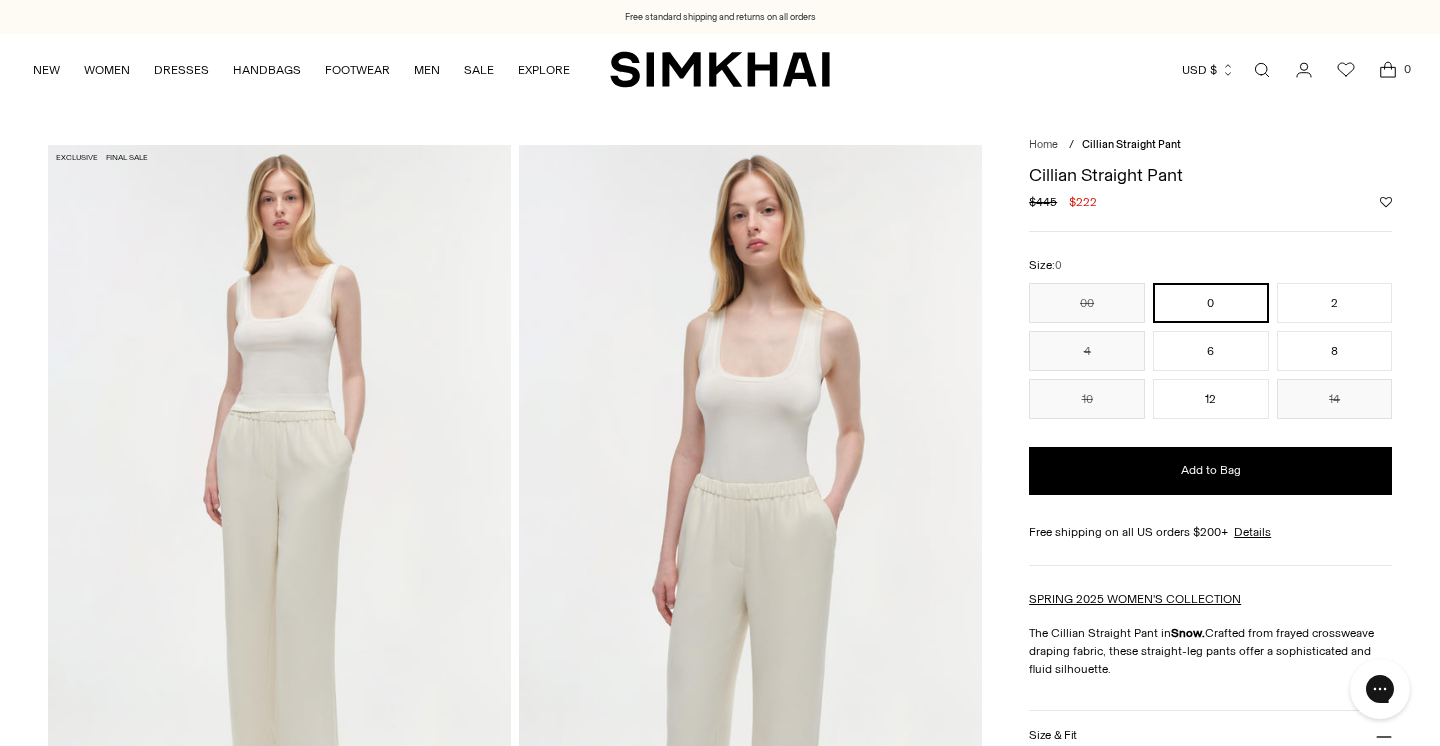 scroll, scrollTop: 0, scrollLeft: 0, axis: both 